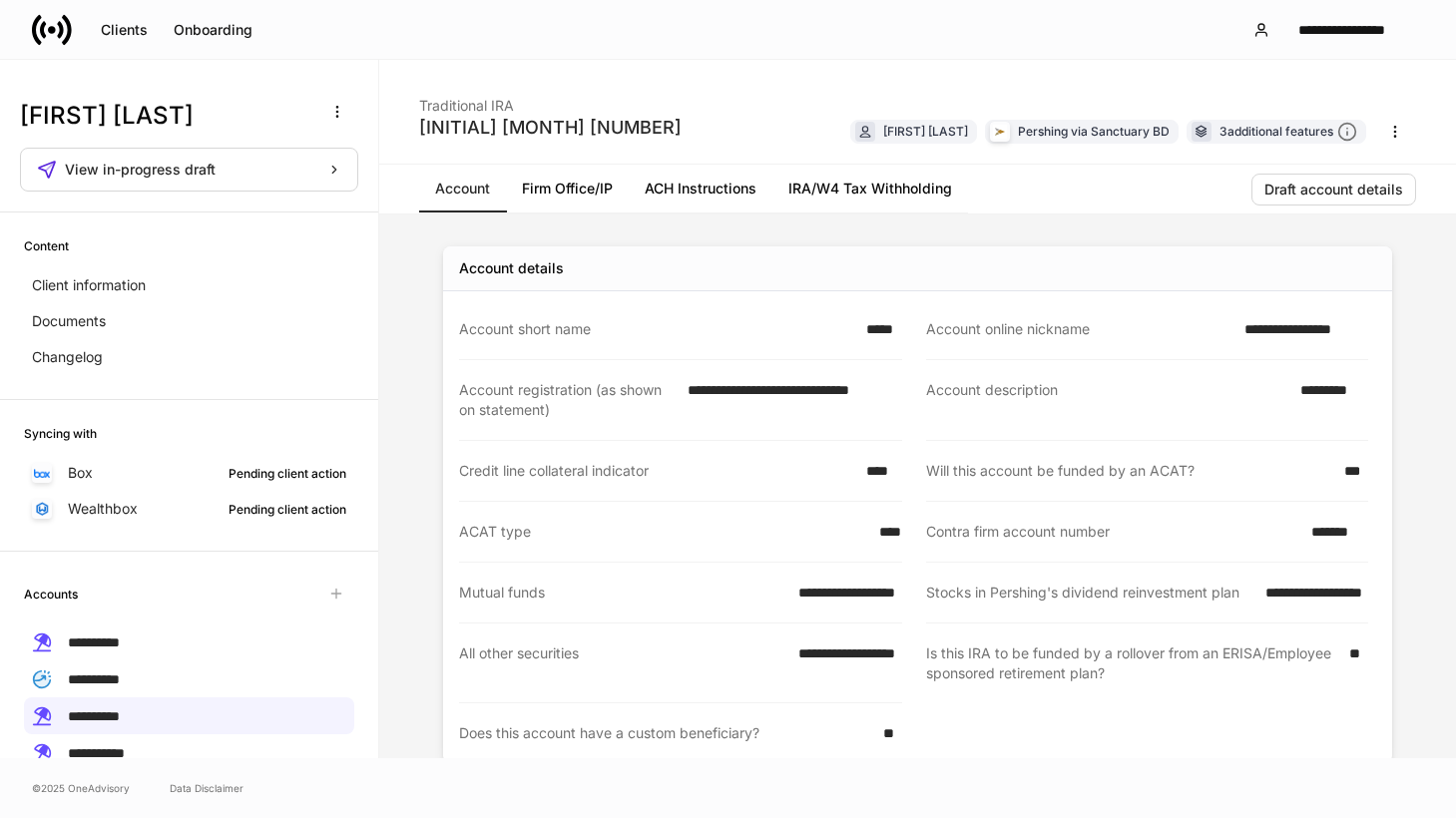 scroll, scrollTop: 0, scrollLeft: 0, axis: both 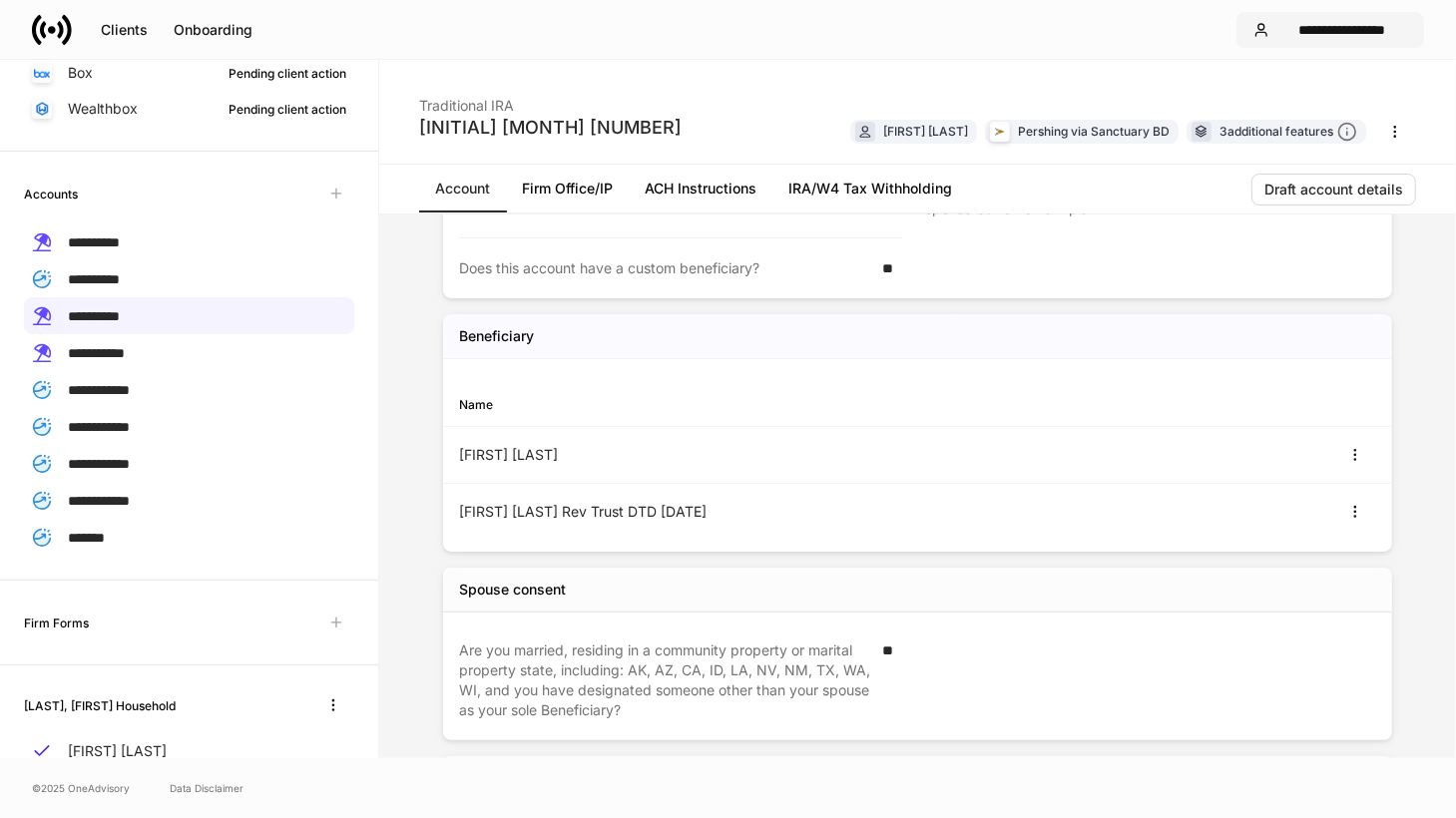 click on "**********" at bounding box center [1342, 30] 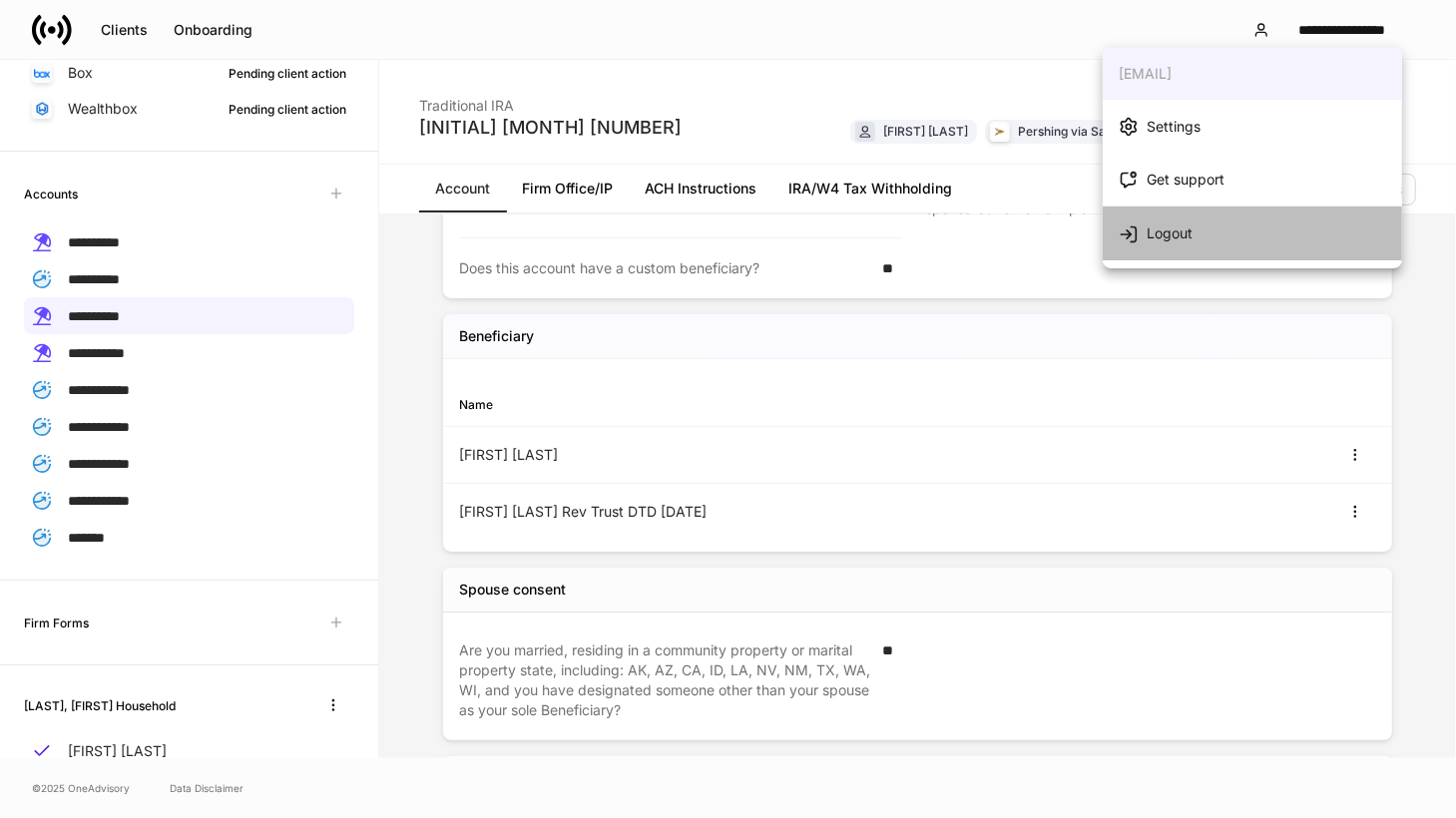 click on "Logout" at bounding box center (1170, 233) 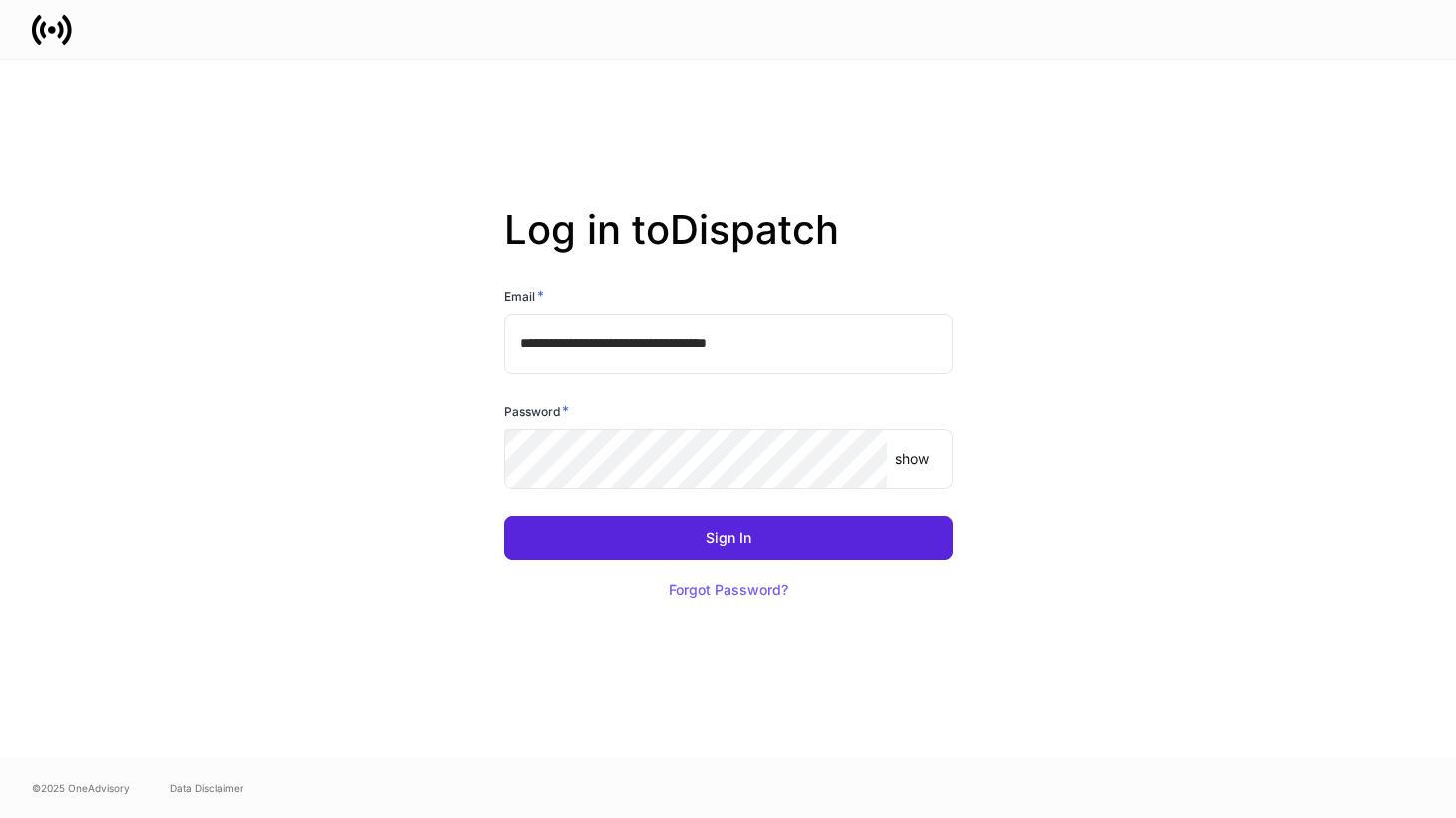 scroll, scrollTop: 0, scrollLeft: 0, axis: both 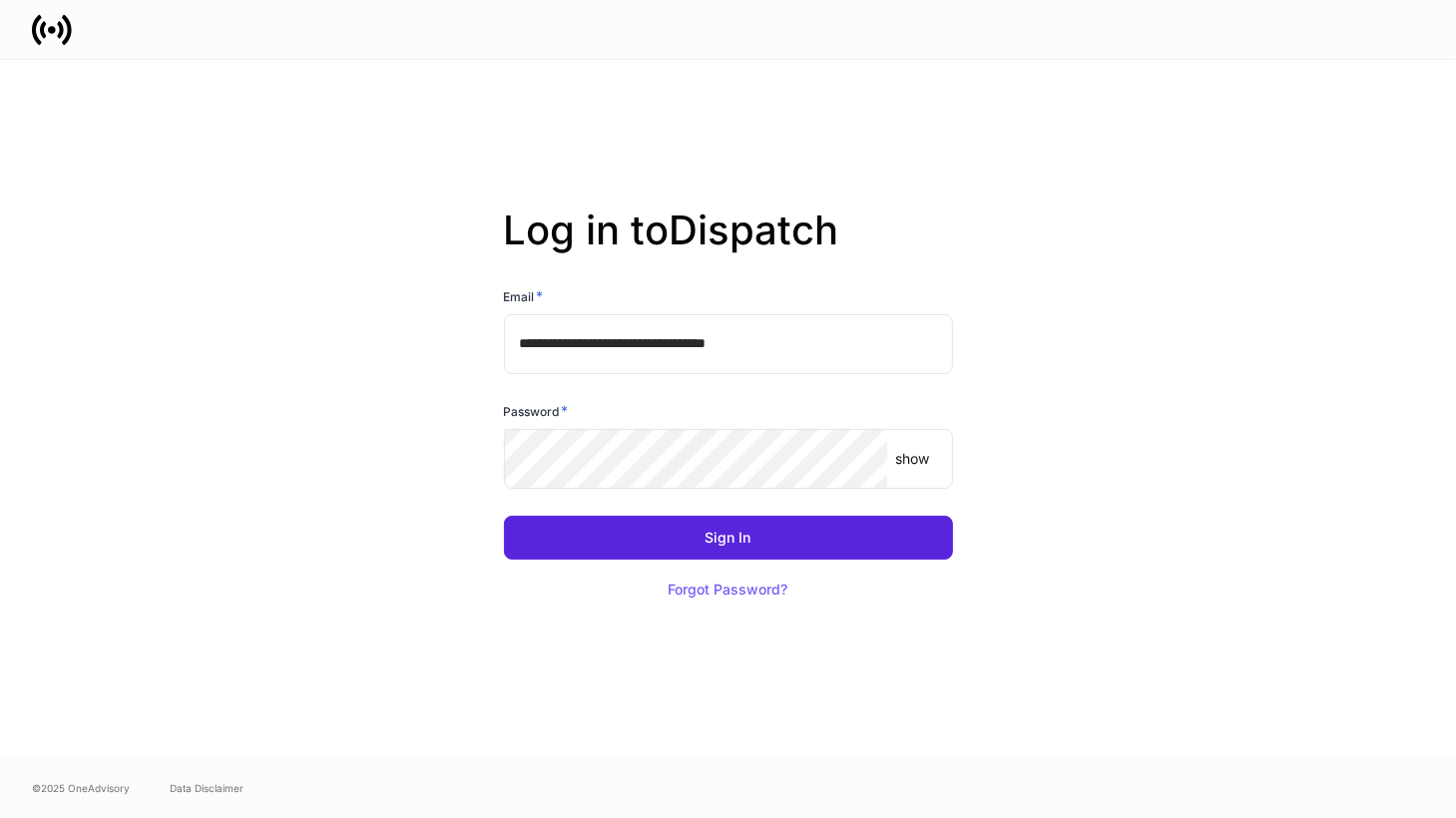 click on "**********" at bounding box center [728, 344] 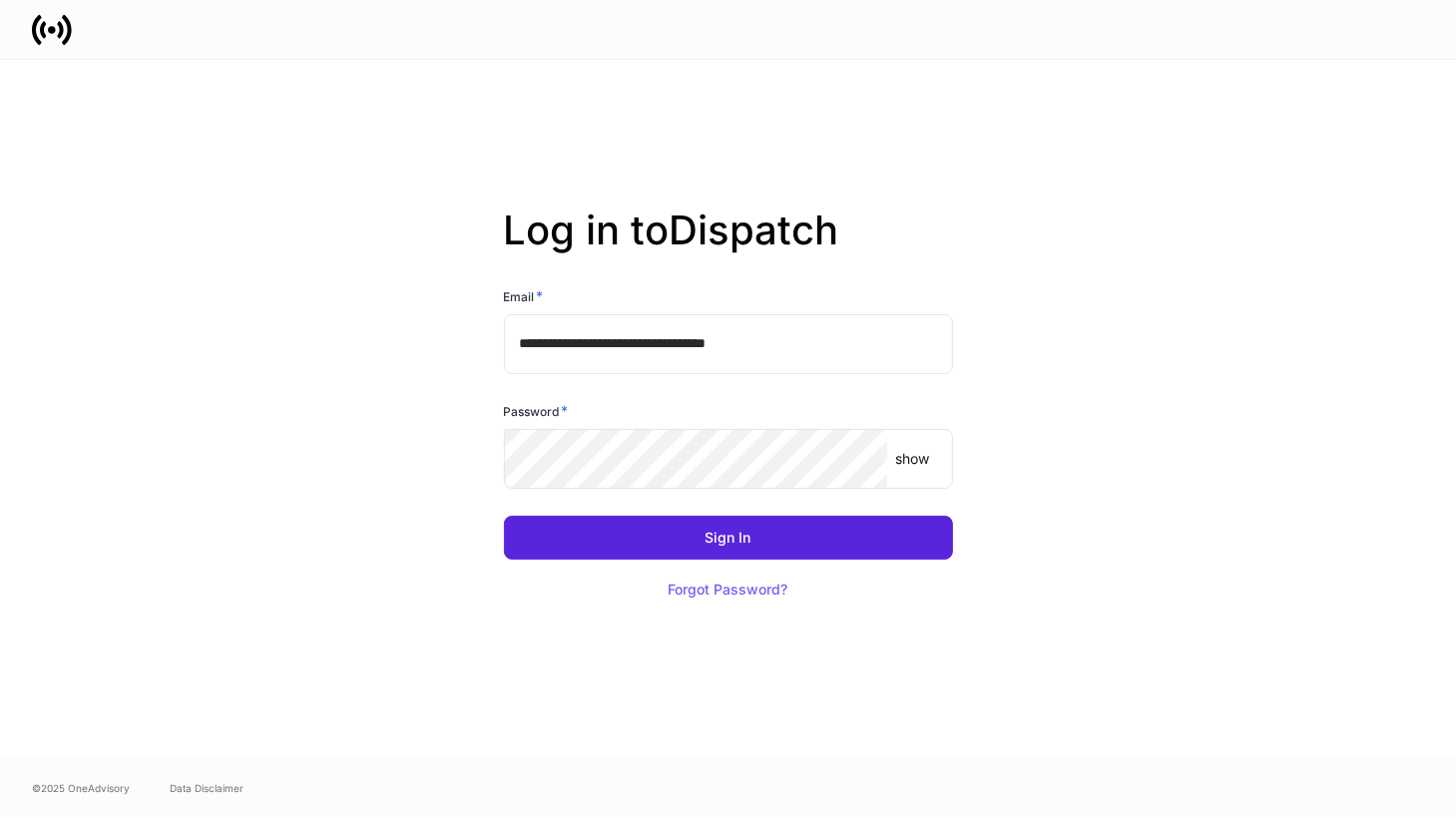 click on "**********" at bounding box center [728, 409] 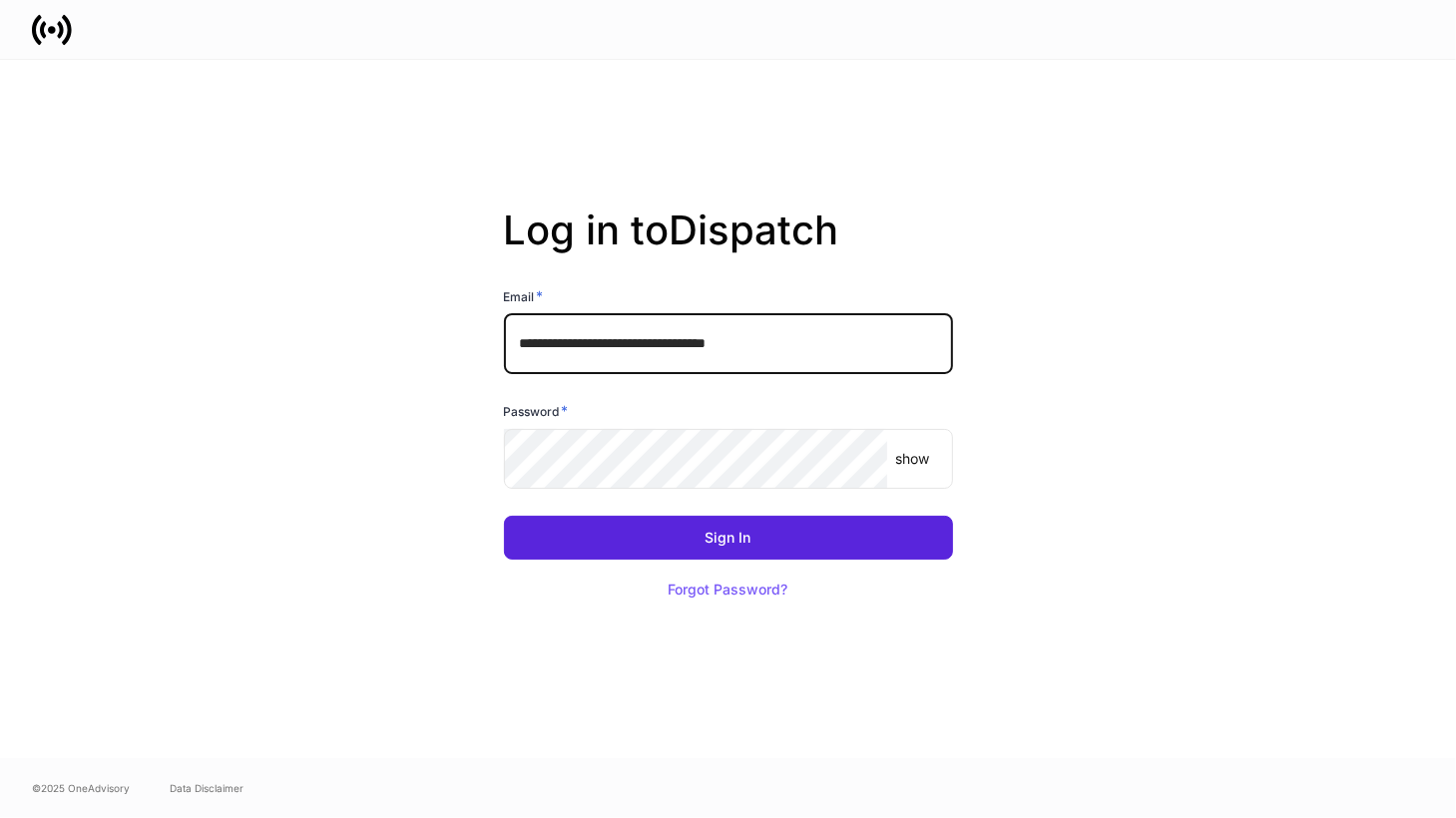 click on "**********" at bounding box center (728, 344) 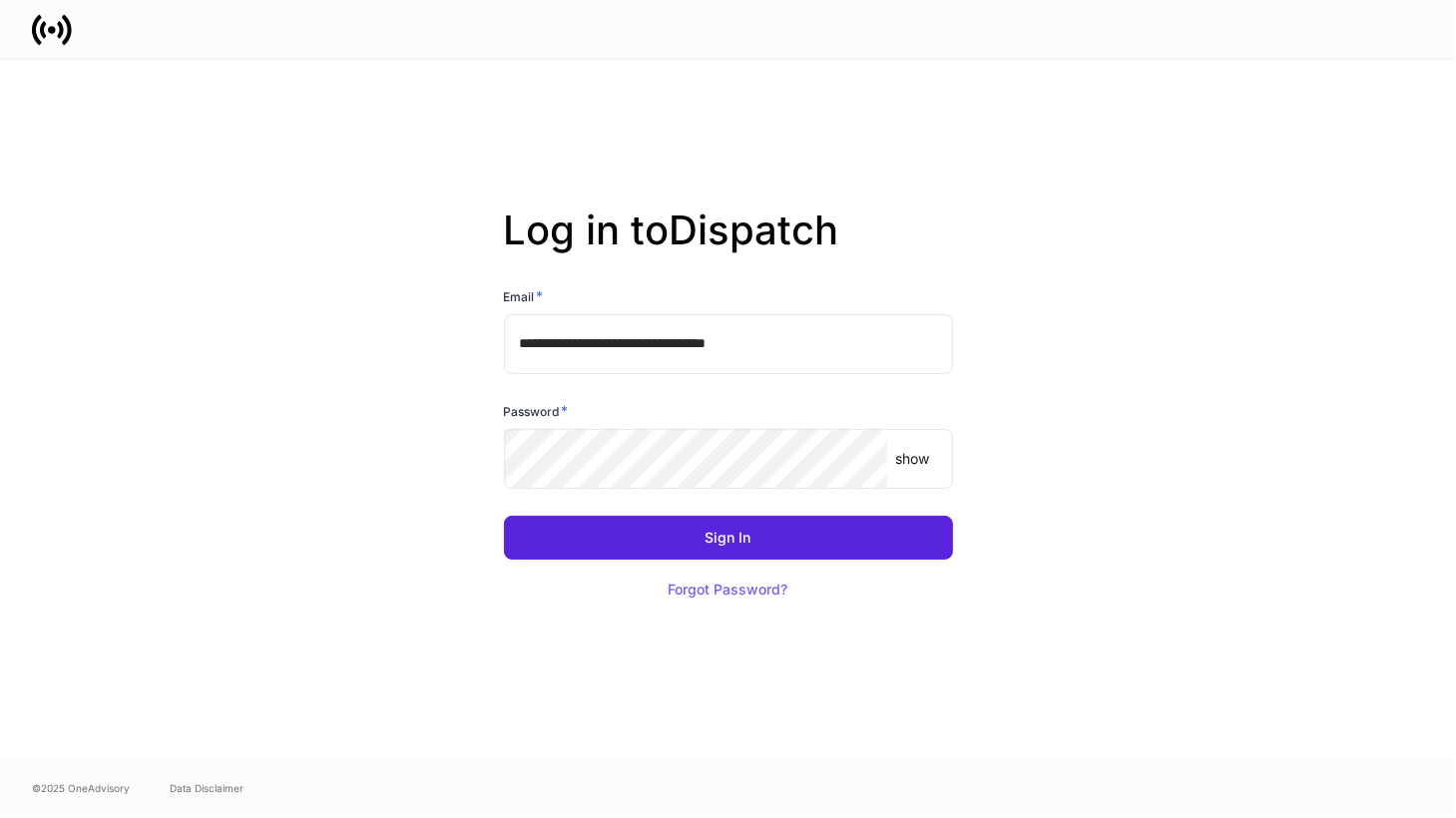 drag, startPoint x: 1123, startPoint y: 455, endPoint x: 1134, endPoint y: 426, distance: 31.016125 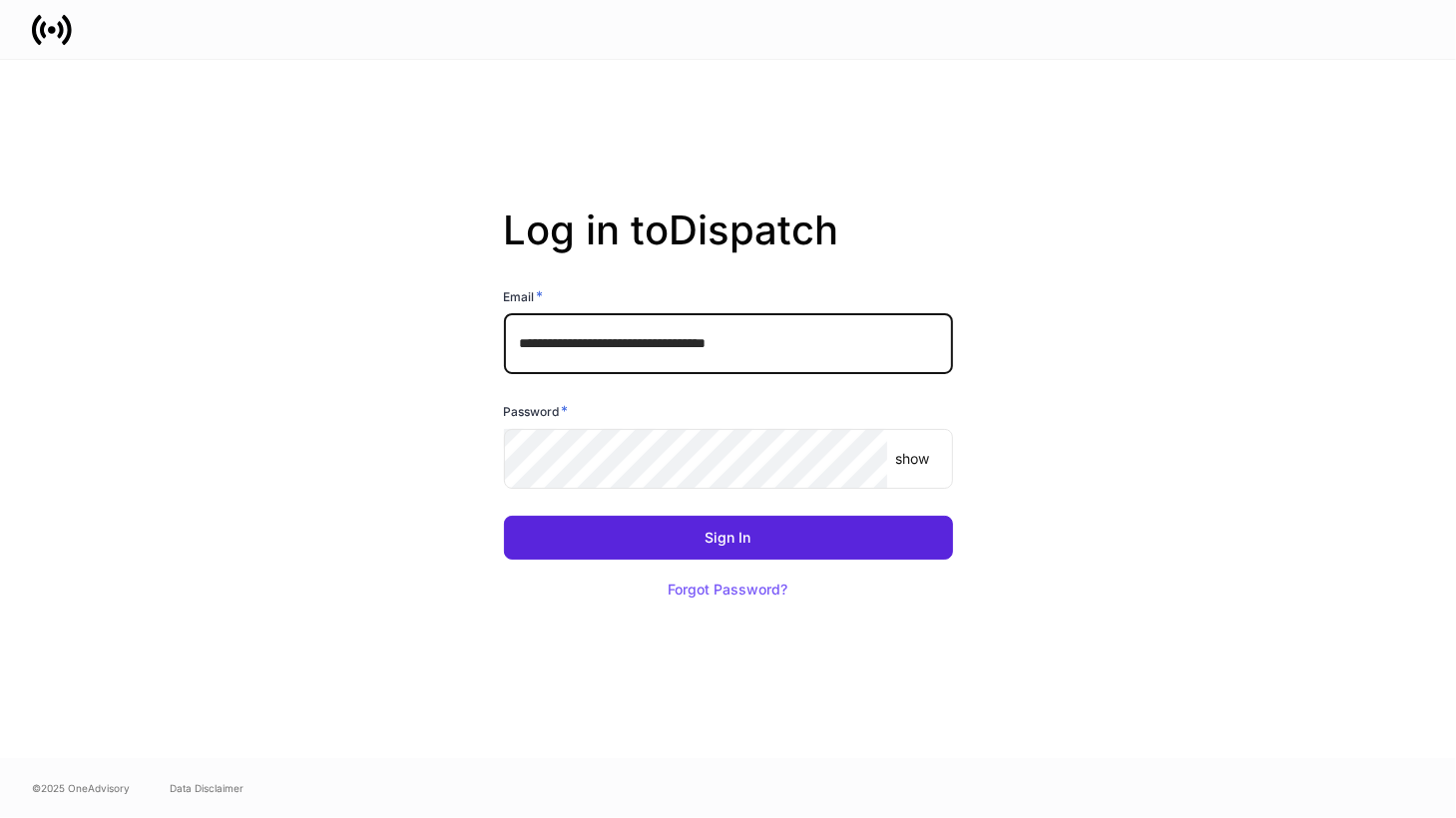 click on "**********" at bounding box center [728, 344] 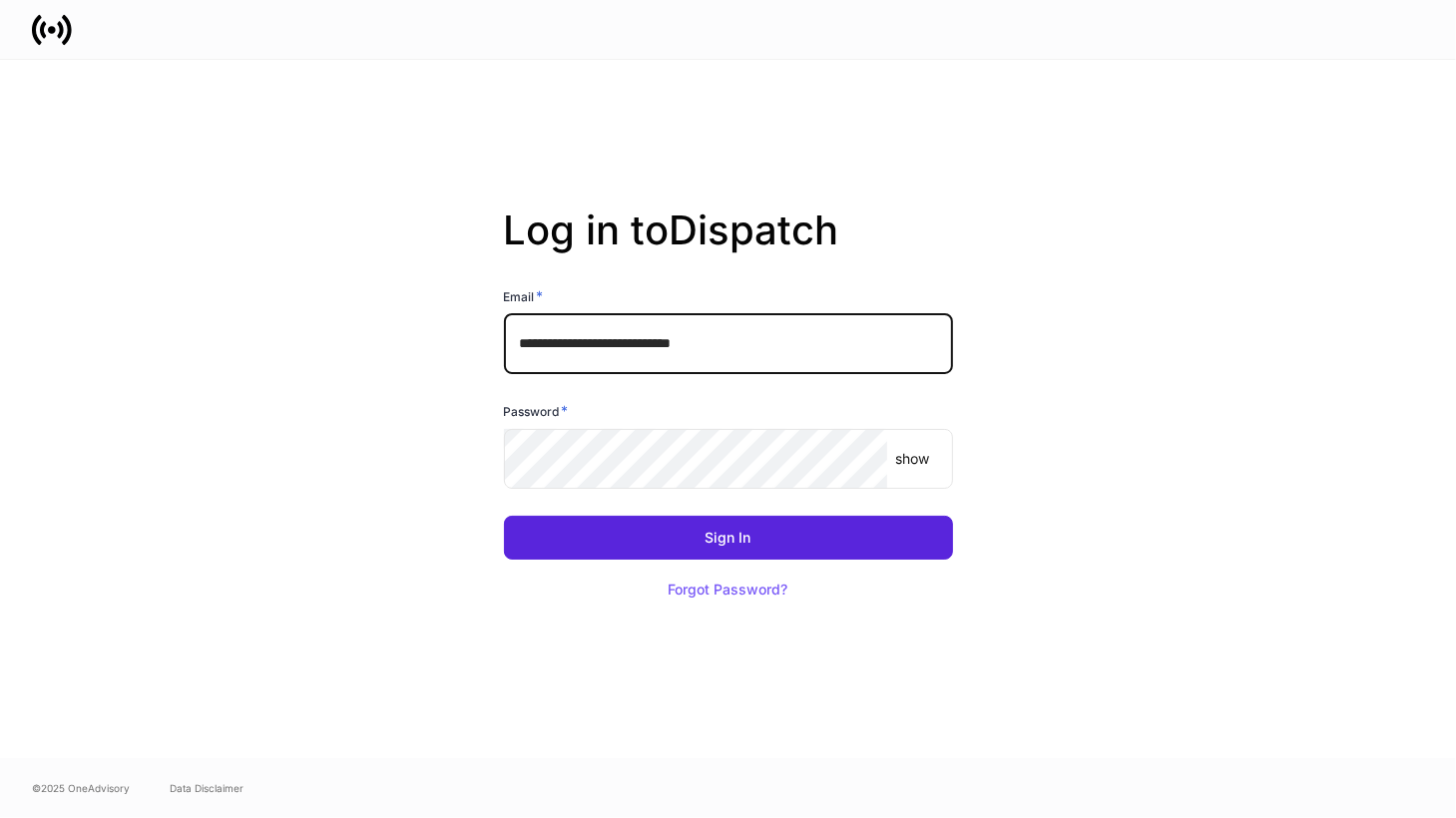 type on "**********" 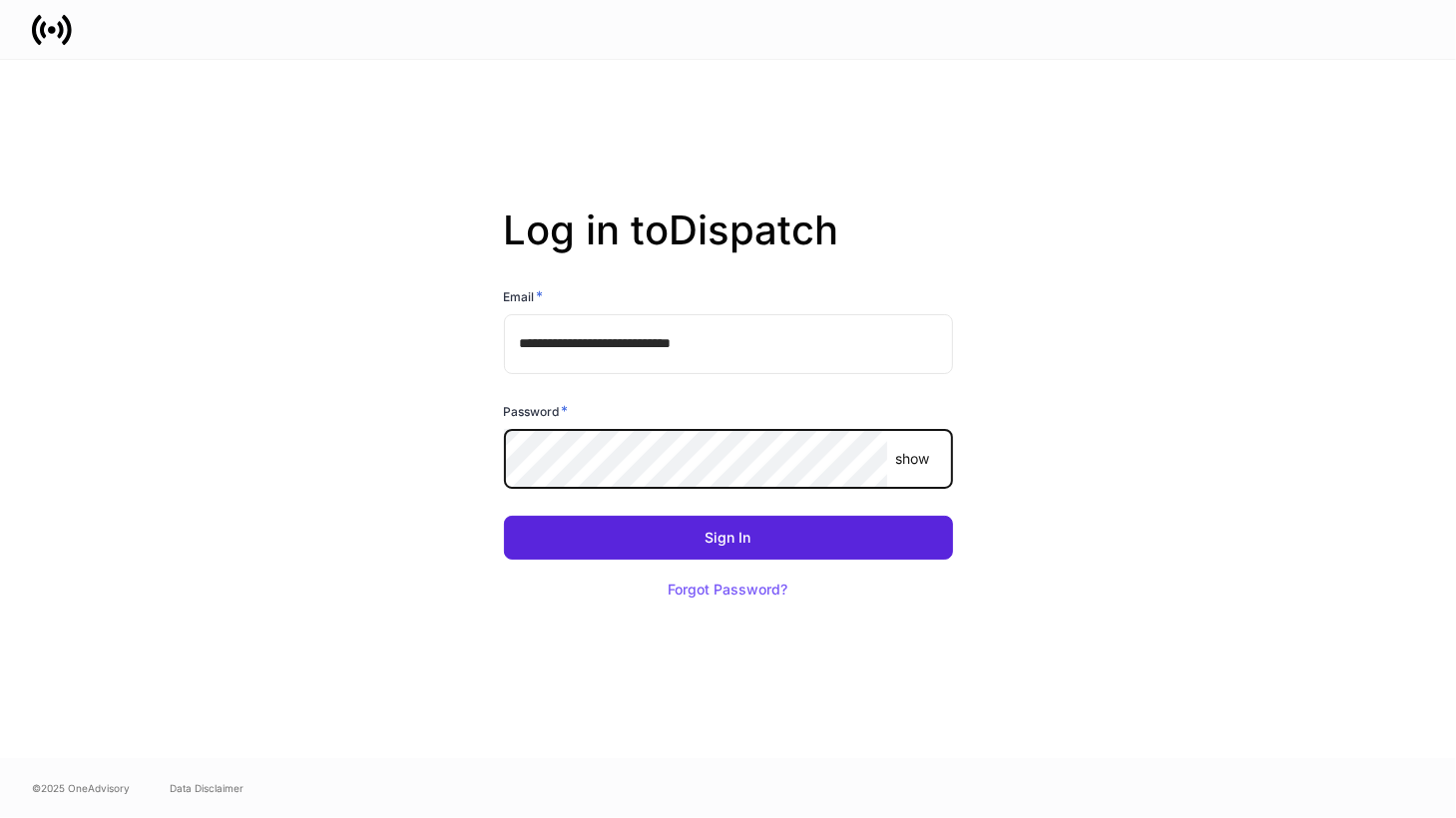 click on "**********" at bounding box center [728, 409] 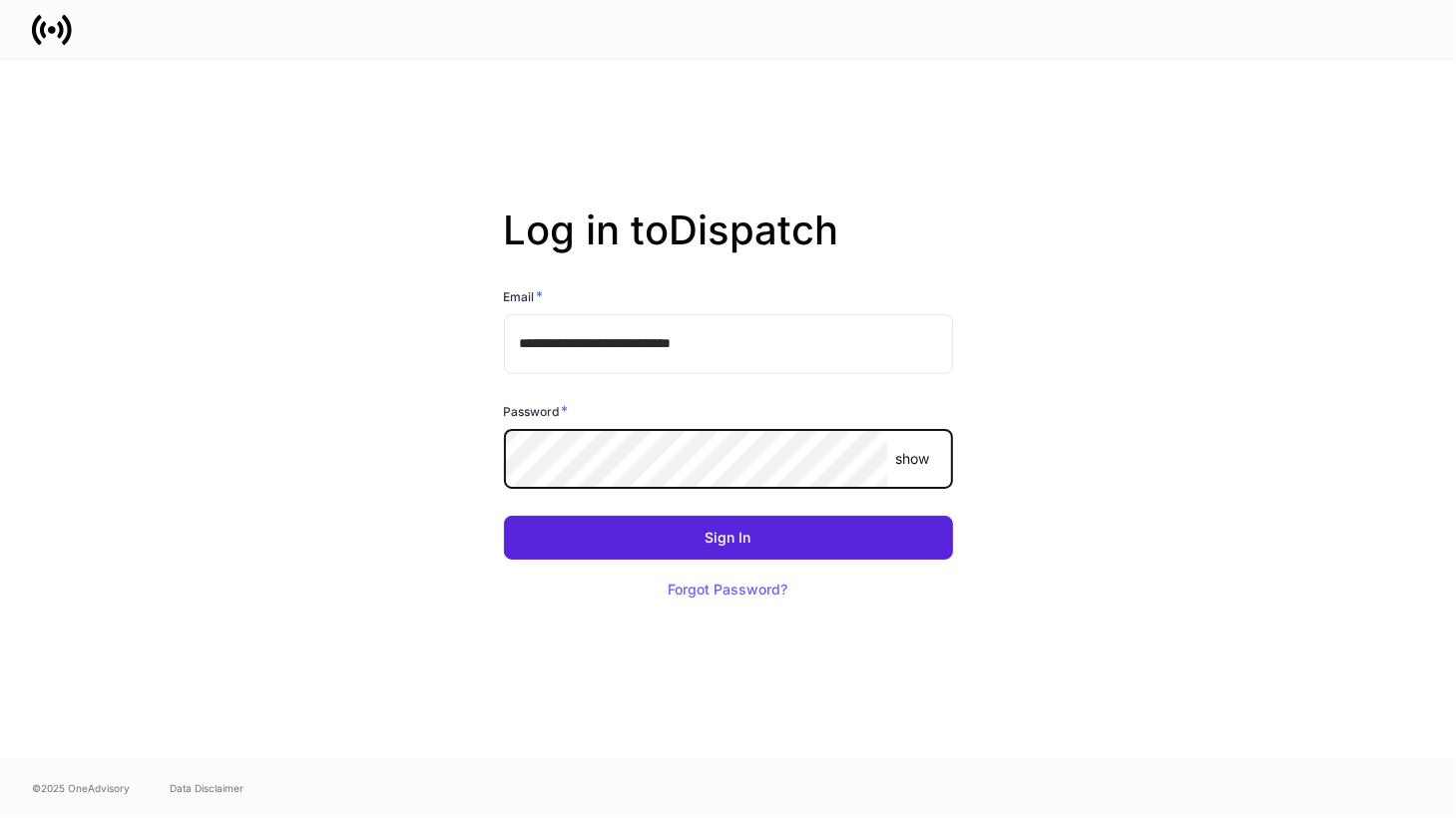 click on "show" at bounding box center [912, 459] 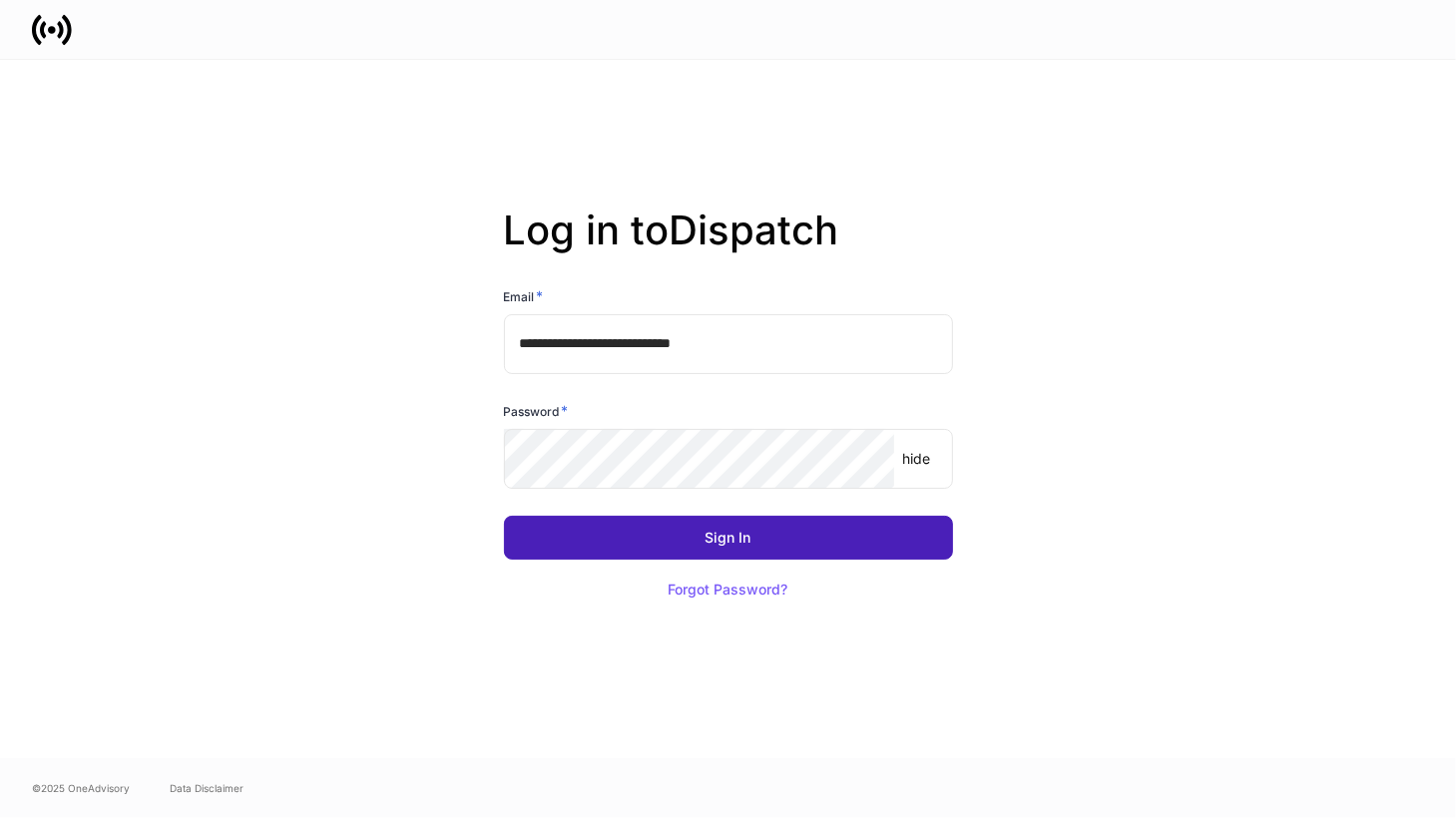 click on "Sign In" at bounding box center [728, 538] 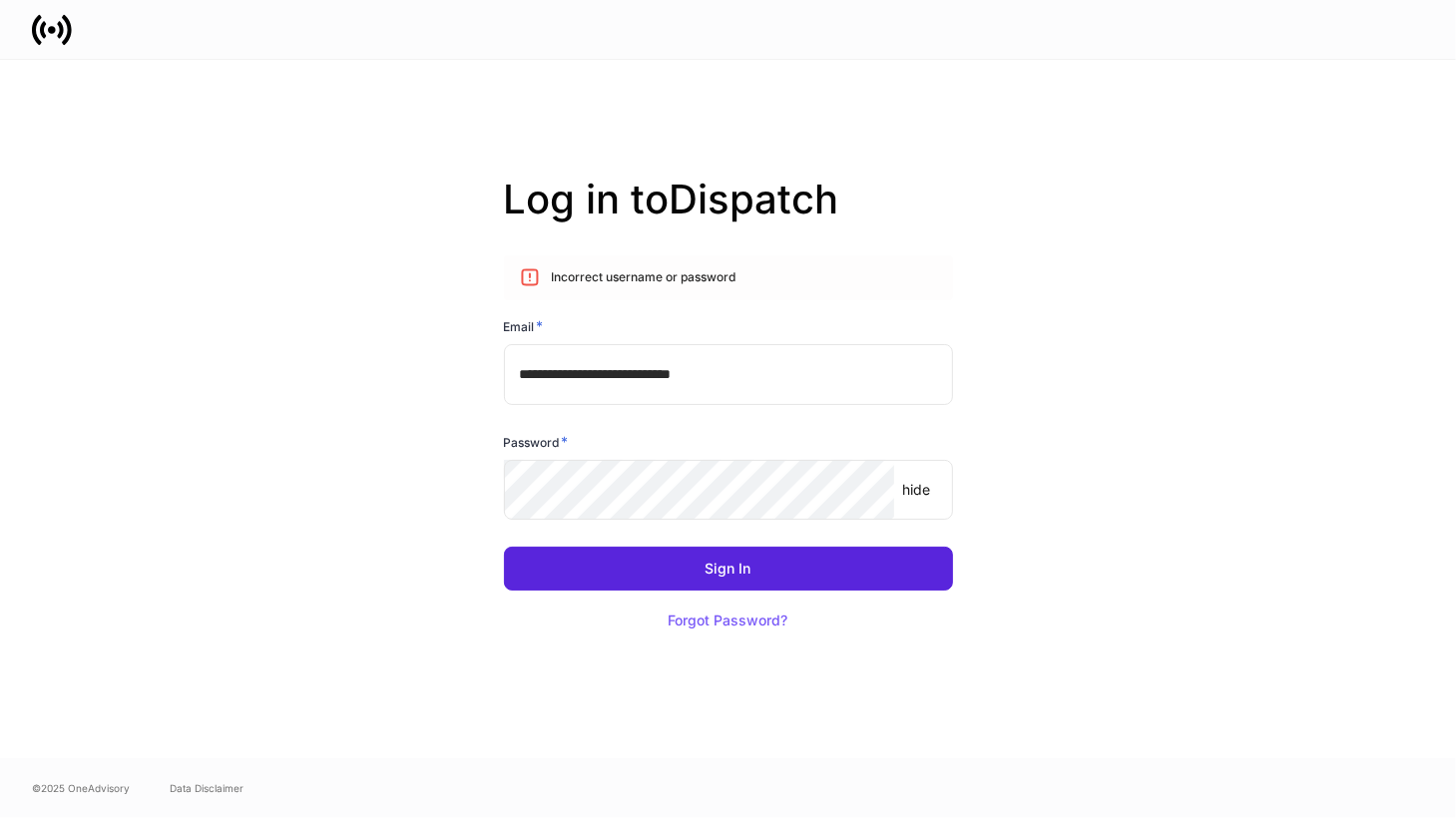 click on "**********" at bounding box center [728, 409] 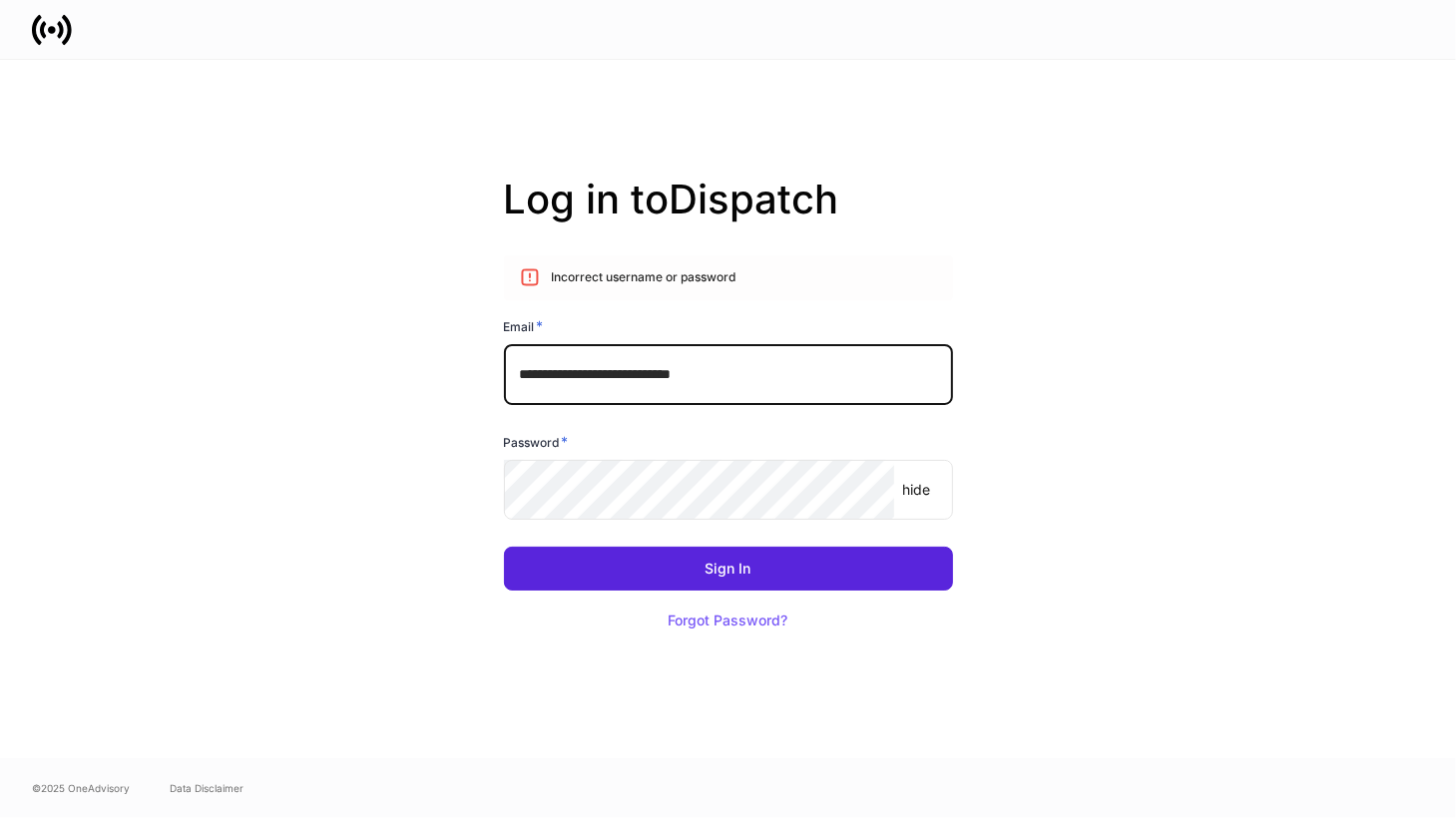 click on "**********" at bounding box center (728, 374) 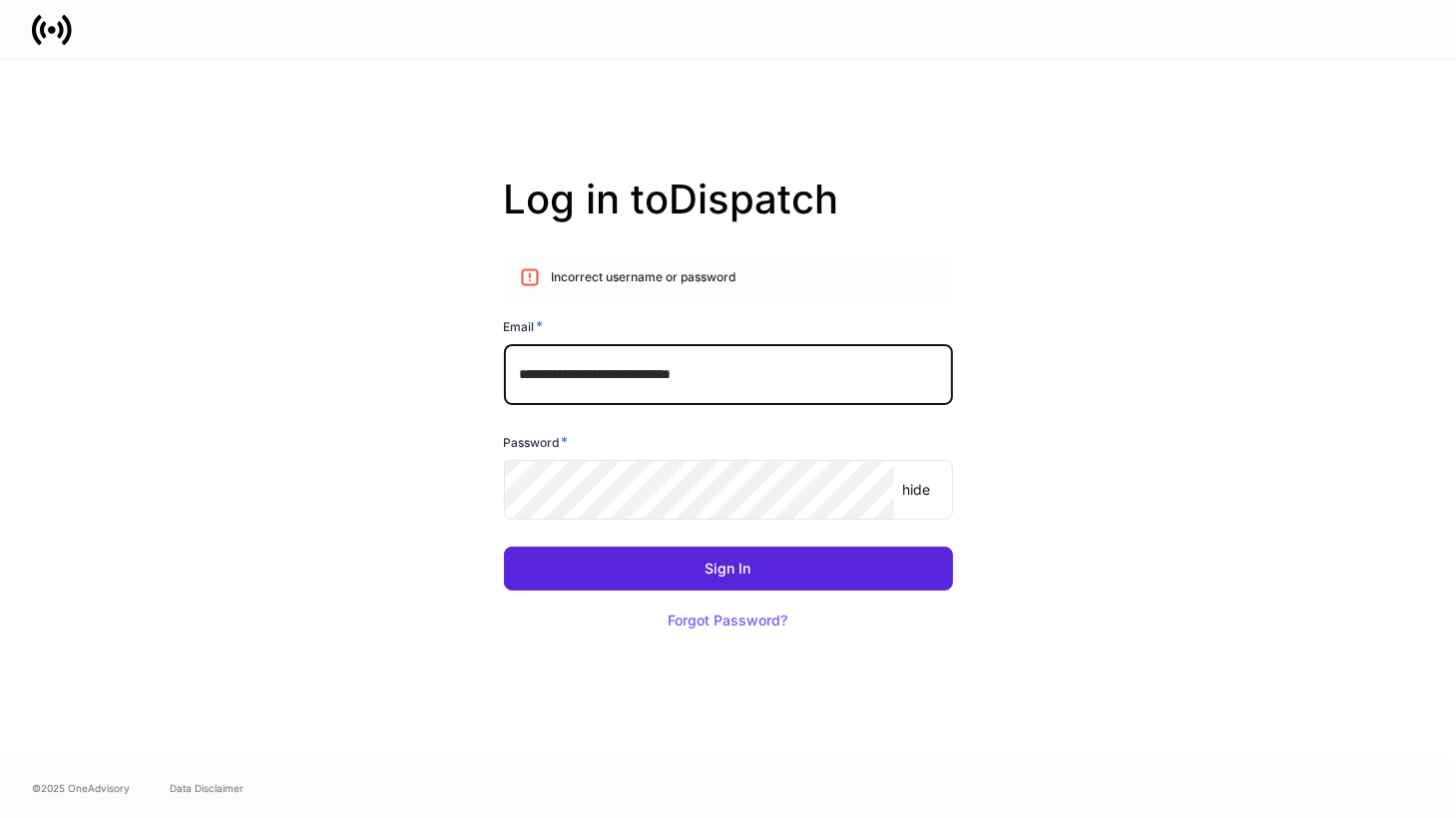 drag, startPoint x: 811, startPoint y: 375, endPoint x: 364, endPoint y: 371, distance: 447.0179 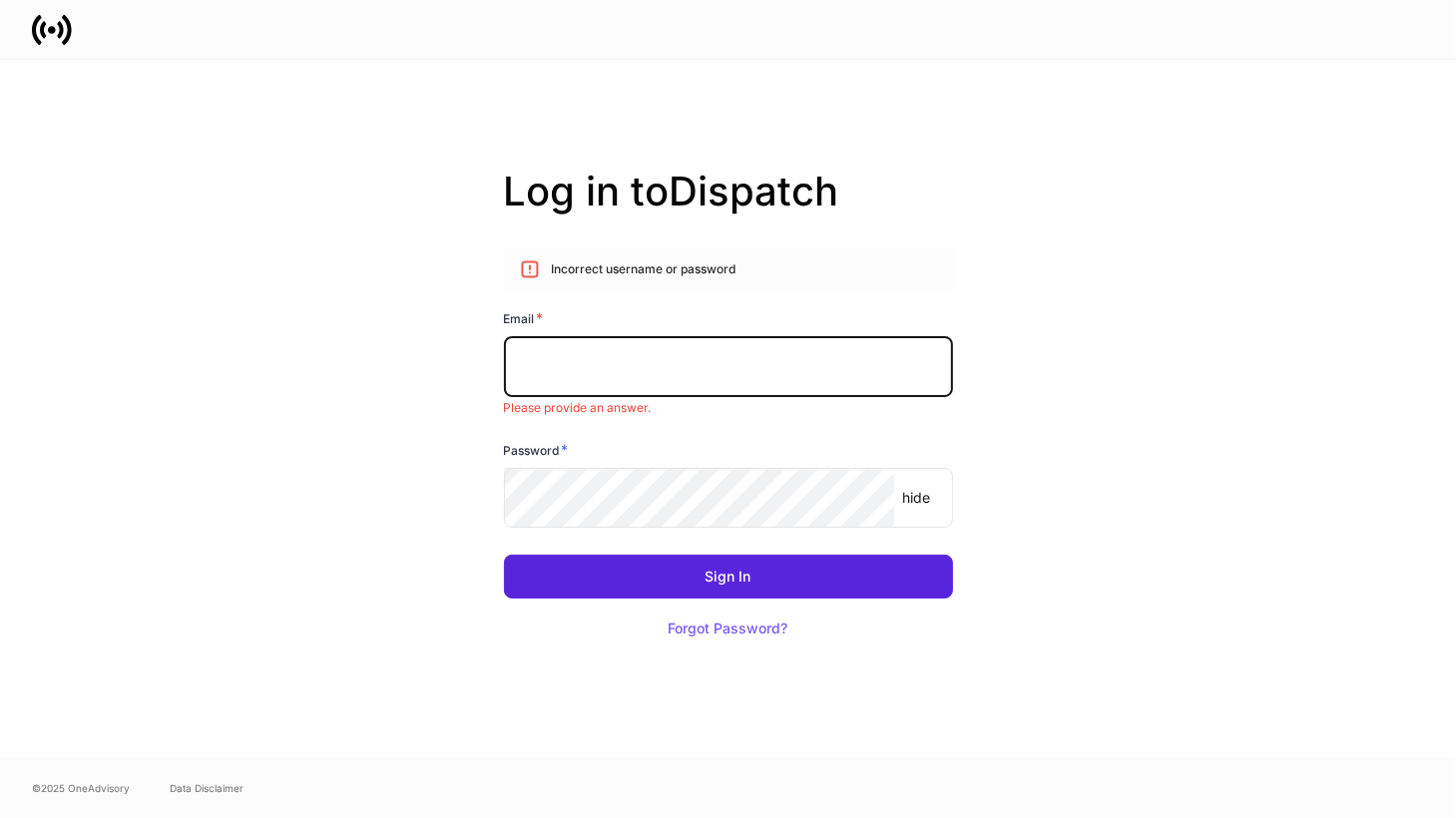 type on "**********" 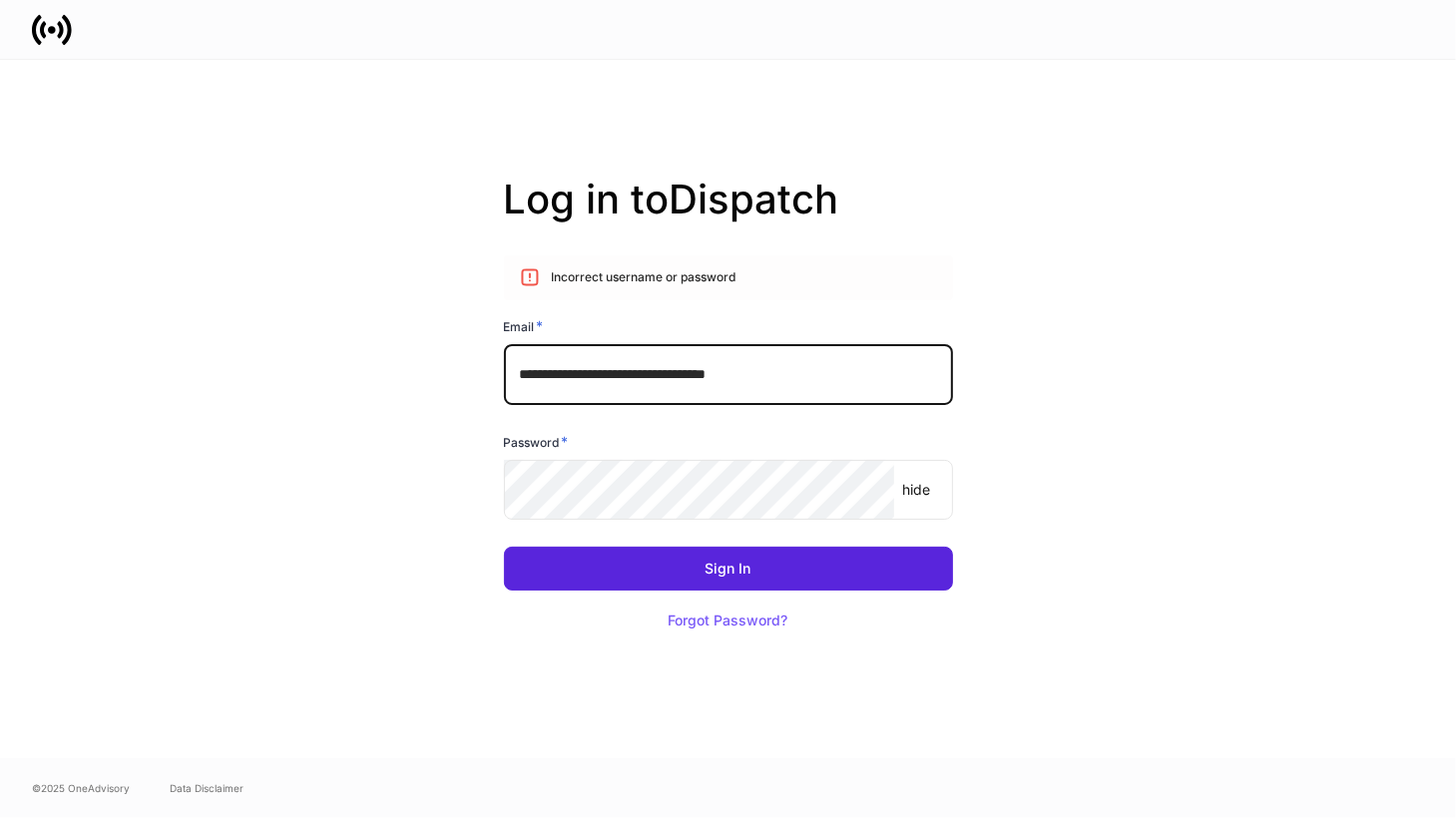 click on "**********" at bounding box center [728, 374] 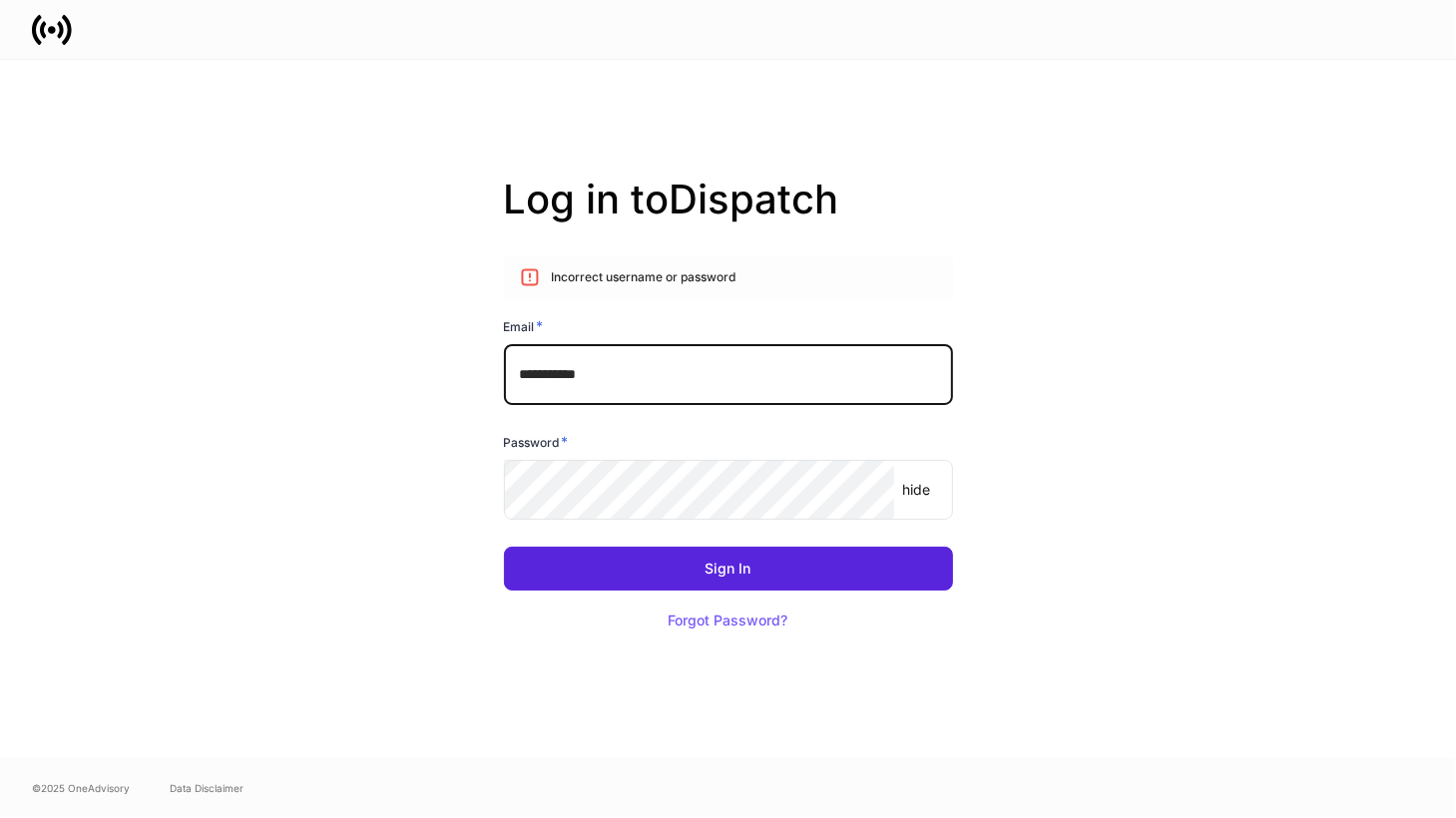 click on "**********" at bounding box center [728, 409] 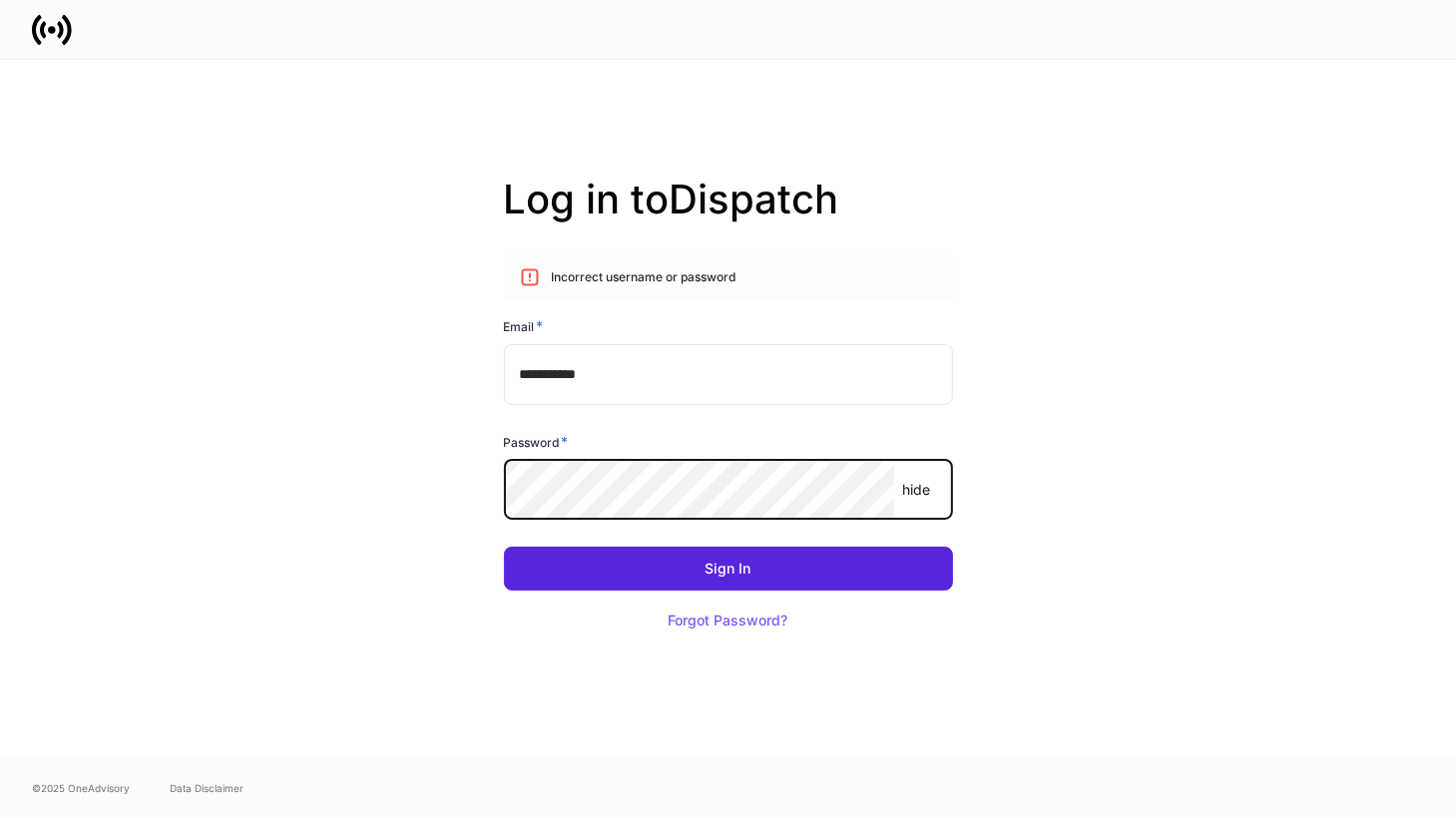 click on "**********" at bounding box center (728, 374) 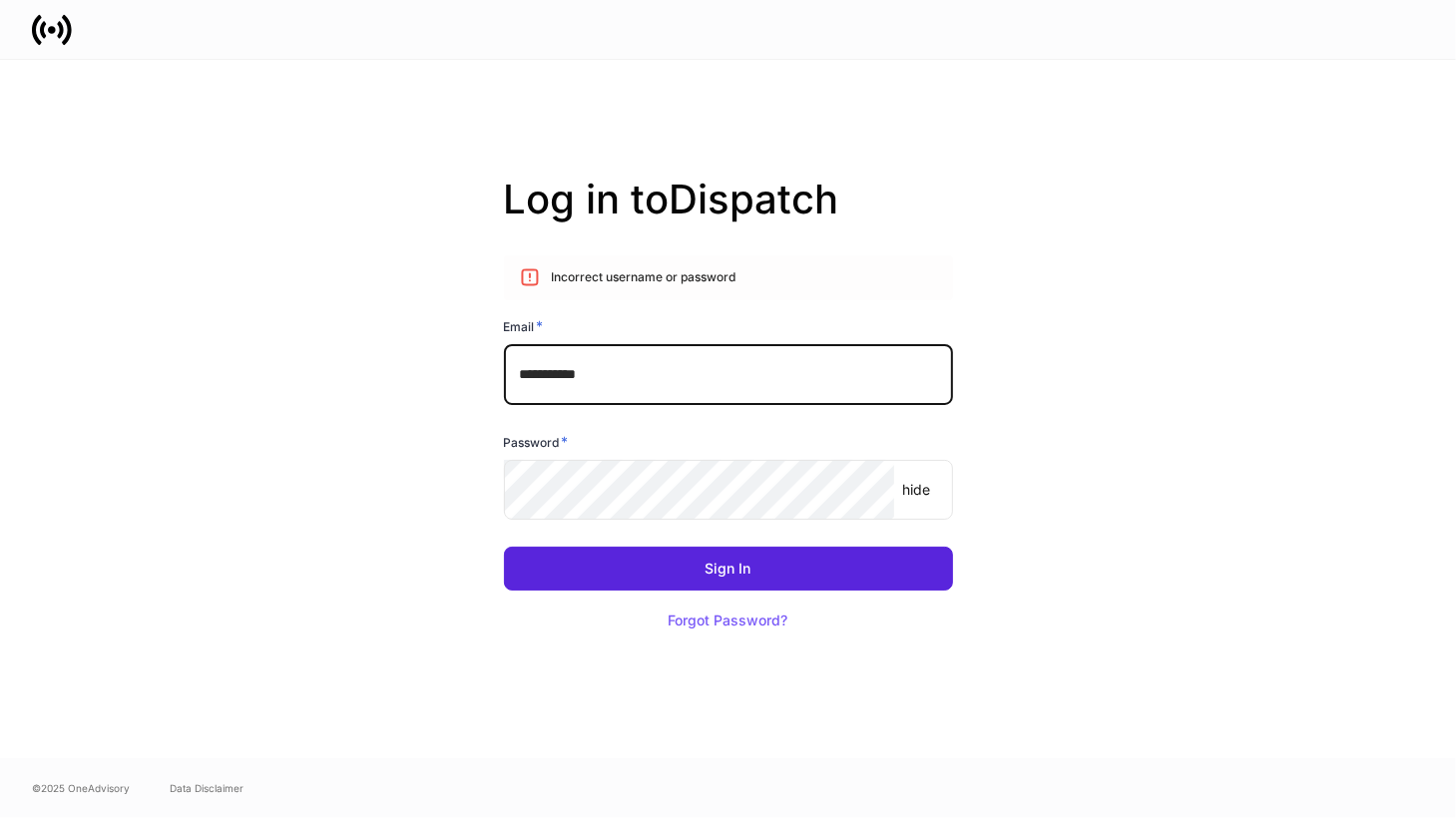 drag, startPoint x: 687, startPoint y: 380, endPoint x: 447, endPoint y: 380, distance: 240 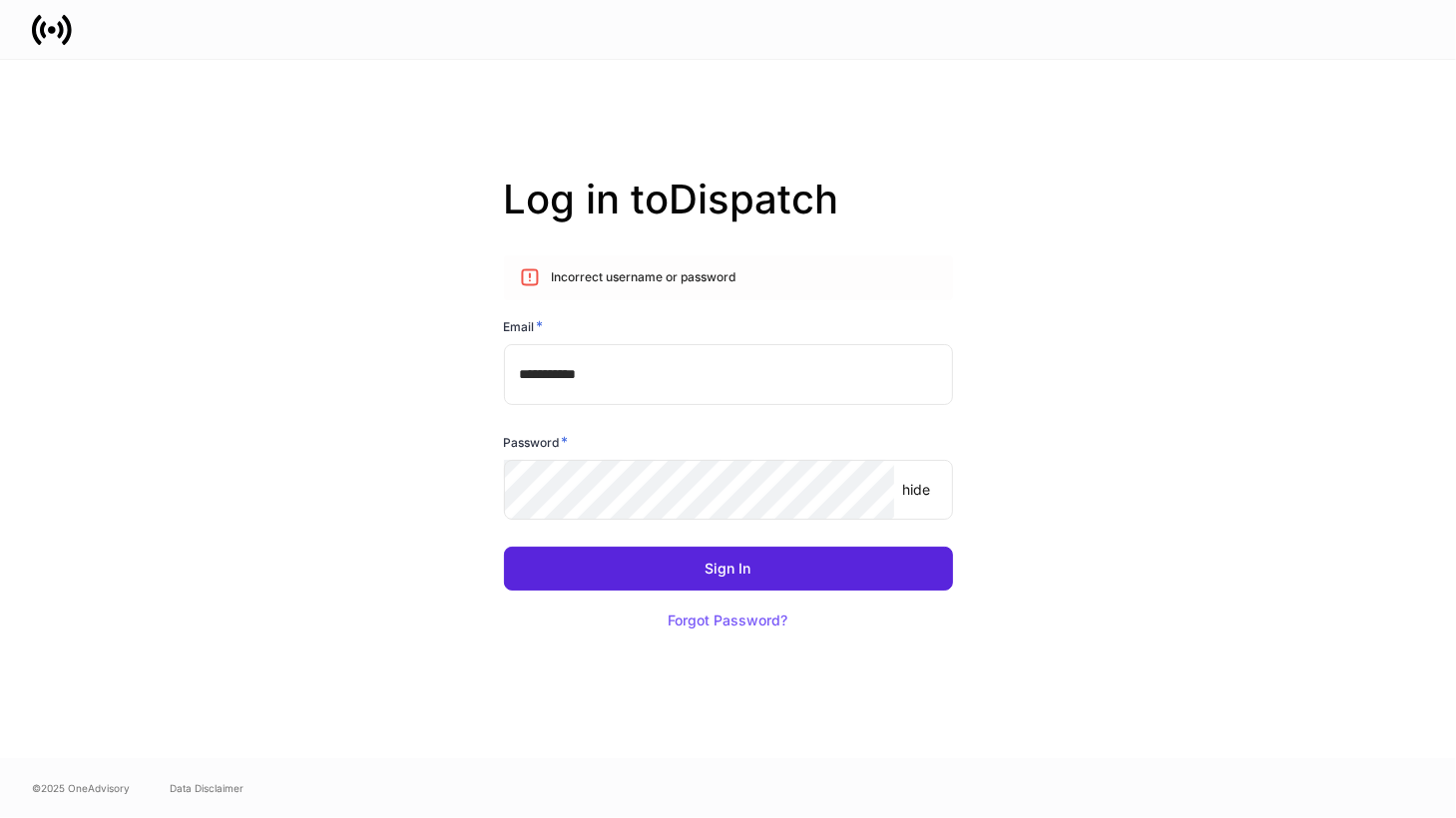 click at bounding box center (728, 29) 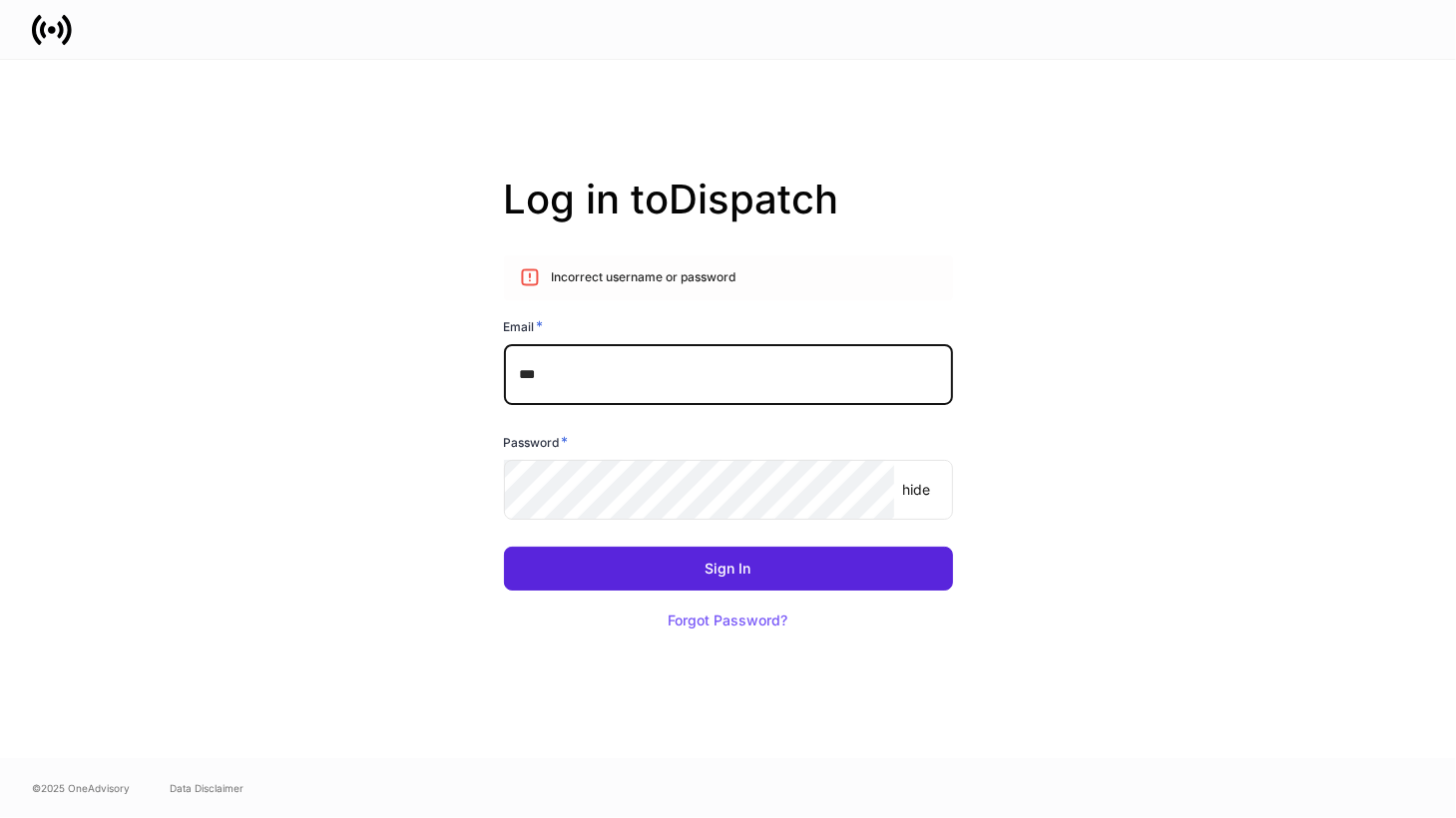 type on "*" 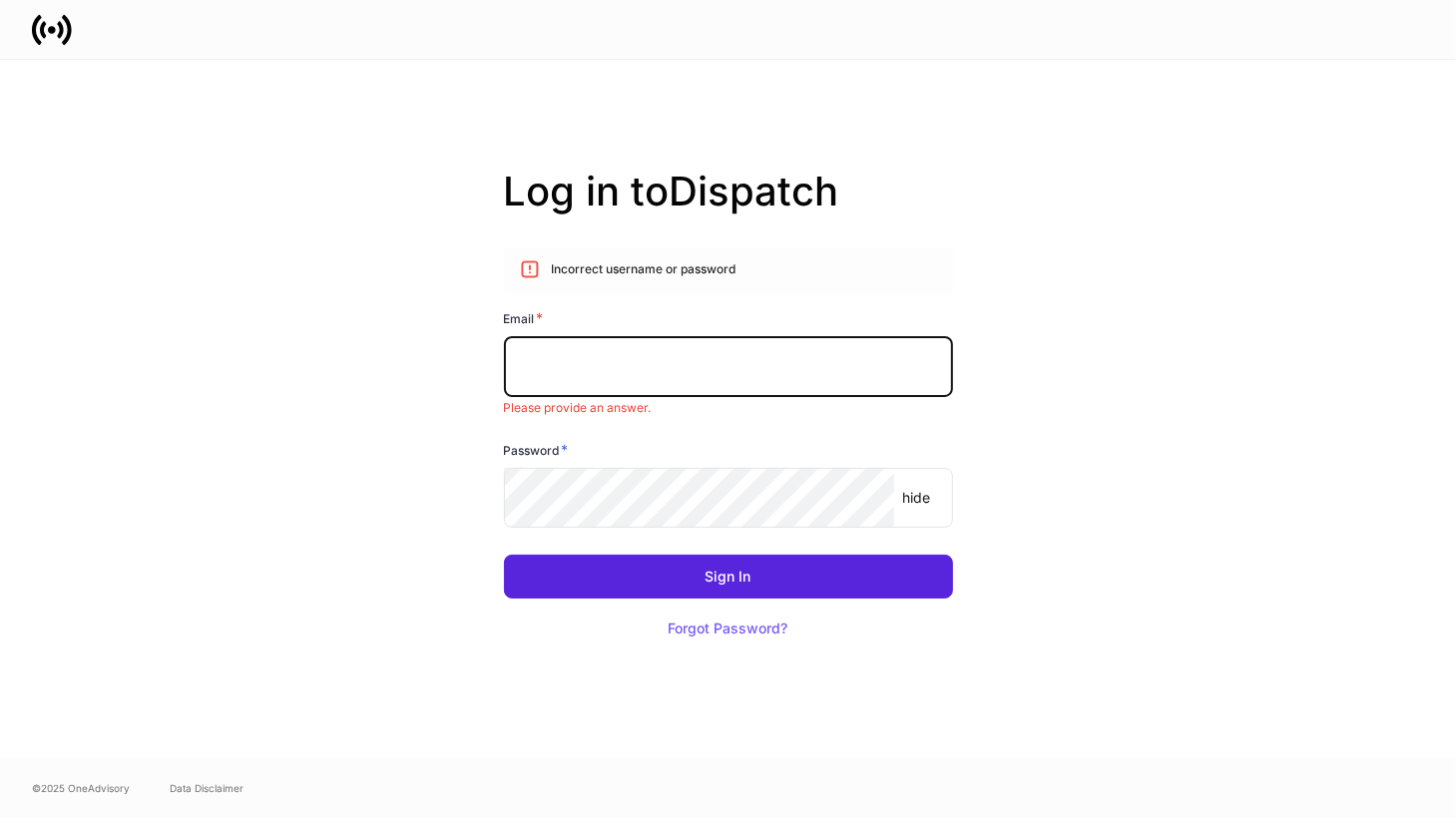 paste on "**********" 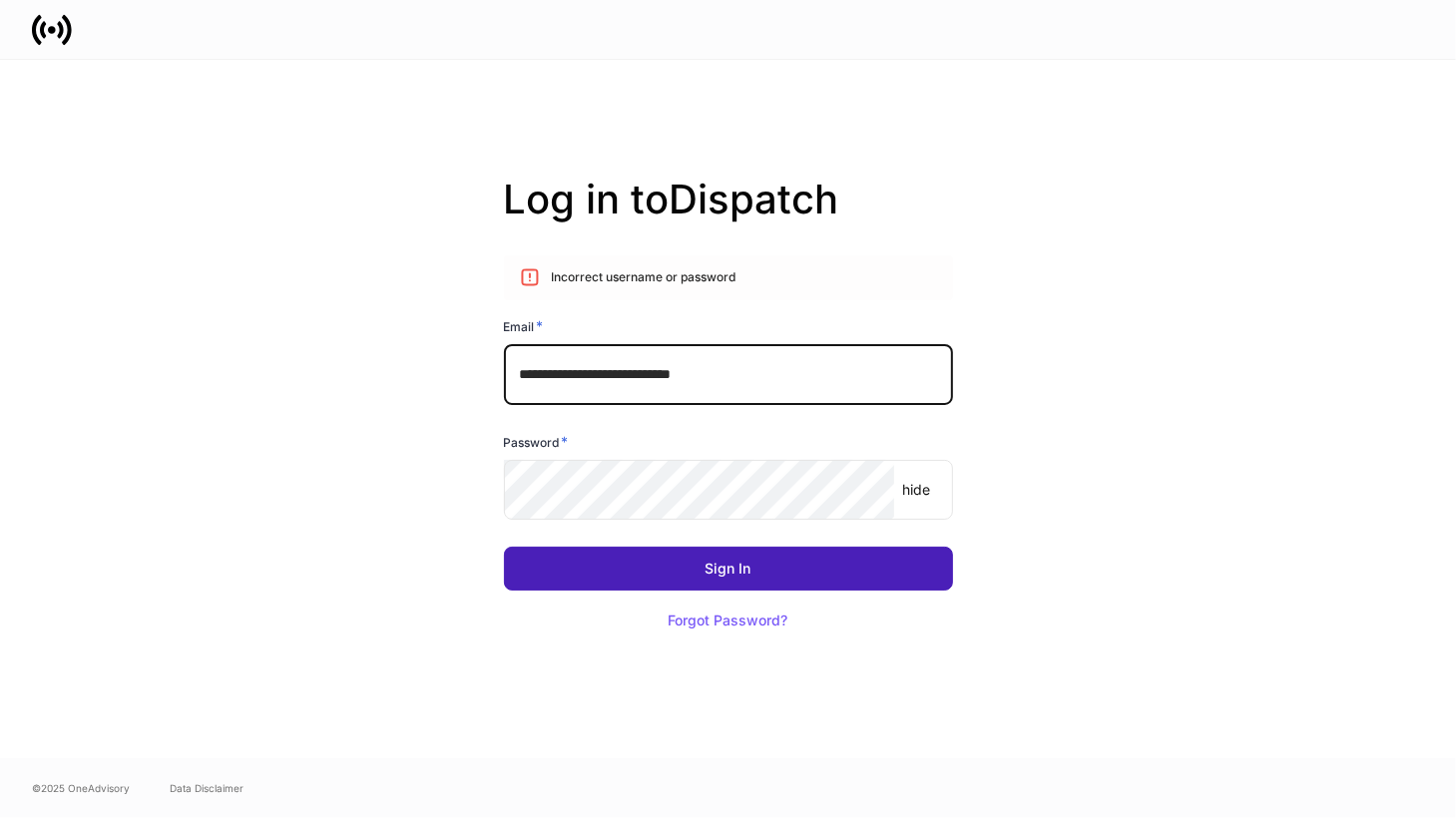 type on "**********" 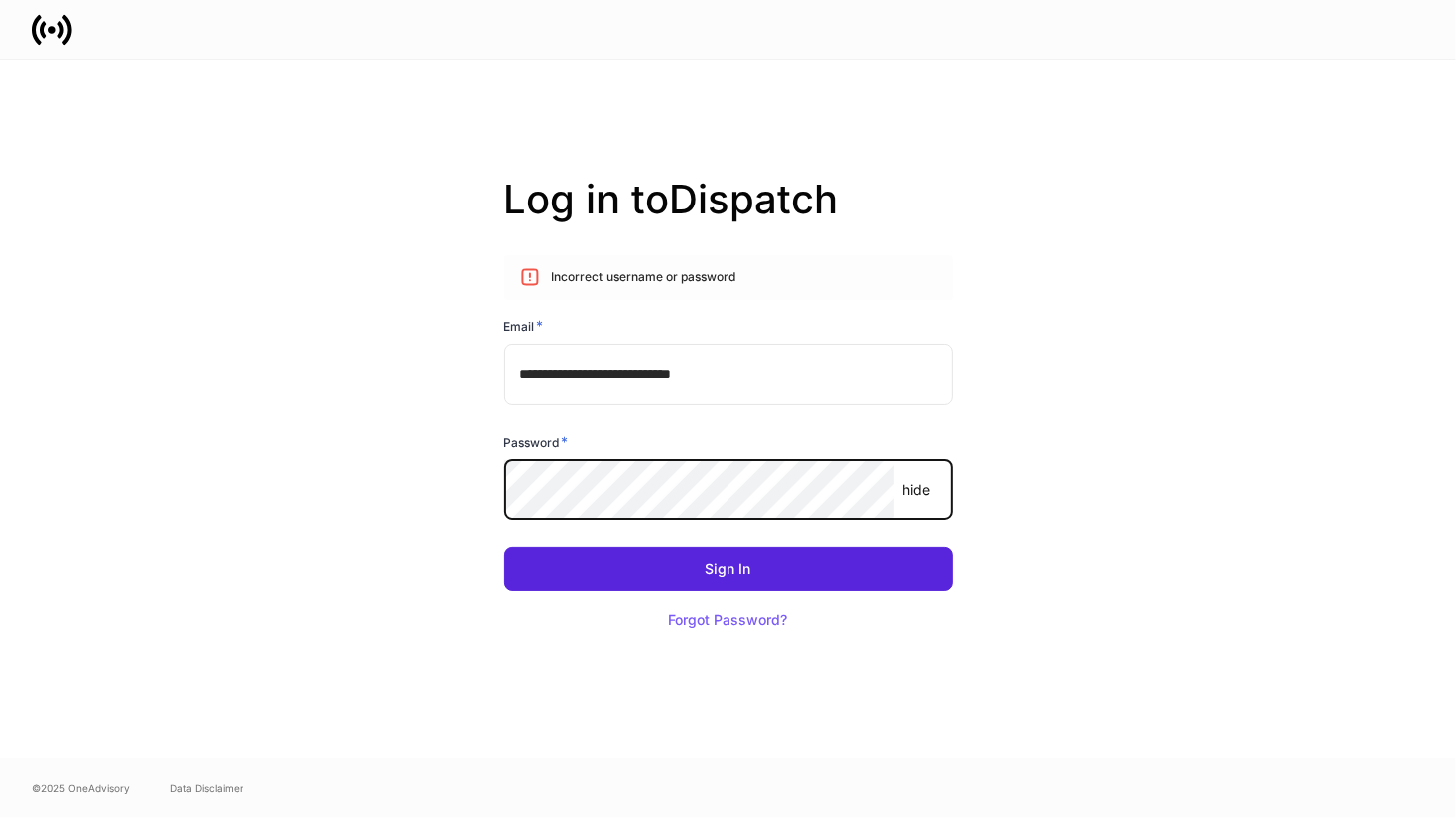 click on "**********" at bounding box center [728, 409] 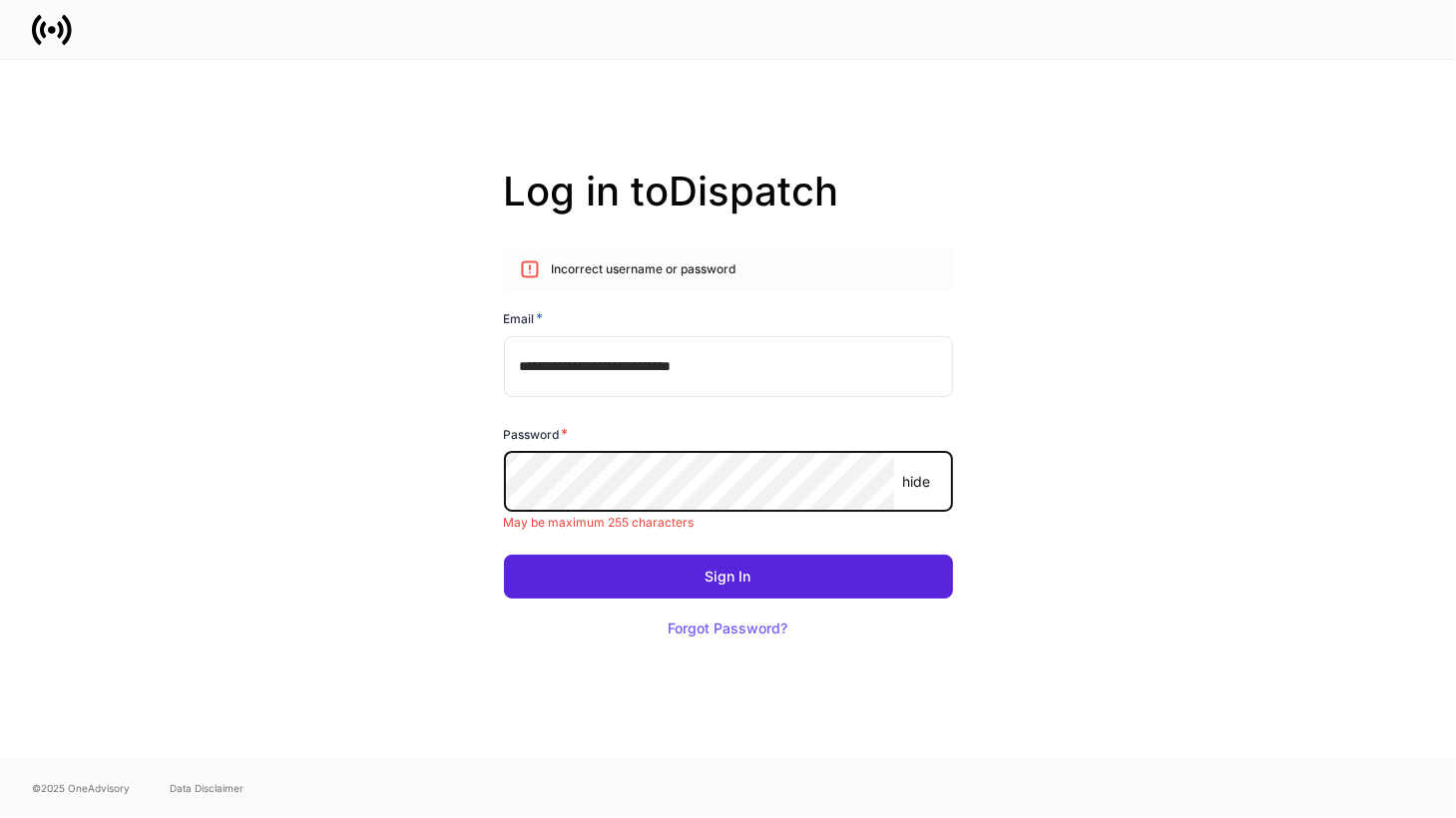 scroll, scrollTop: 0, scrollLeft: 2722, axis: horizontal 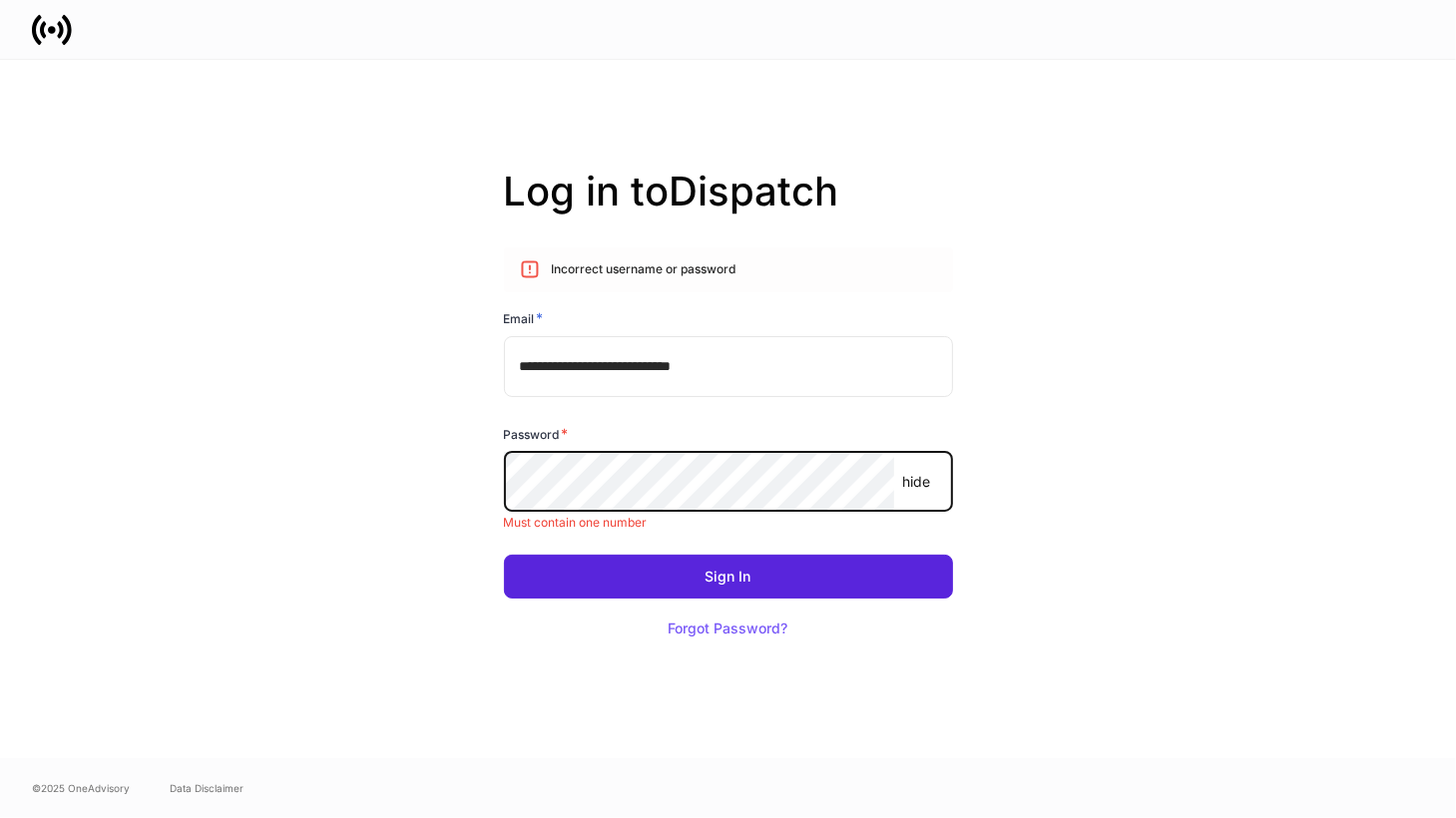 drag, startPoint x: 349, startPoint y: 450, endPoint x: 457, endPoint y: 476, distance: 111.085553 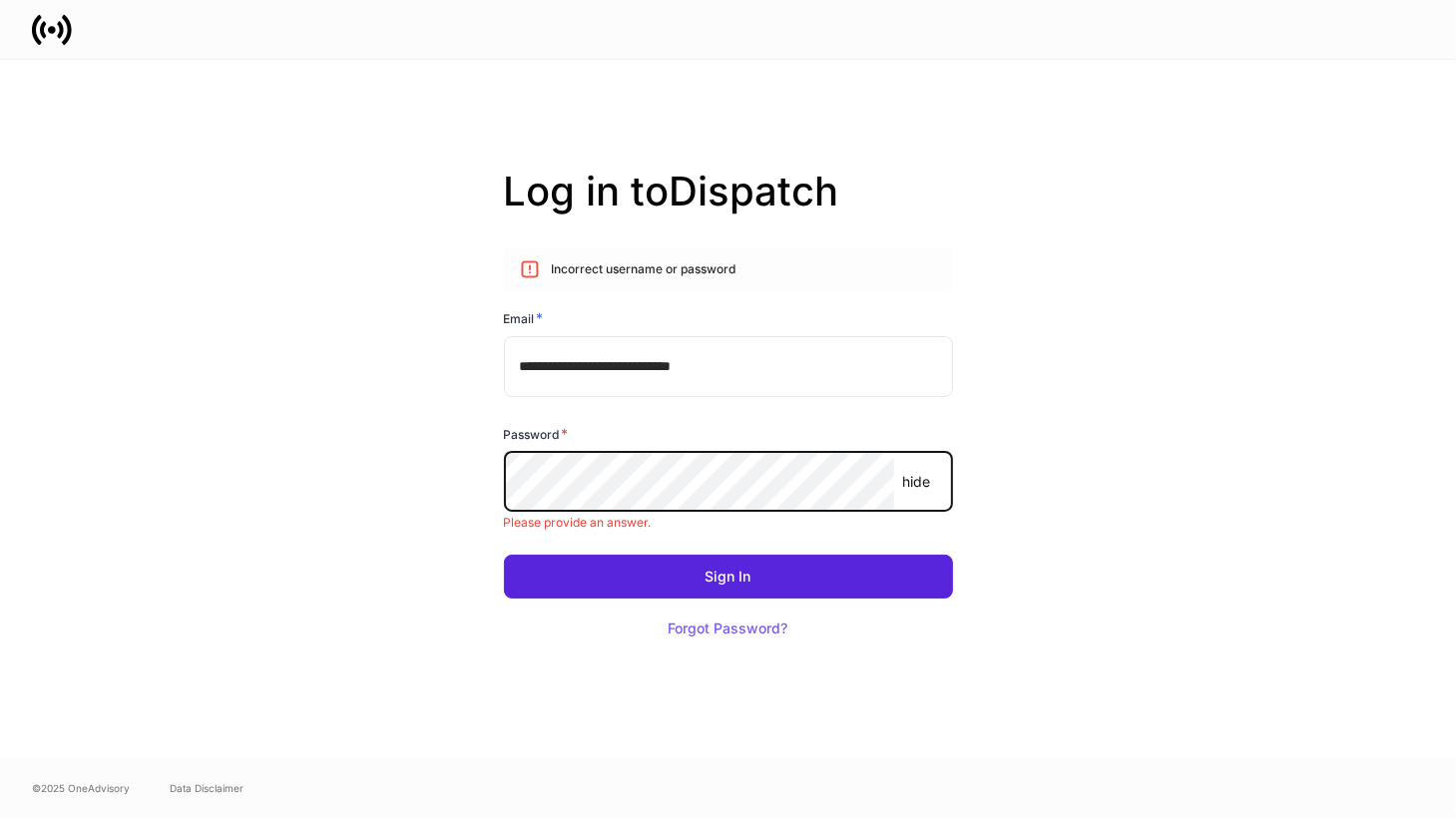click on "**********" at bounding box center [728, 409] 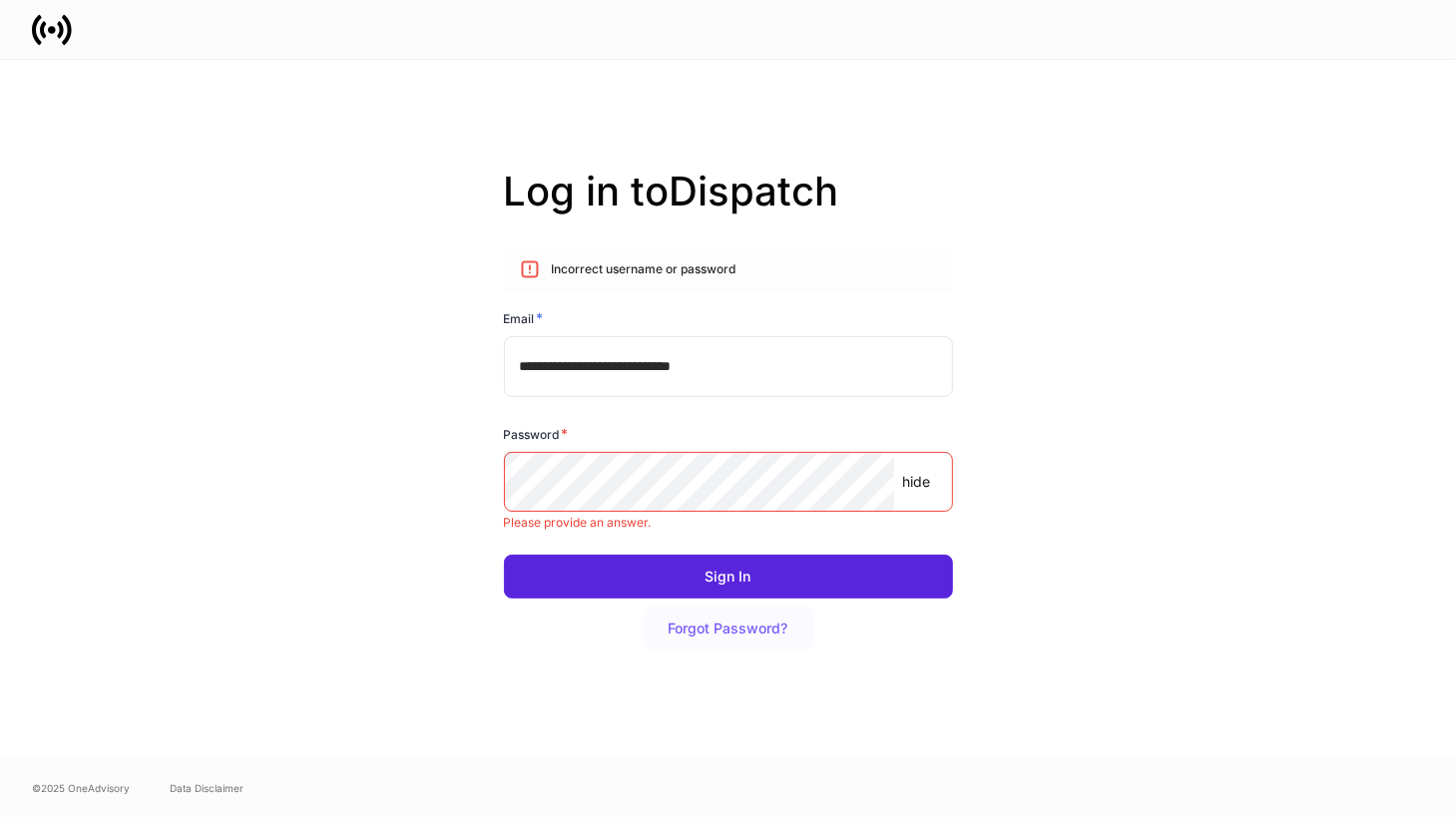 drag, startPoint x: 704, startPoint y: 619, endPoint x: 685, endPoint y: 617, distance: 19.104973 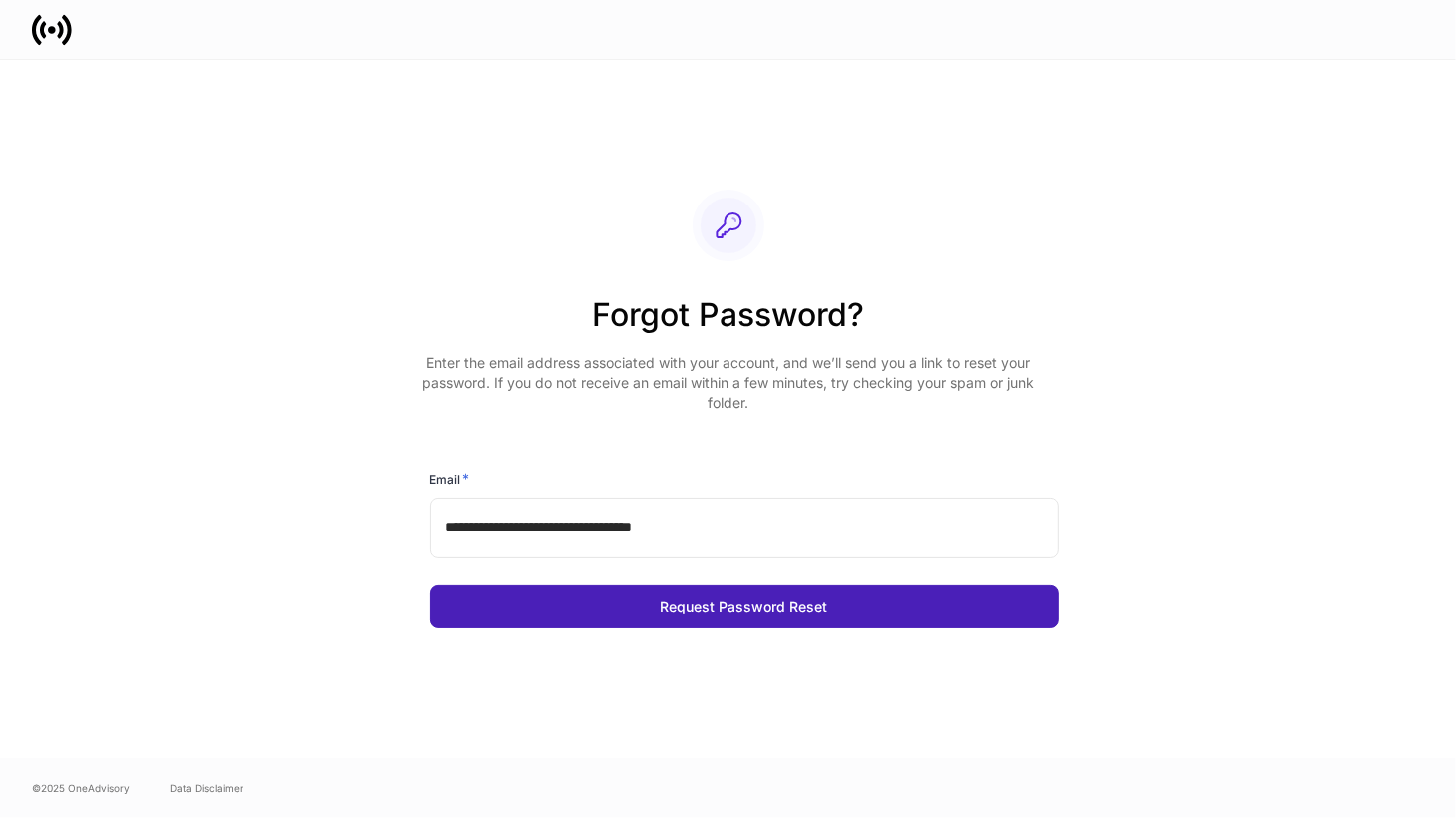 click on "Request Password Reset" at bounding box center (744, 607) 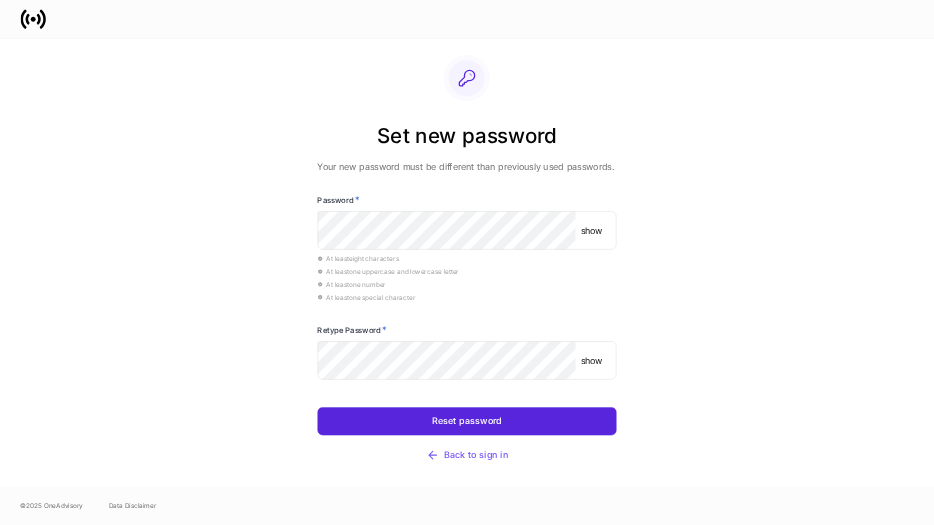 scroll, scrollTop: 0, scrollLeft: 0, axis: both 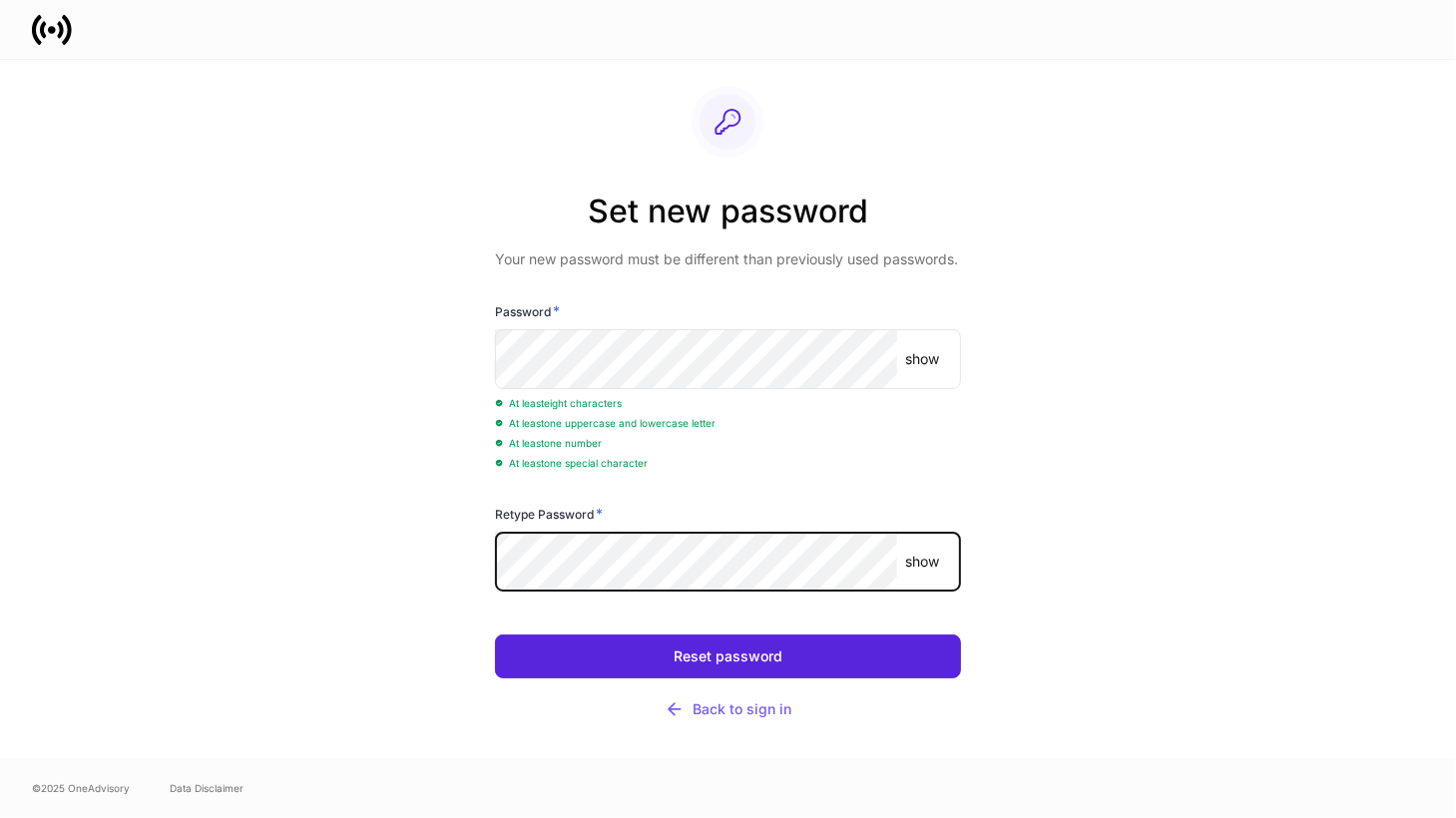 click on "show ​" at bounding box center (728, 359) 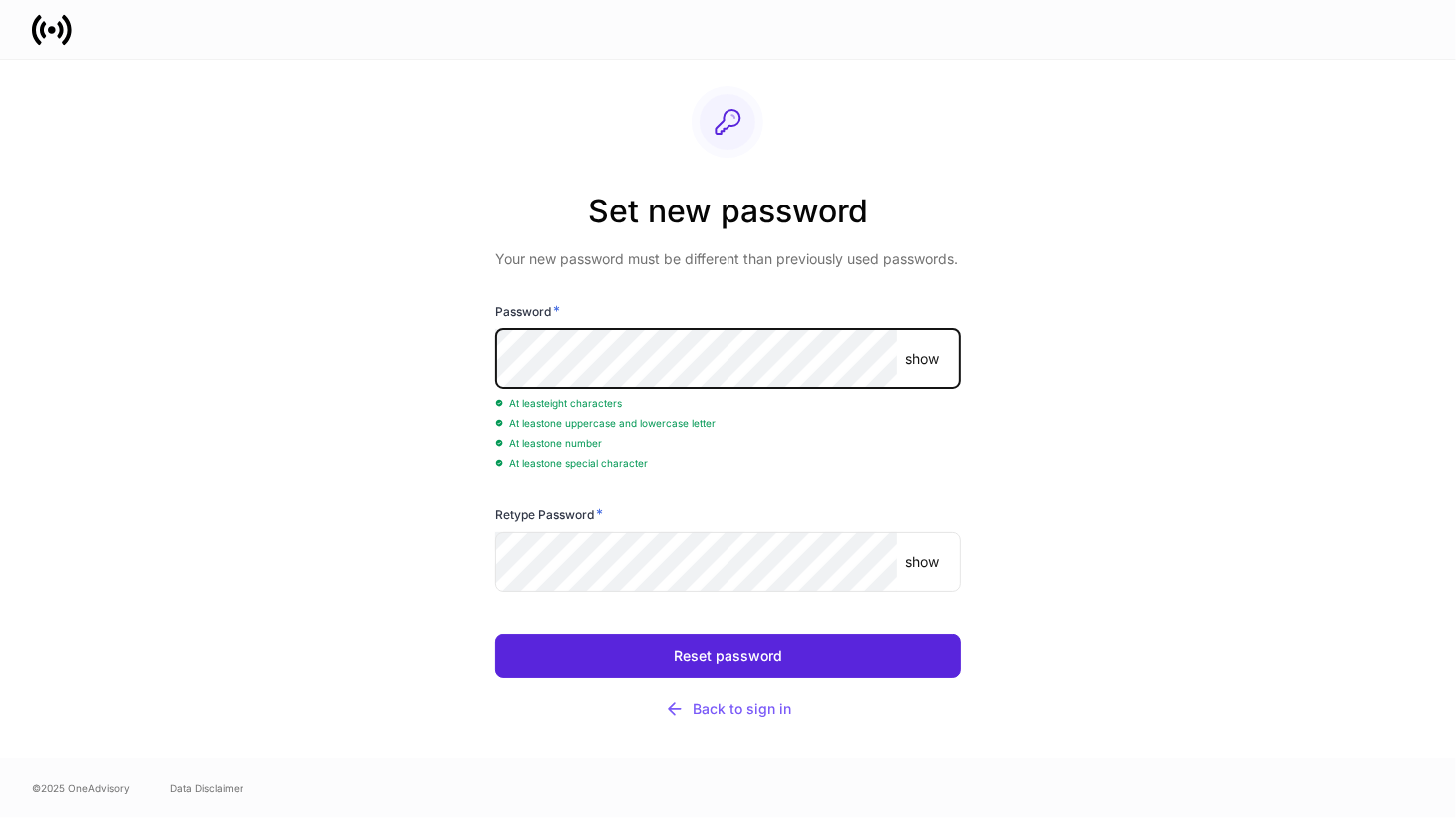 click on "show" at bounding box center (922, 359) 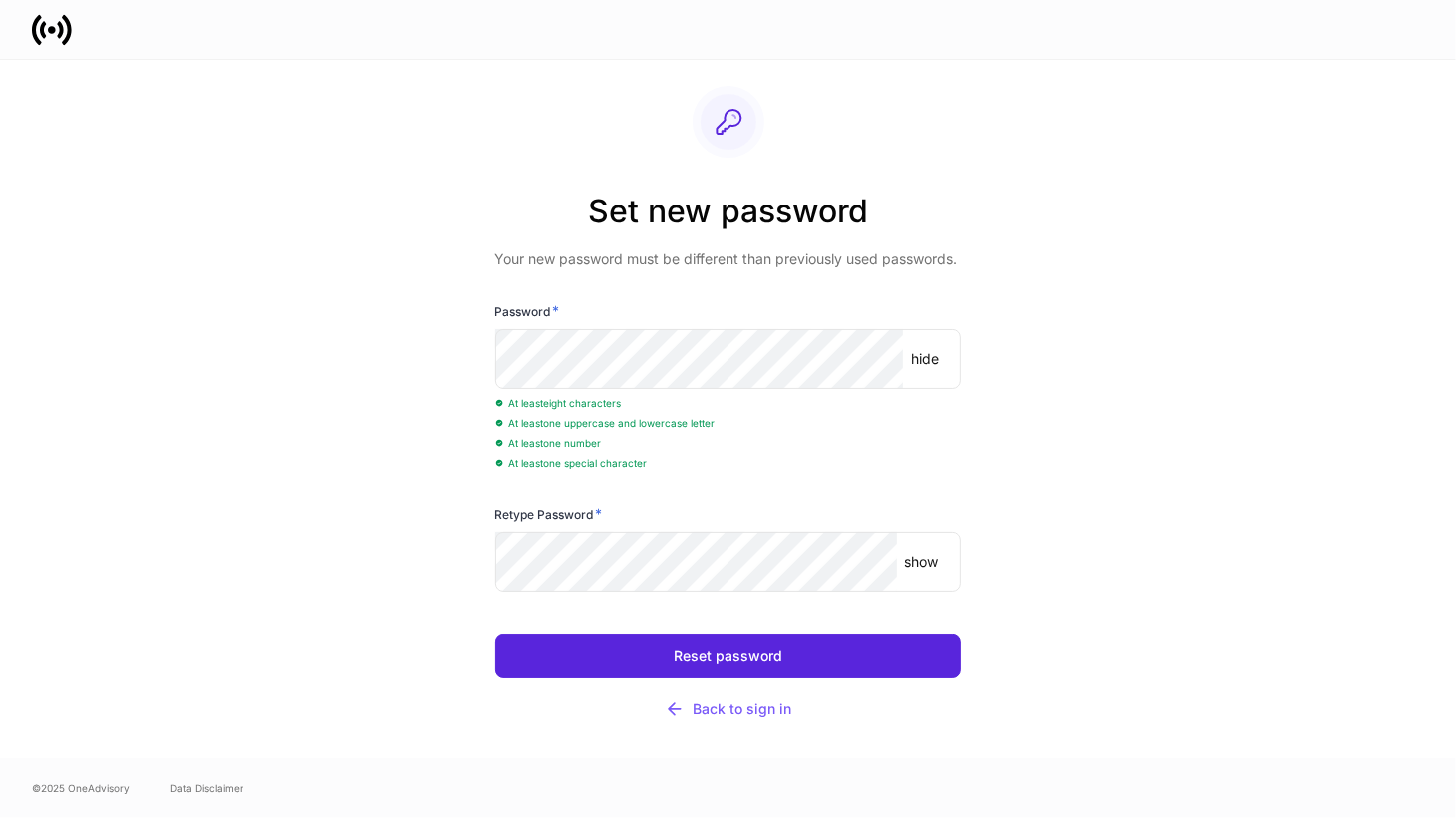 click on "show" at bounding box center (922, 562) 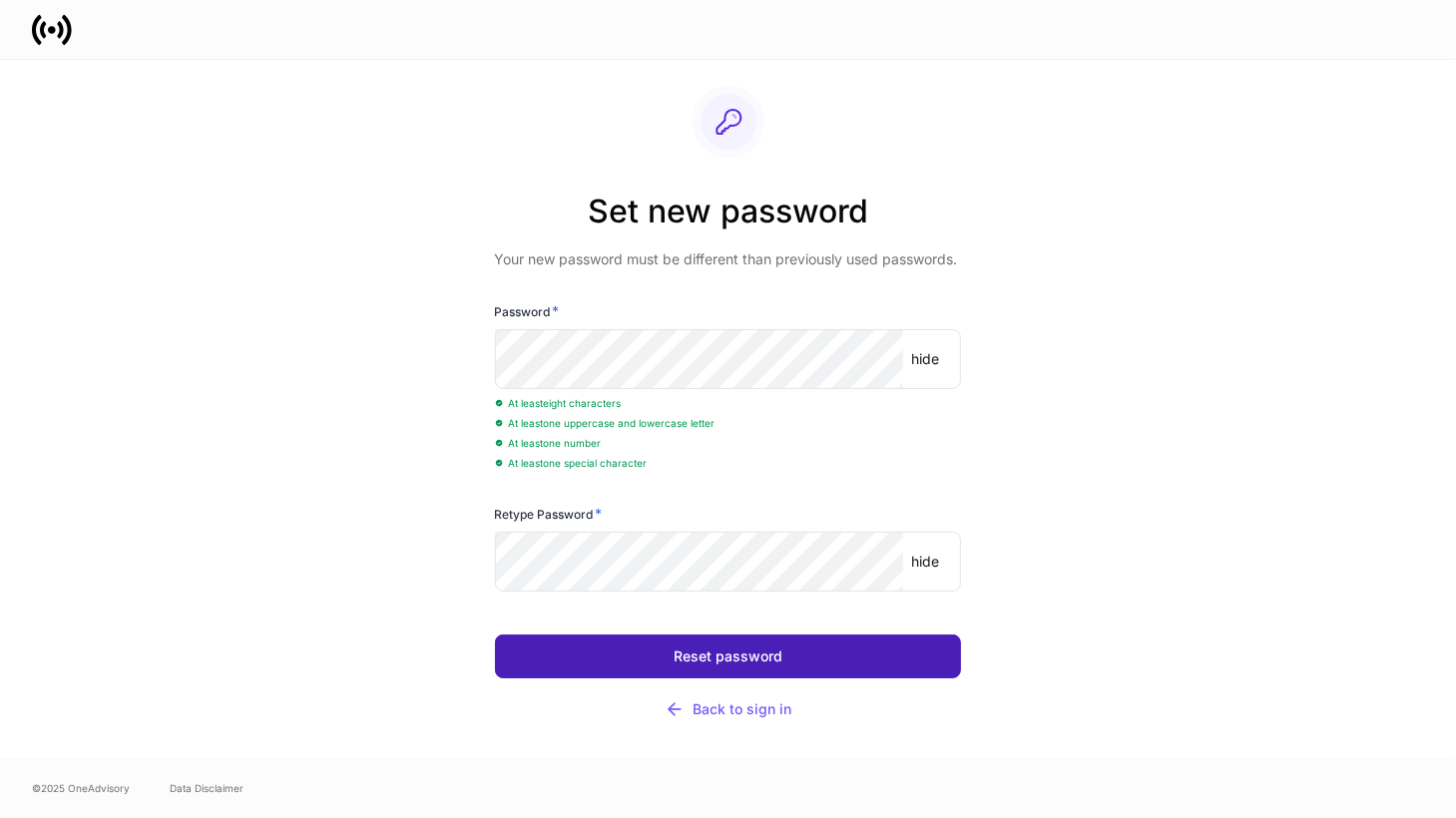 click on "Reset password" at bounding box center [728, 656] 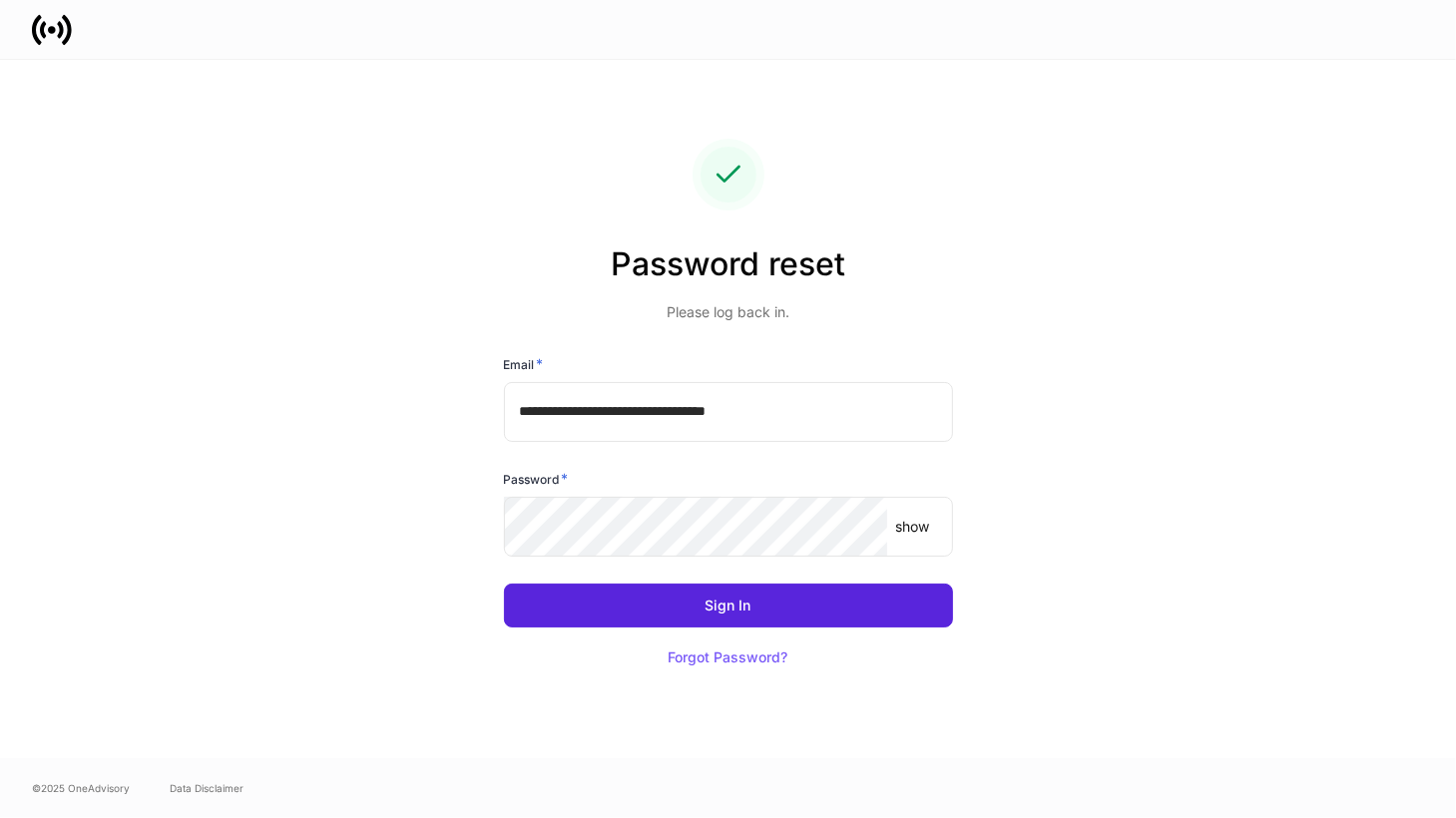 click on "**********" at bounding box center (728, 412) 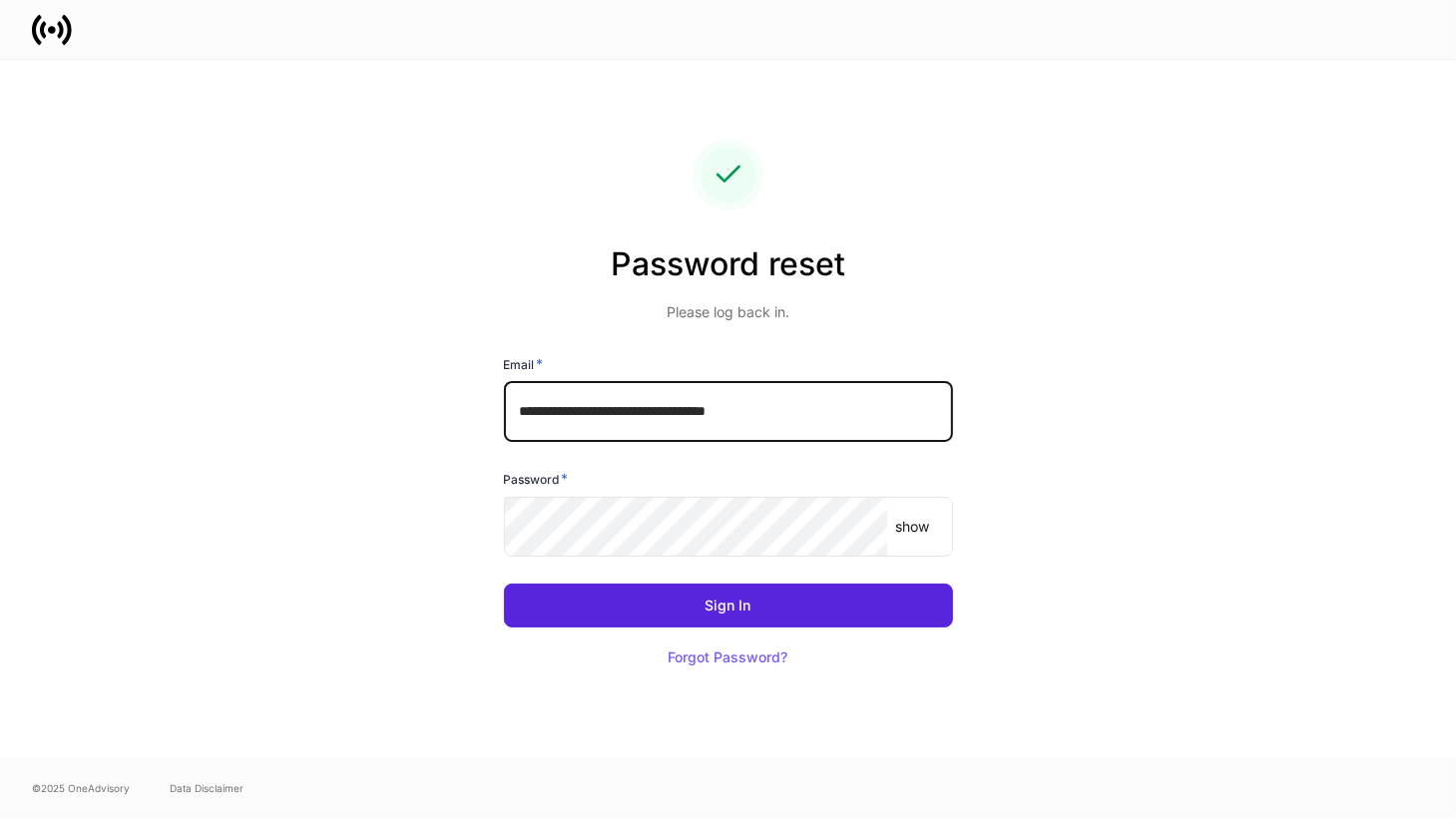 click on "**********" at bounding box center [728, 409] 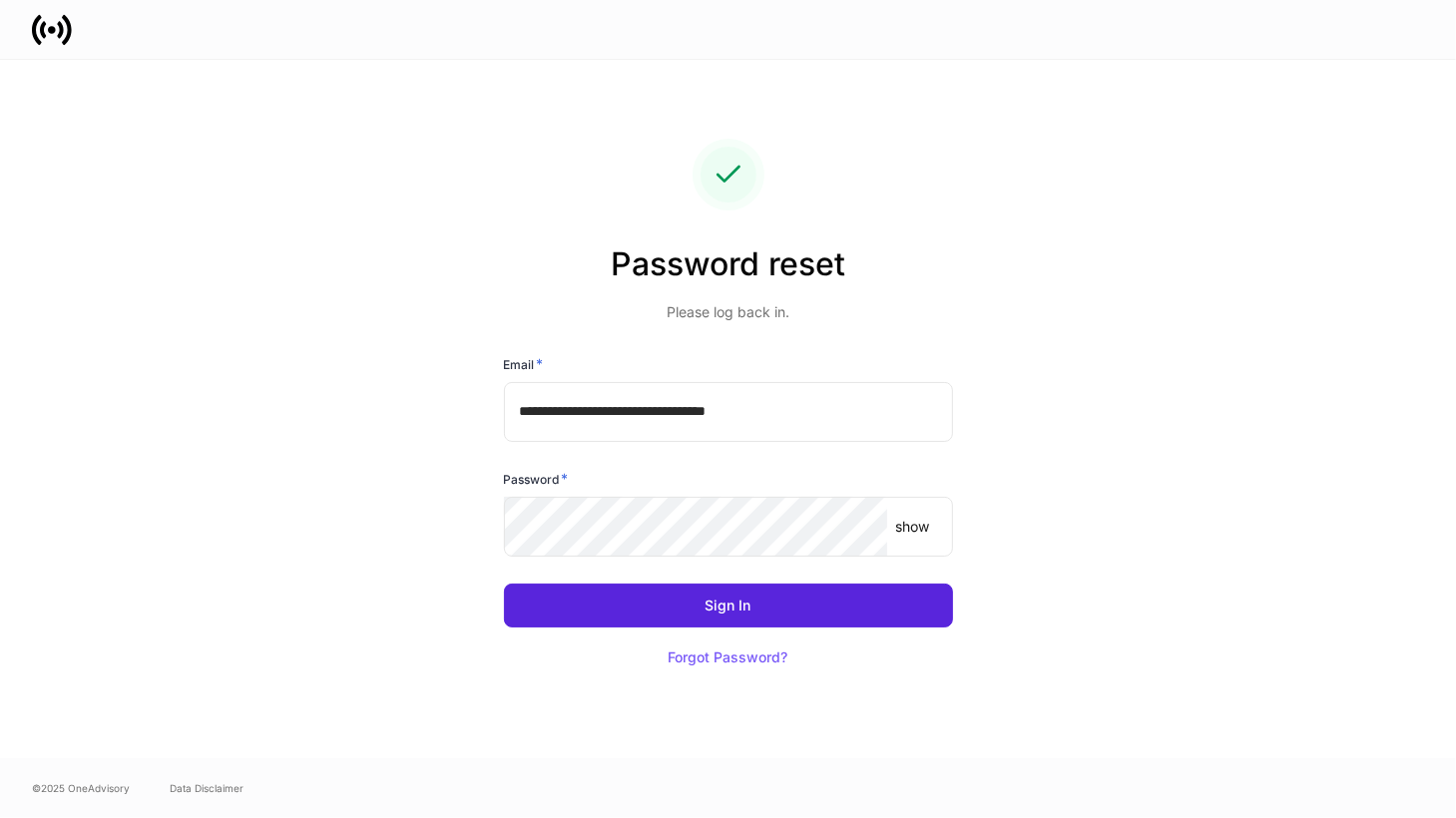click on "Please log back in." at bounding box center [728, 312] 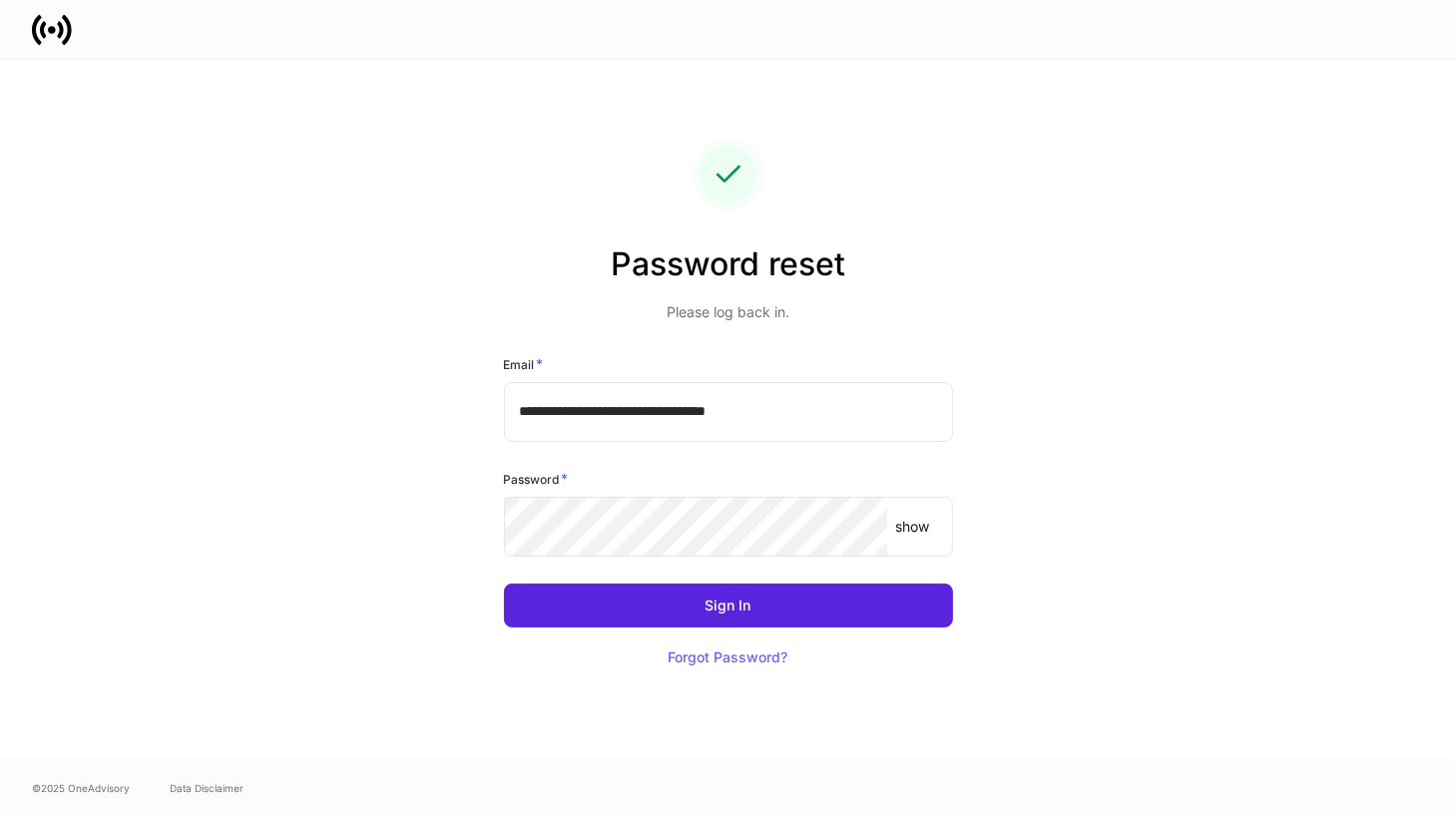 click on "**********" at bounding box center [728, 409] 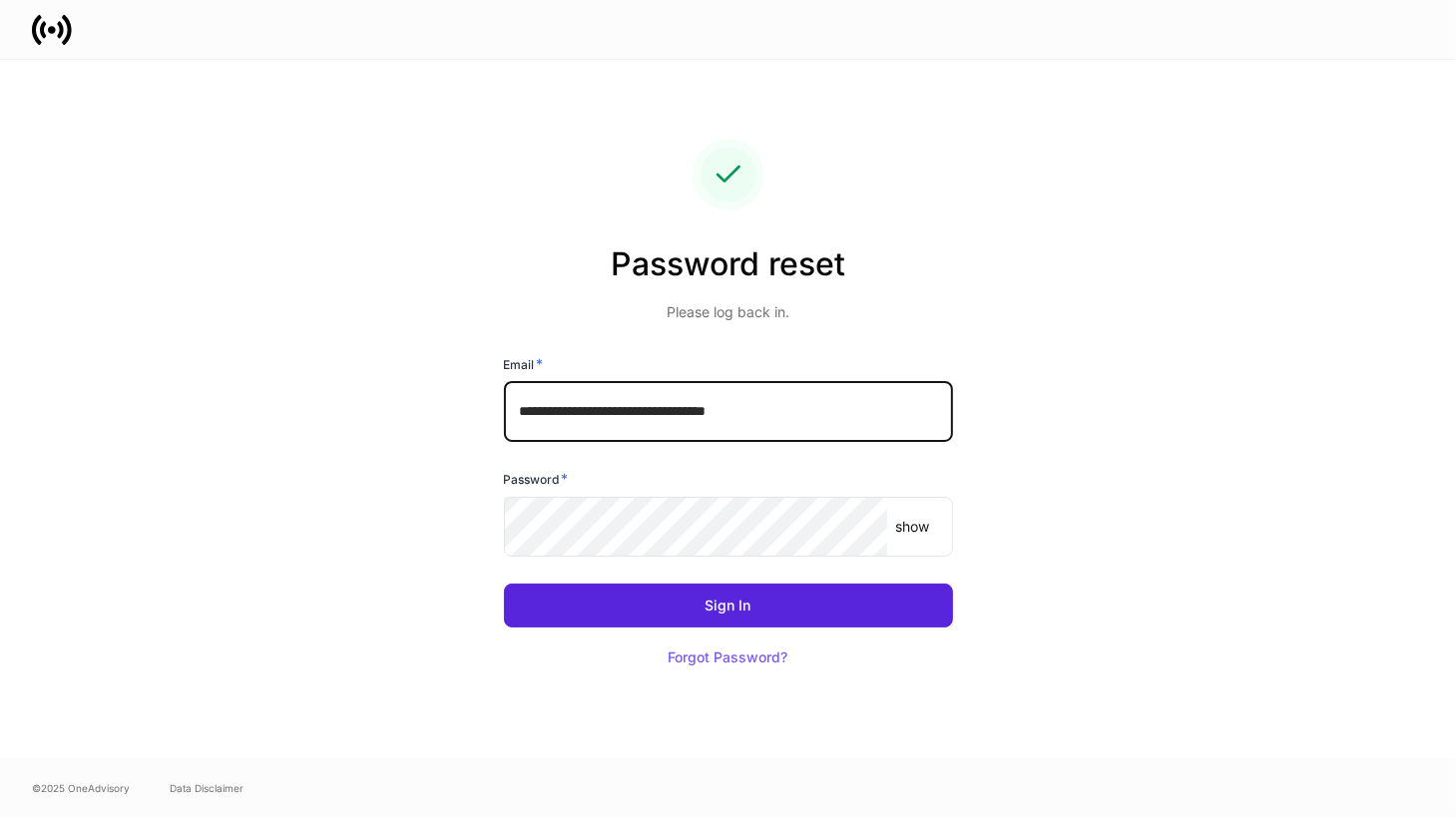 click on "**********" at bounding box center (728, 409) 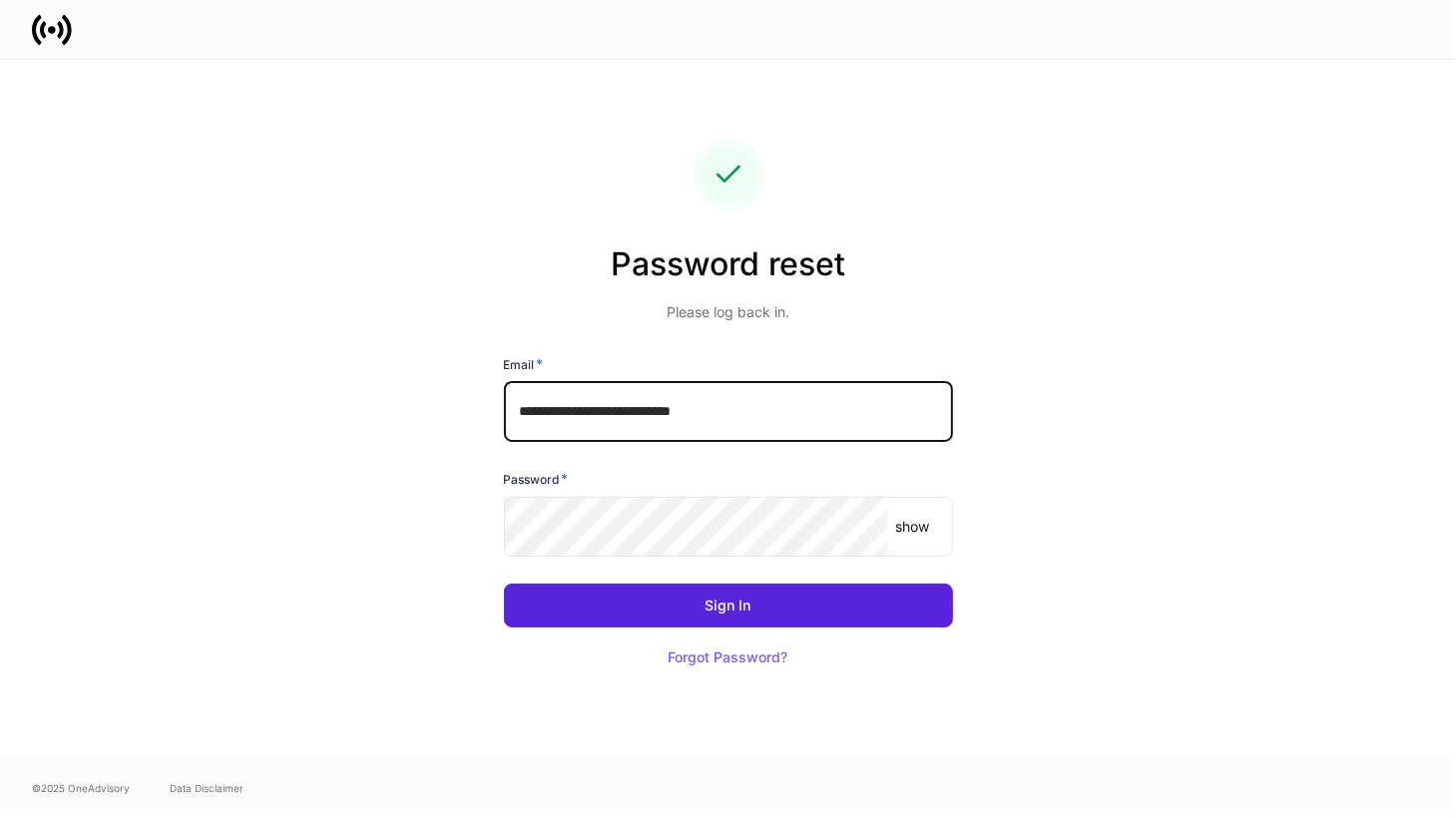 drag, startPoint x: 774, startPoint y: 407, endPoint x: 986, endPoint y: 404, distance: 212.02123 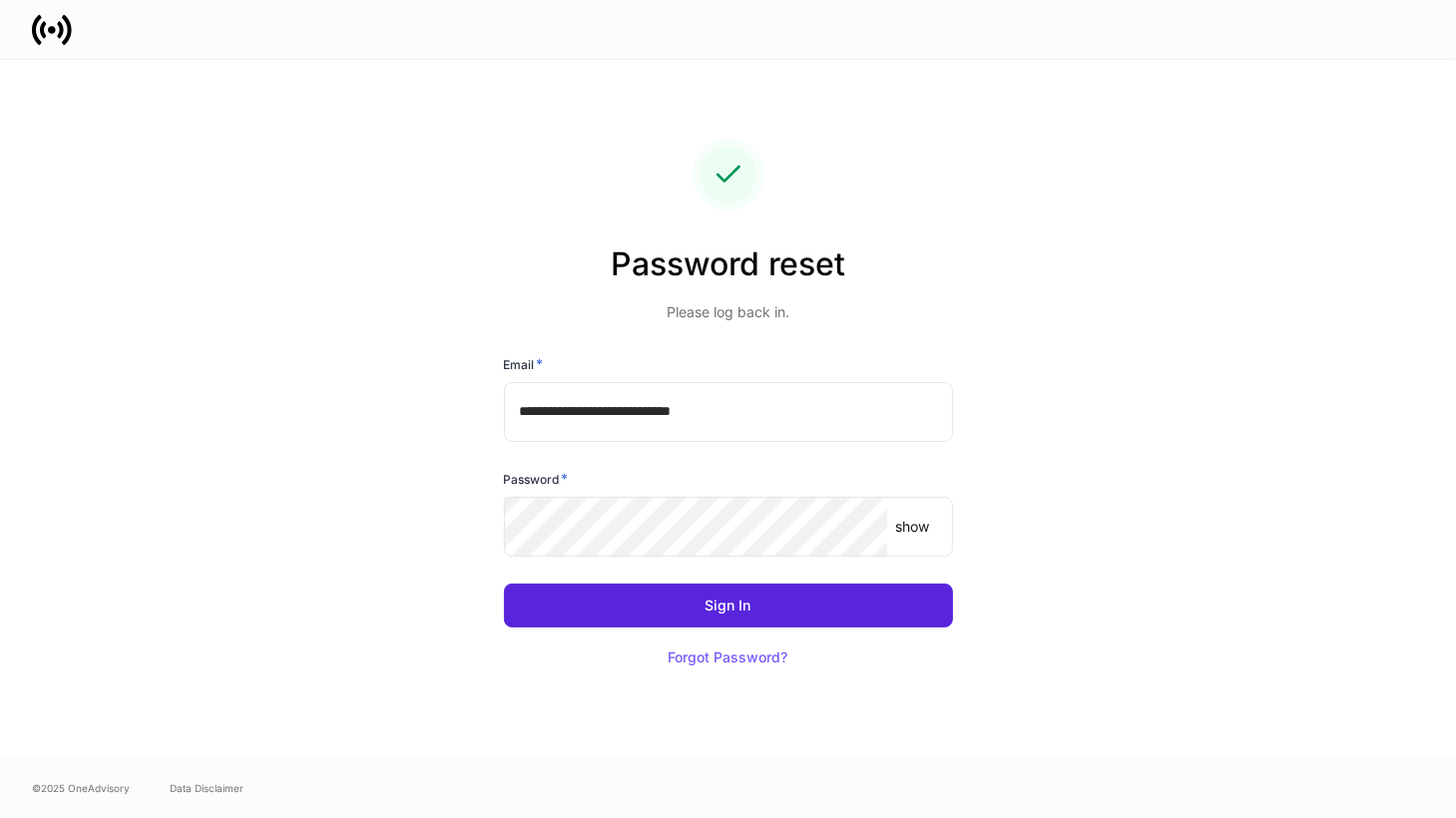 click on "show ​" at bounding box center (728, 527) 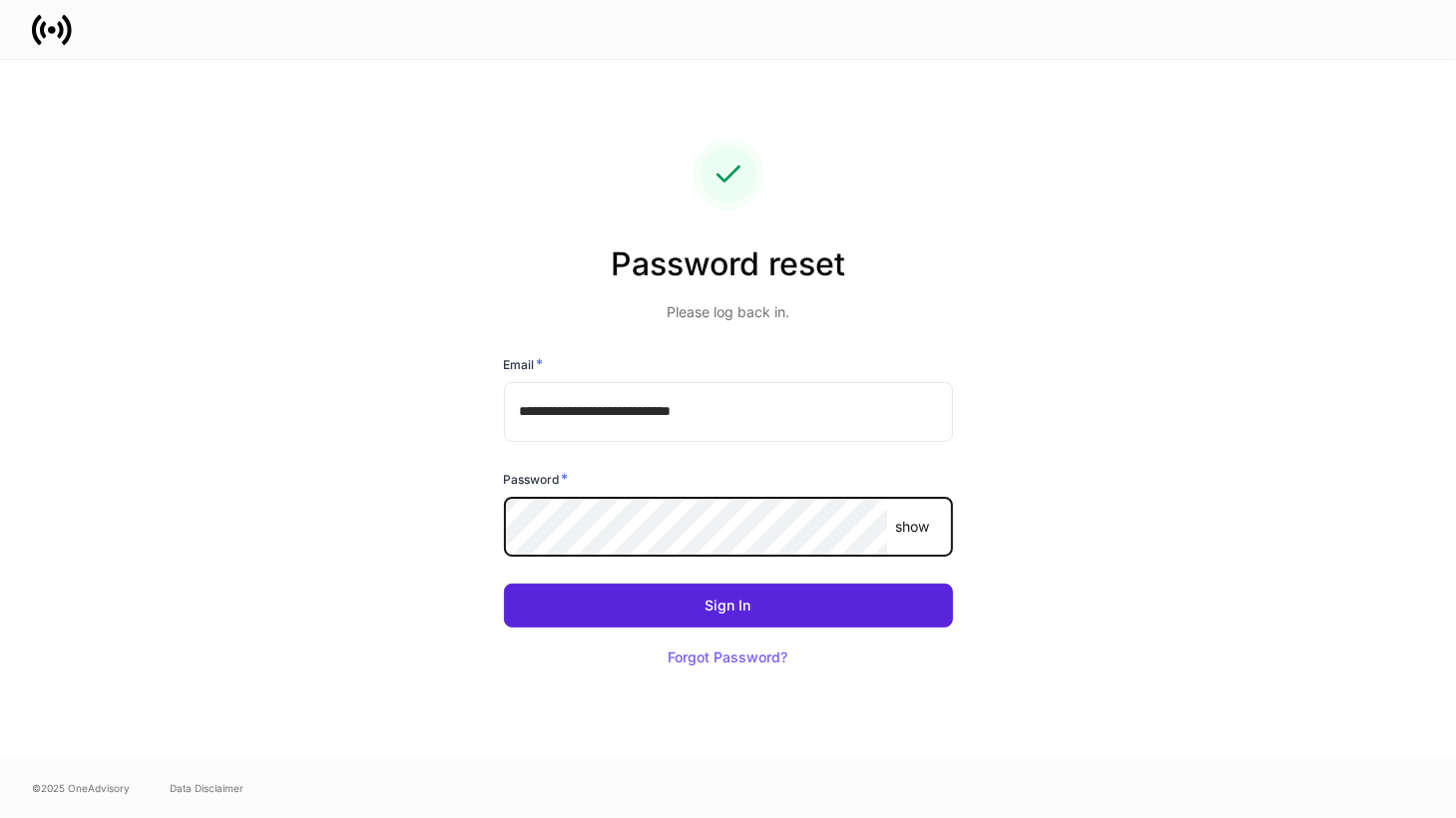 click on "show" at bounding box center (912, 527) 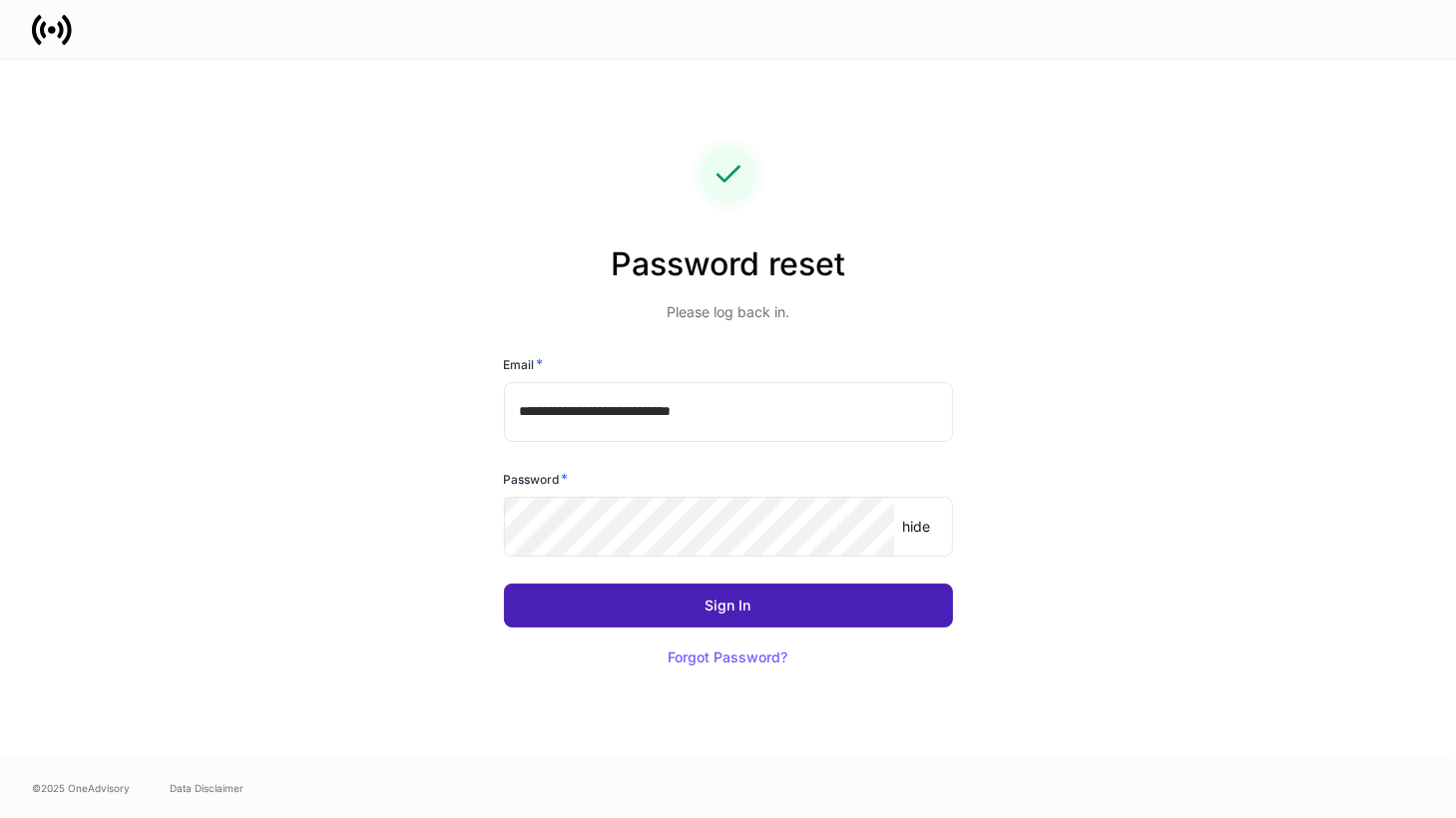 click on "Sign In" at bounding box center (728, 606) 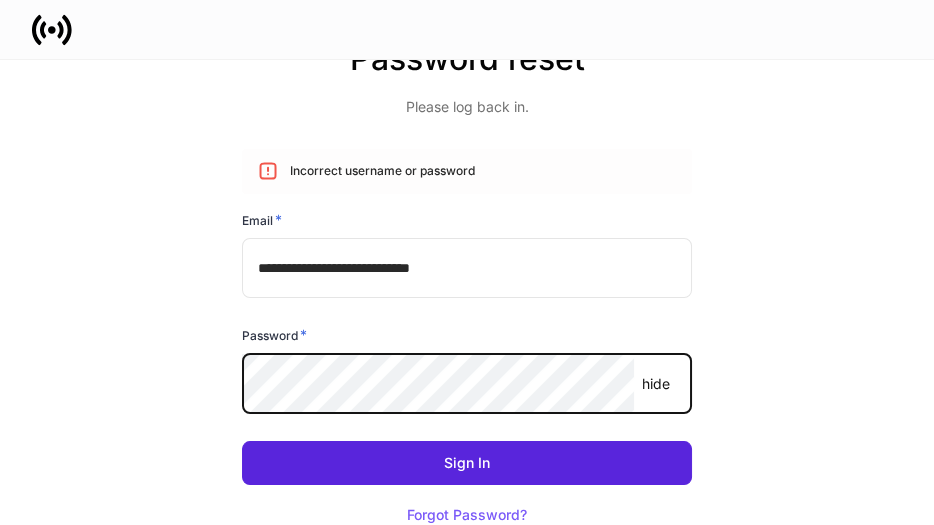 scroll, scrollTop: 198, scrollLeft: 0, axis: vertical 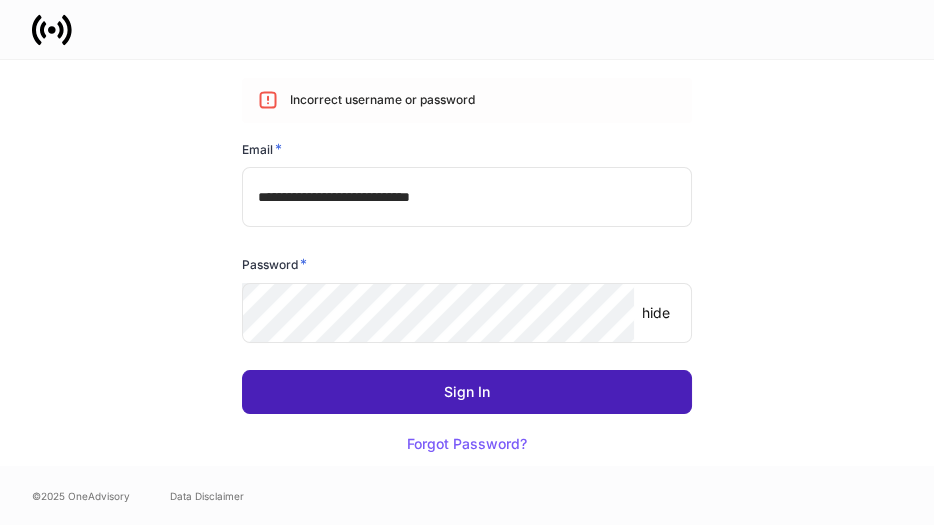 click on "Sign In" at bounding box center (467, 392) 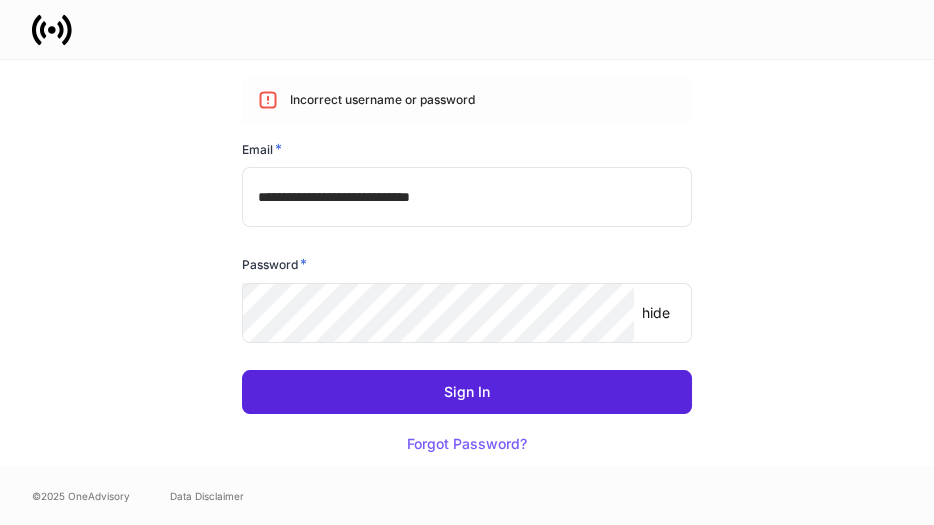 scroll, scrollTop: 198, scrollLeft: 0, axis: vertical 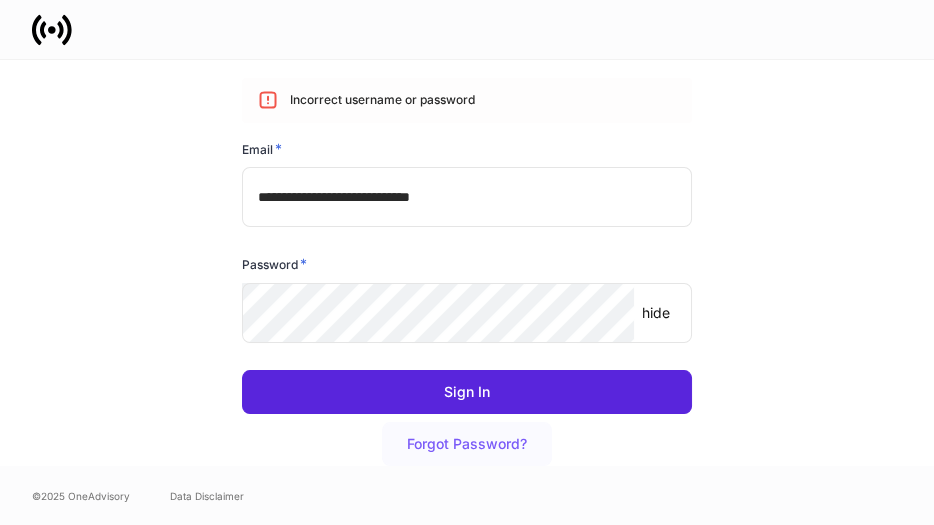 click on "Forgot Password?" at bounding box center (467, 444) 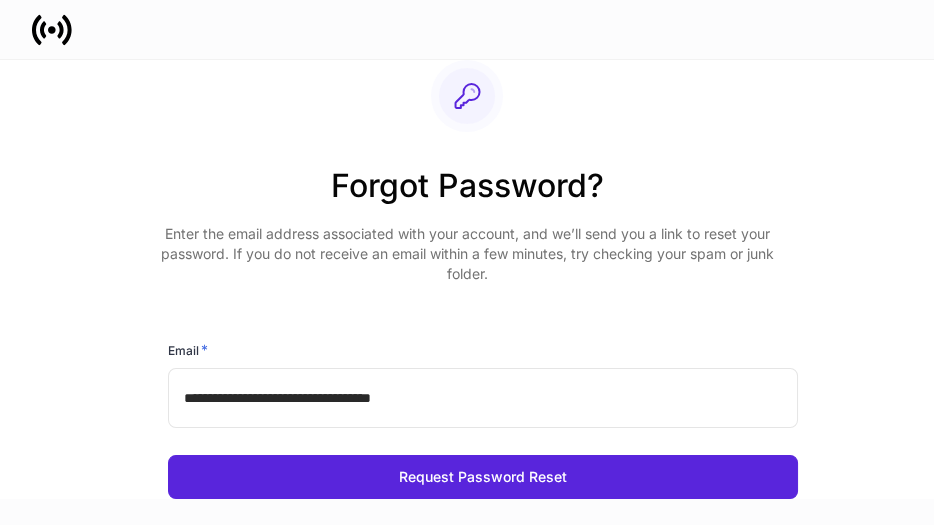 scroll, scrollTop: 33, scrollLeft: 0, axis: vertical 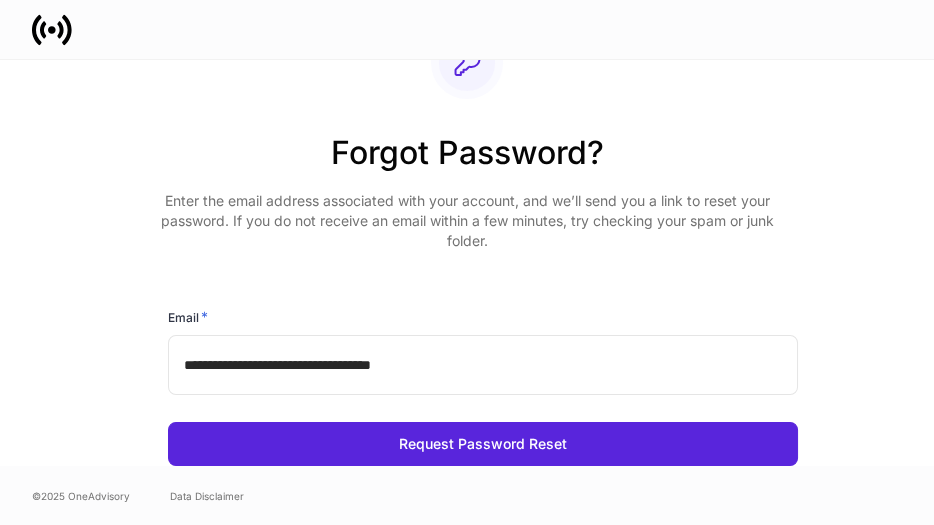 click on "**********" at bounding box center (483, 365) 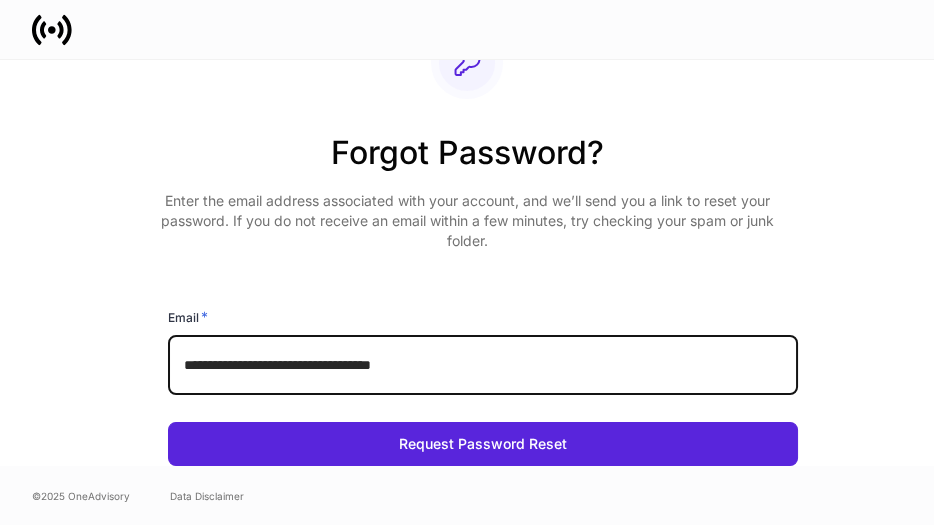 drag, startPoint x: 514, startPoint y: 366, endPoint x: 43, endPoint y: 360, distance: 471.0382 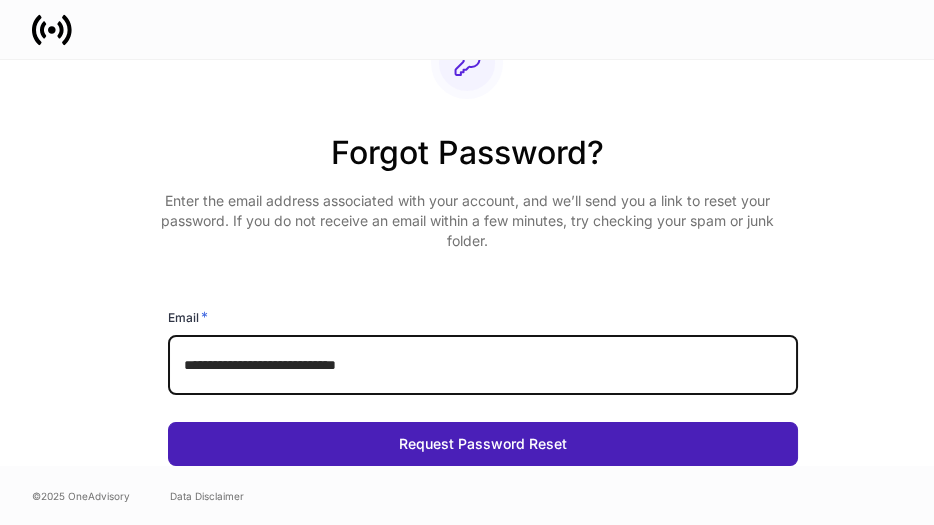 type on "**********" 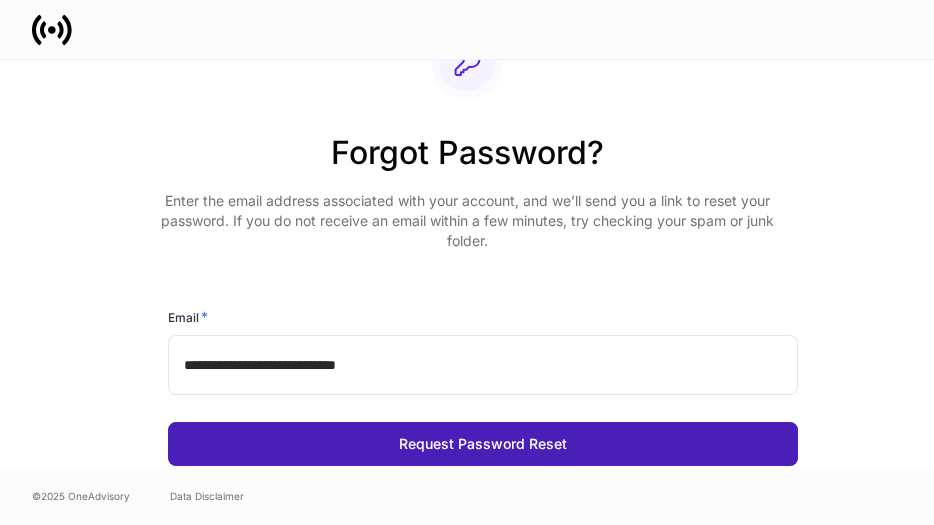 click on "Request Password Reset" at bounding box center [483, 444] 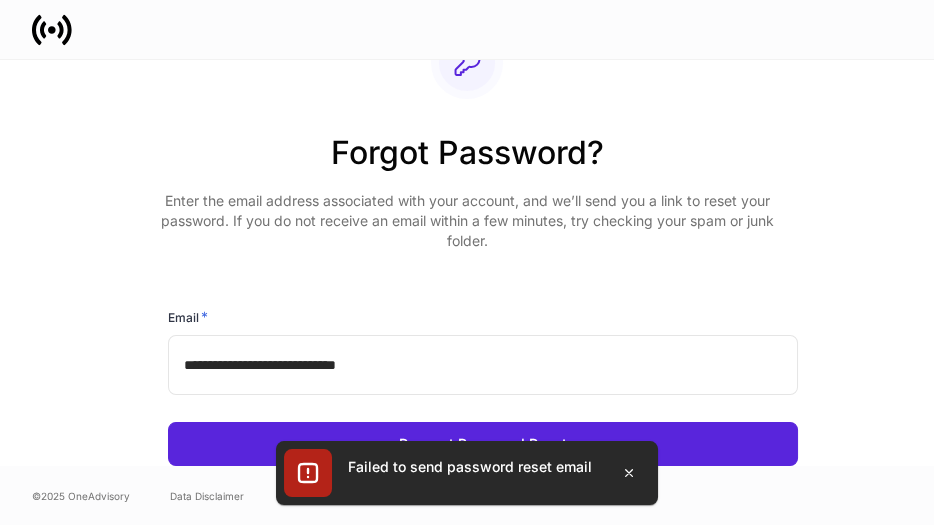 drag, startPoint x: 653, startPoint y: 341, endPoint x: 582, endPoint y: 343, distance: 71.02816 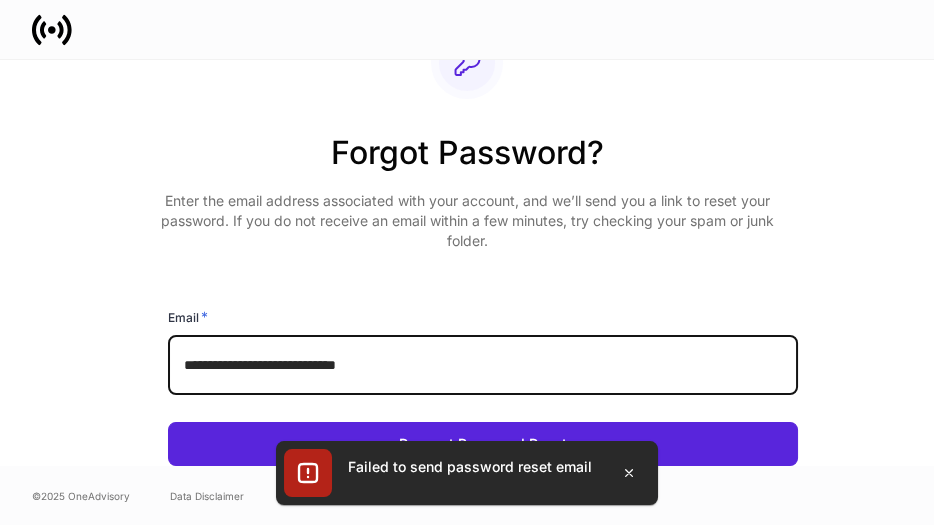click on "**********" at bounding box center [483, 365] 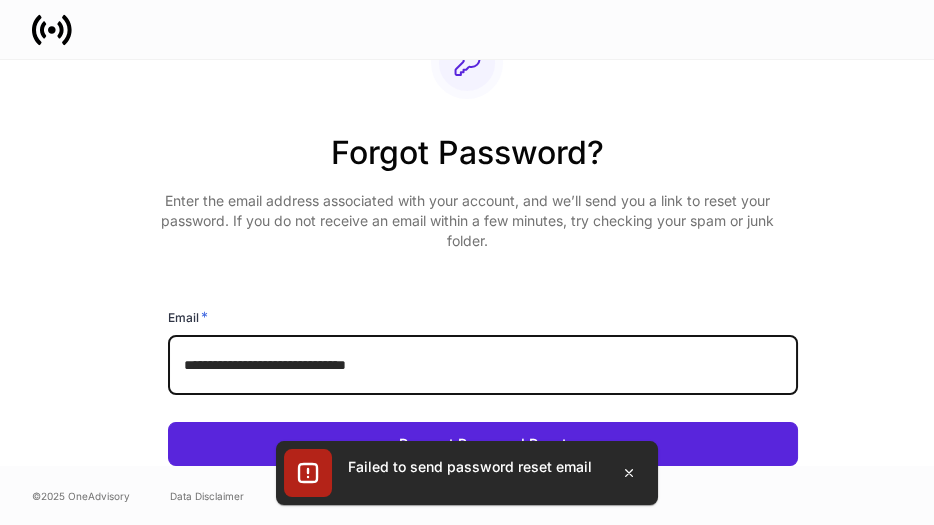 type on "**********" 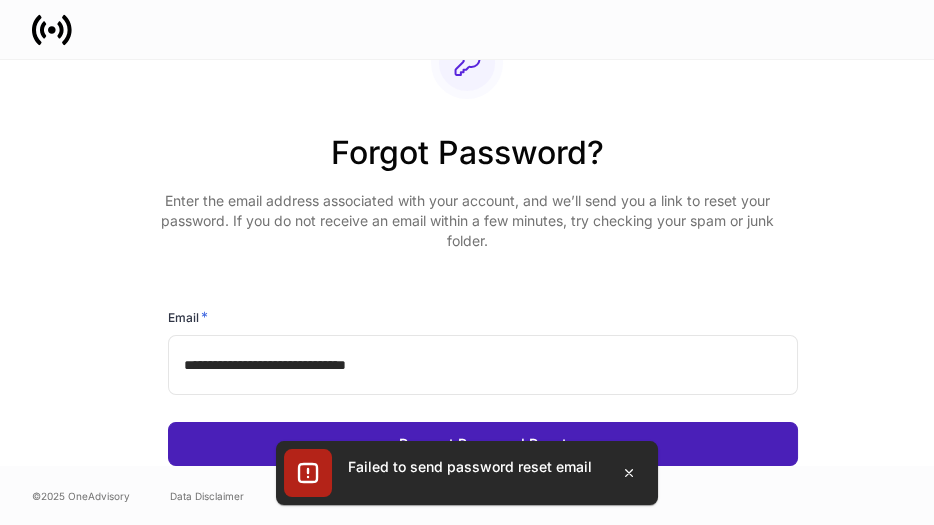 click on "Request Password Reset" at bounding box center (483, 444) 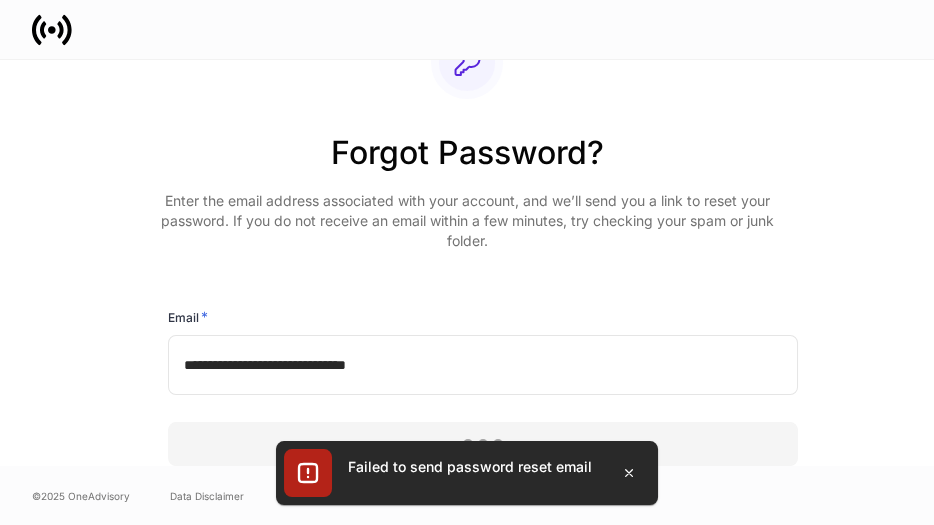 scroll, scrollTop: 0, scrollLeft: 0, axis: both 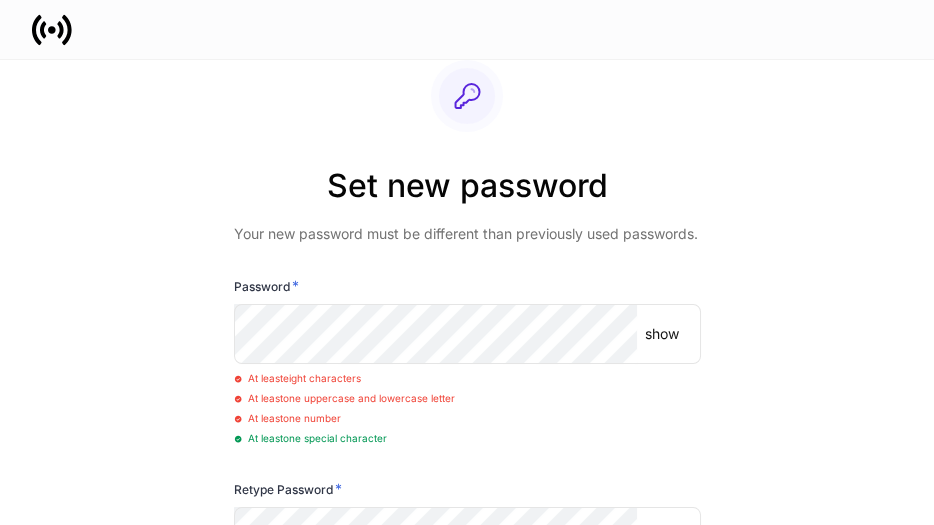 click at bounding box center (467, 29) 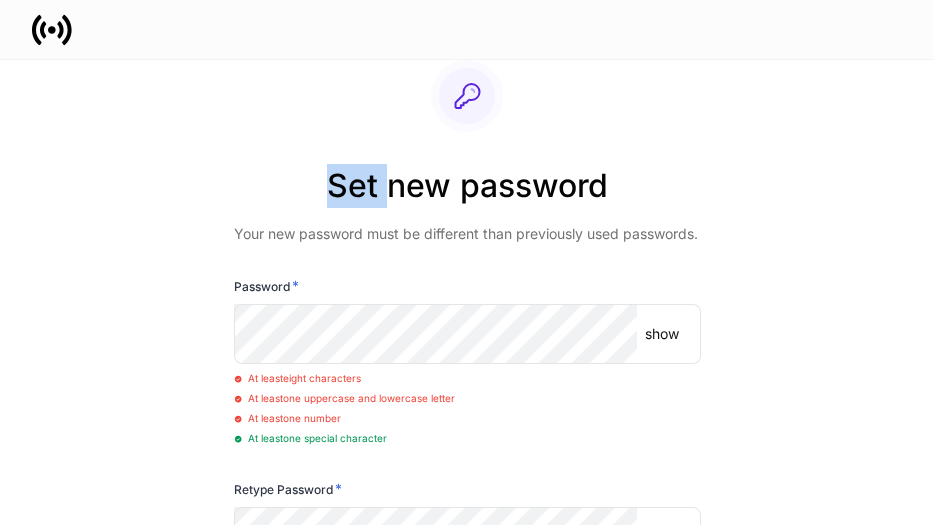 click at bounding box center [467, 29] 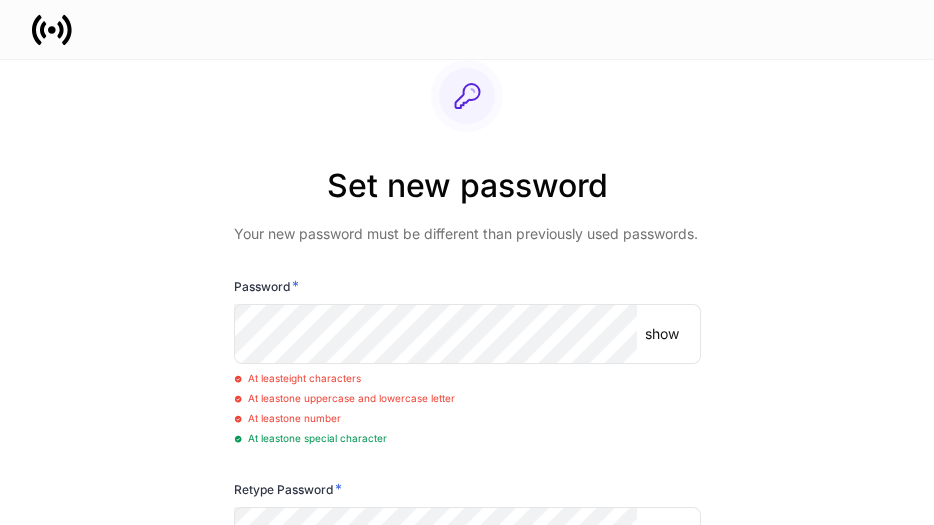click on "At least  one special character" at bounding box center (310, 438) 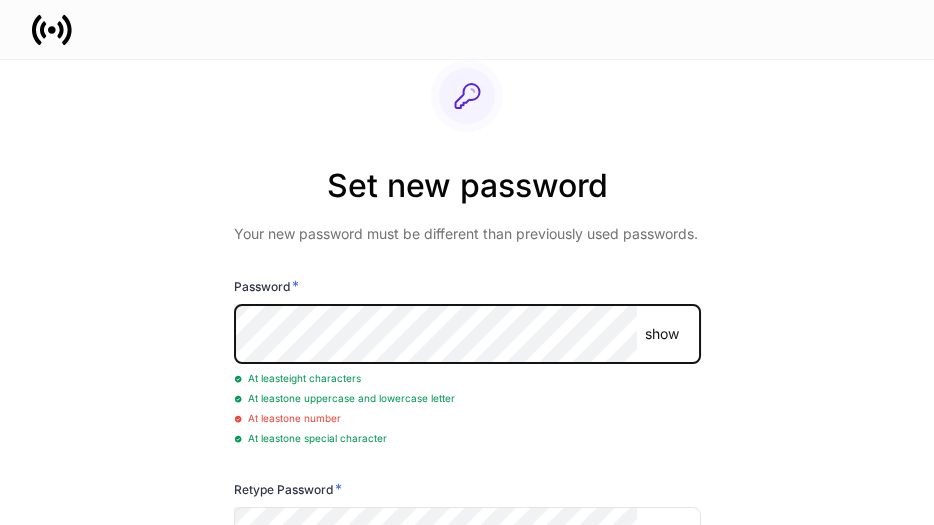 click on "show" at bounding box center (662, 334) 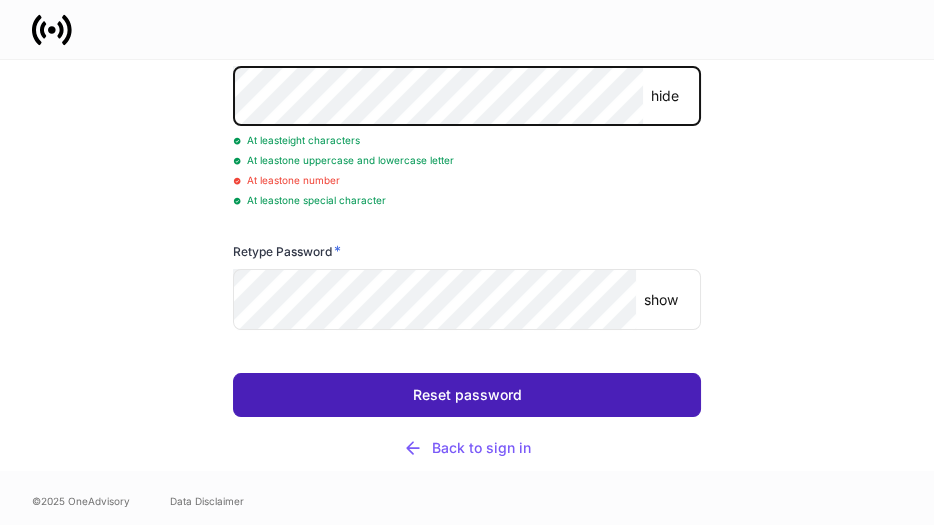 scroll, scrollTop: 242, scrollLeft: 0, axis: vertical 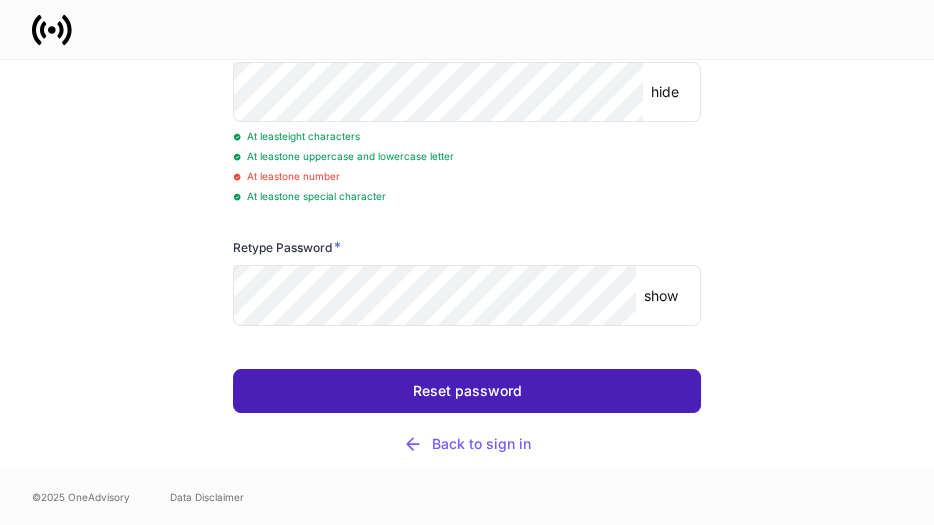 click on "Set new password Your new password must be different than previously used passwords. Password * hide ​ At least  eight characters At least  one uppercase and lowercase letter At least  one number At least  one special character Retype Password * show ​ Reset password Back to sign in" at bounding box center [467, 142] 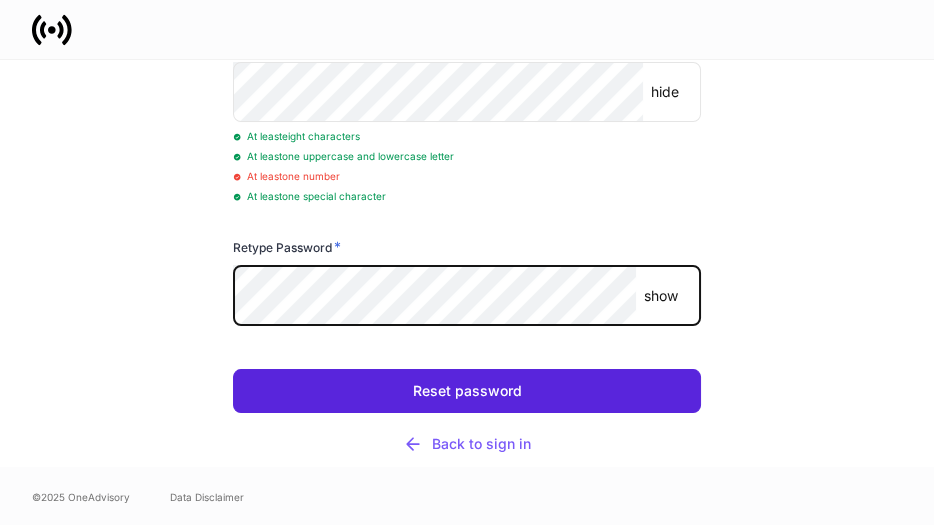 click on "show" at bounding box center (661, 296) 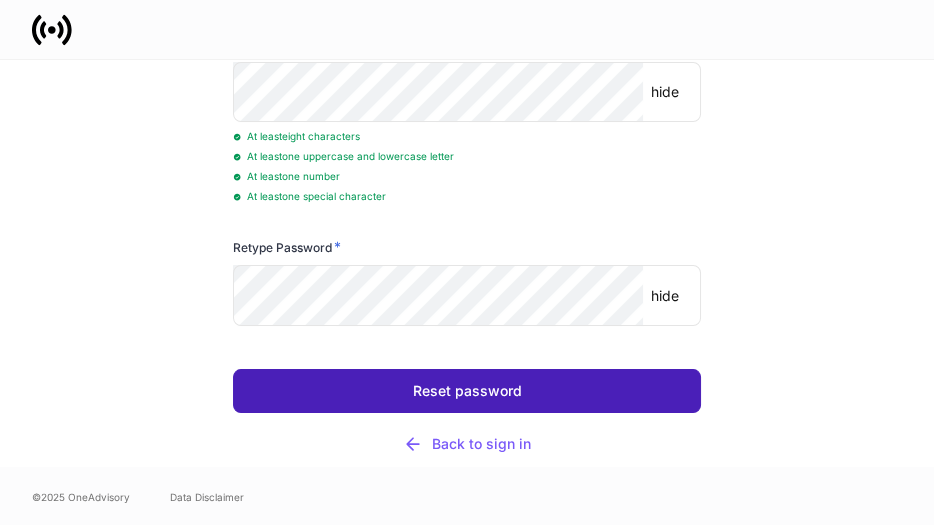 click on "Reset password" at bounding box center (466, 391) 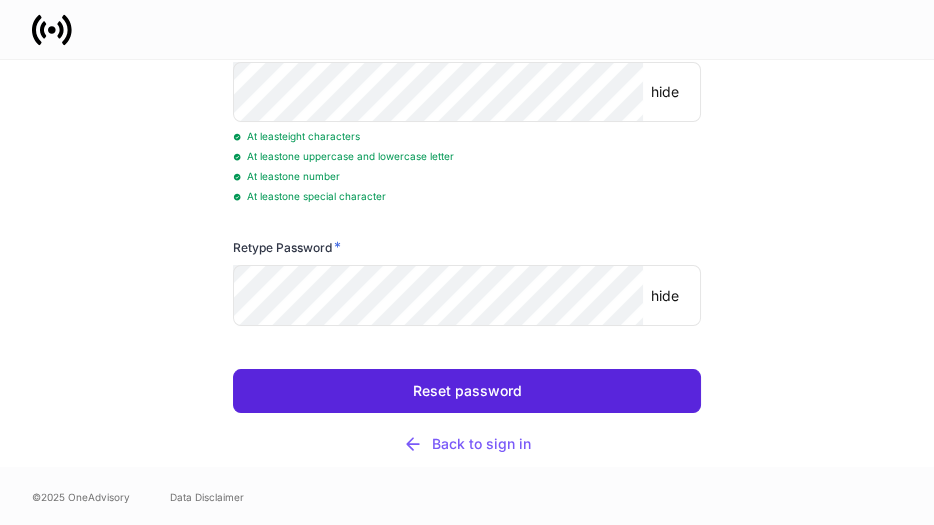 scroll, scrollTop: 0, scrollLeft: 0, axis: both 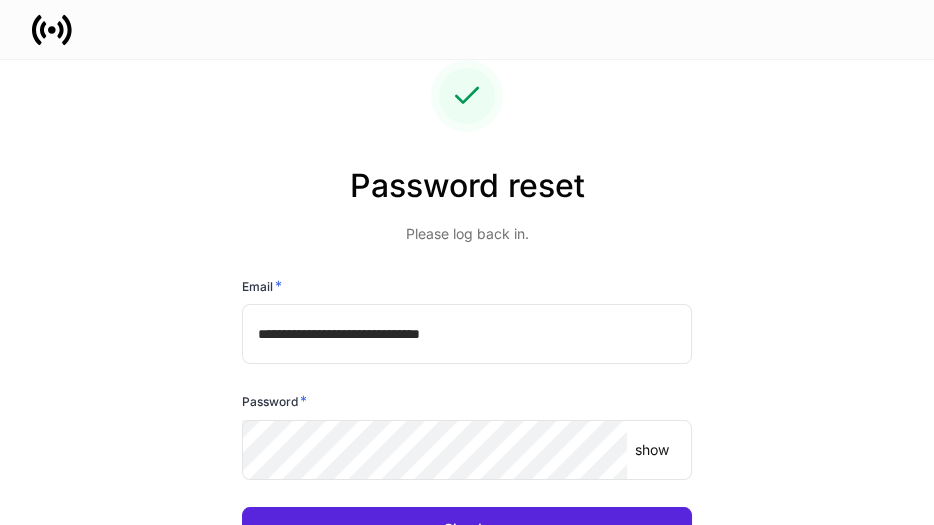drag, startPoint x: 832, startPoint y: 256, endPoint x: 828, endPoint y: 267, distance: 11.7046995 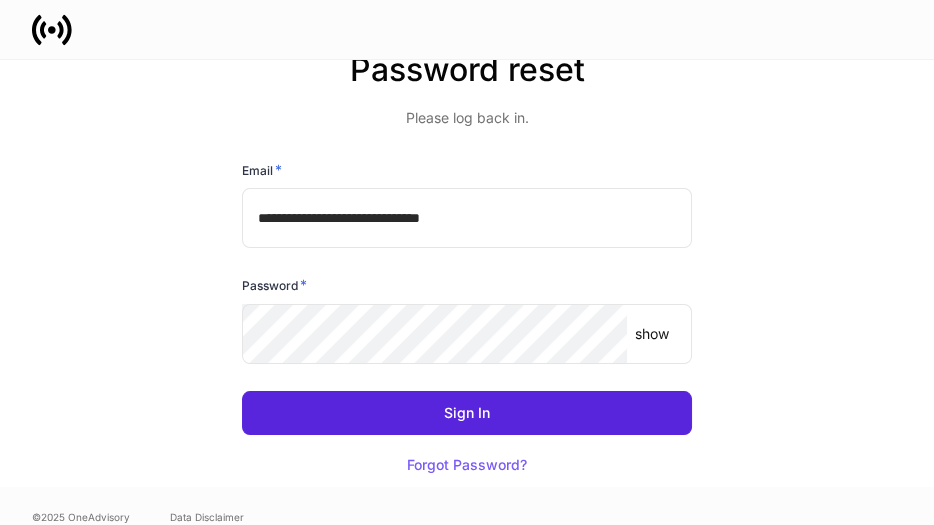 scroll, scrollTop: 137, scrollLeft: 0, axis: vertical 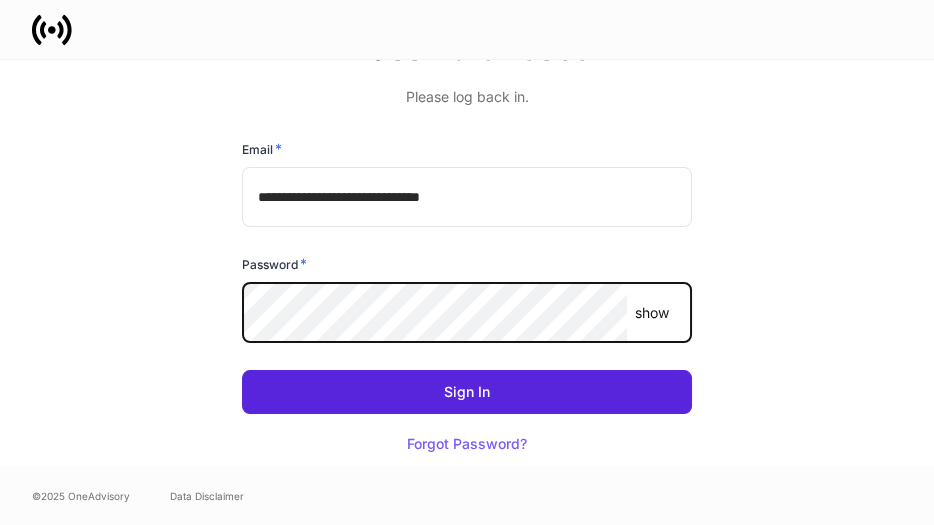 click on "show" at bounding box center (652, 313) 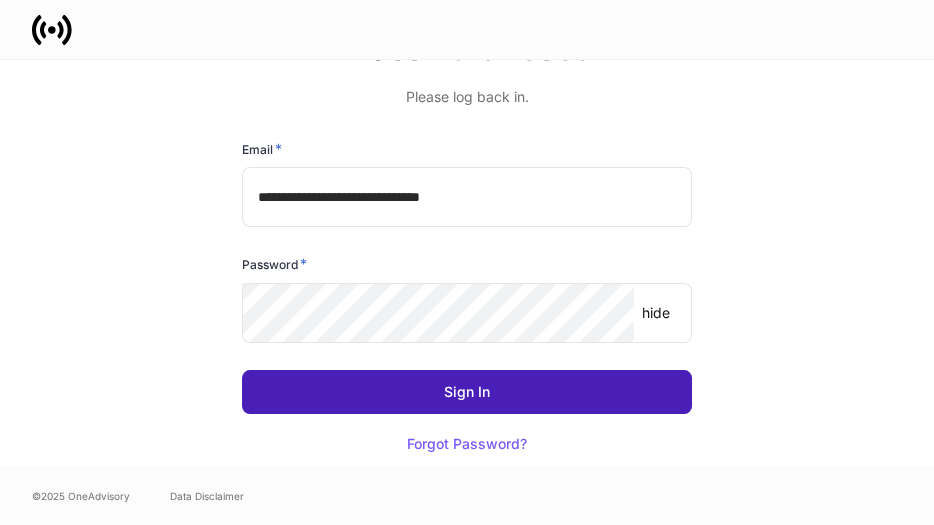 click on "Sign In" at bounding box center [467, 392] 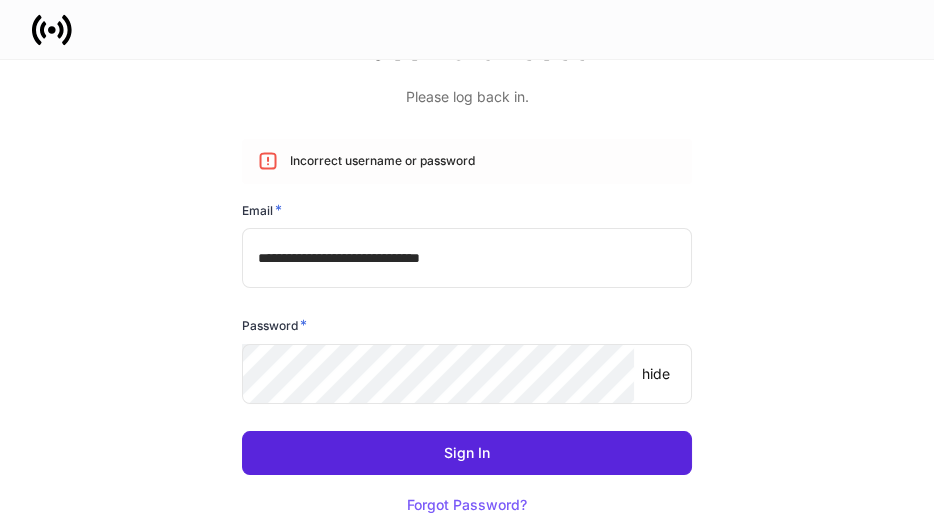click on "Password *" at bounding box center (467, 329) 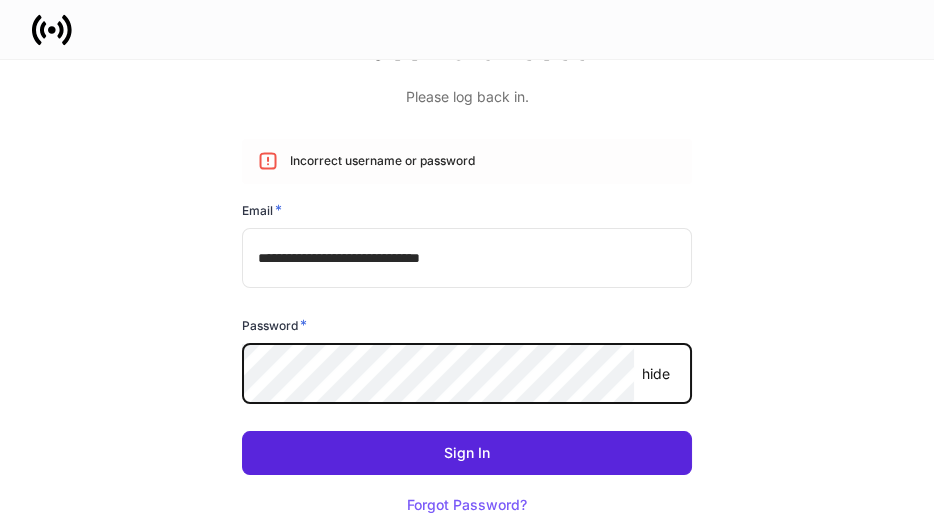 click on "**********" at bounding box center (467, 225) 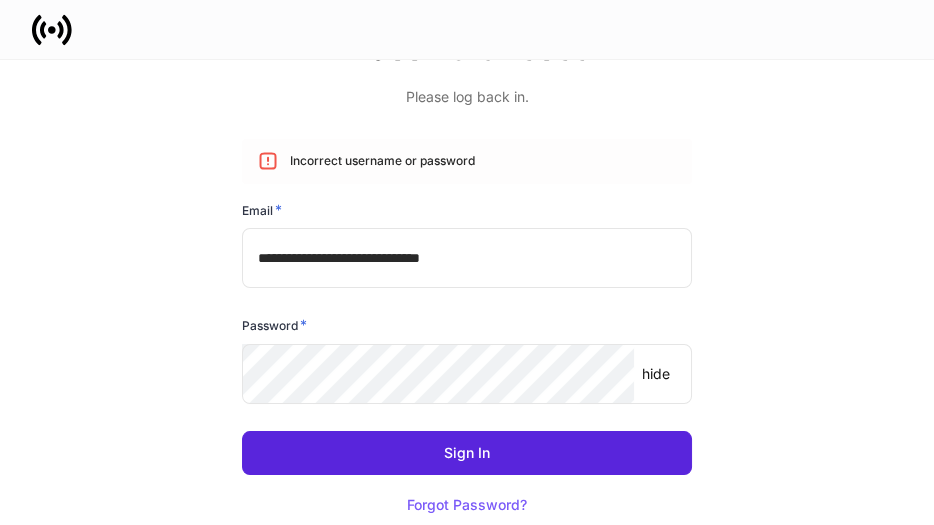 click on "Password * hide ​" at bounding box center (459, 348) 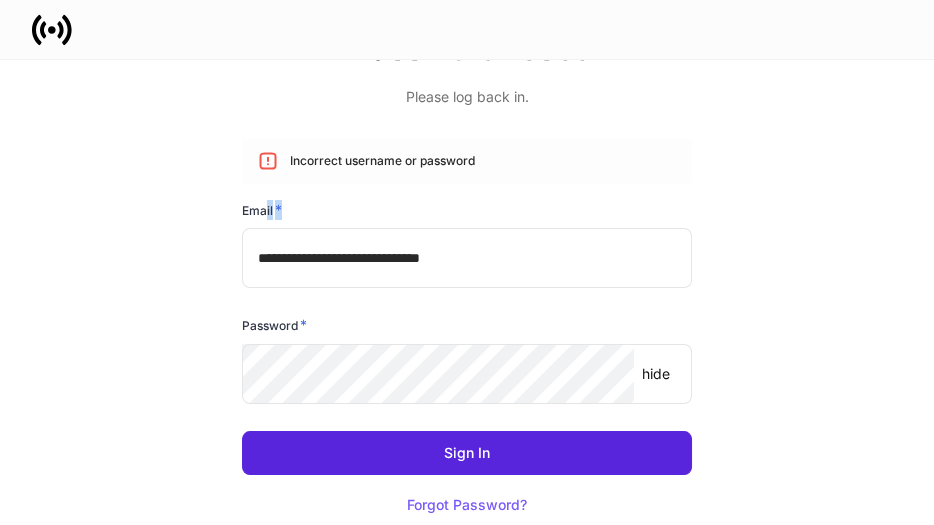 drag, startPoint x: 280, startPoint y: 230, endPoint x: 293, endPoint y: 230, distance: 13 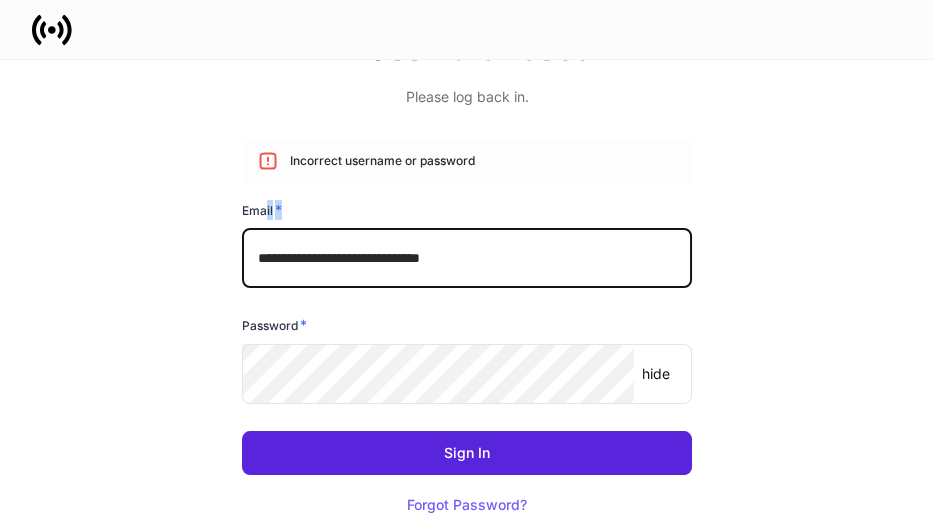 click on "**********" at bounding box center (467, 258) 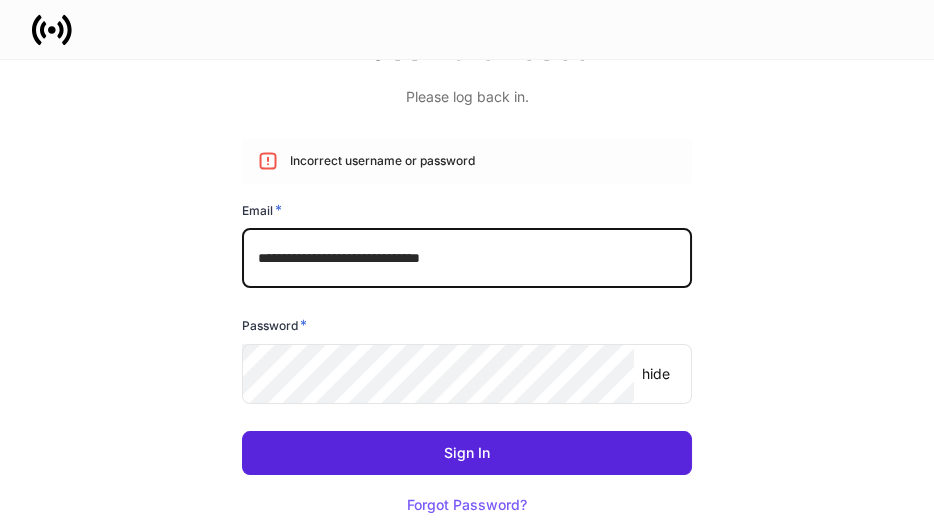 click on "**********" at bounding box center (467, 225) 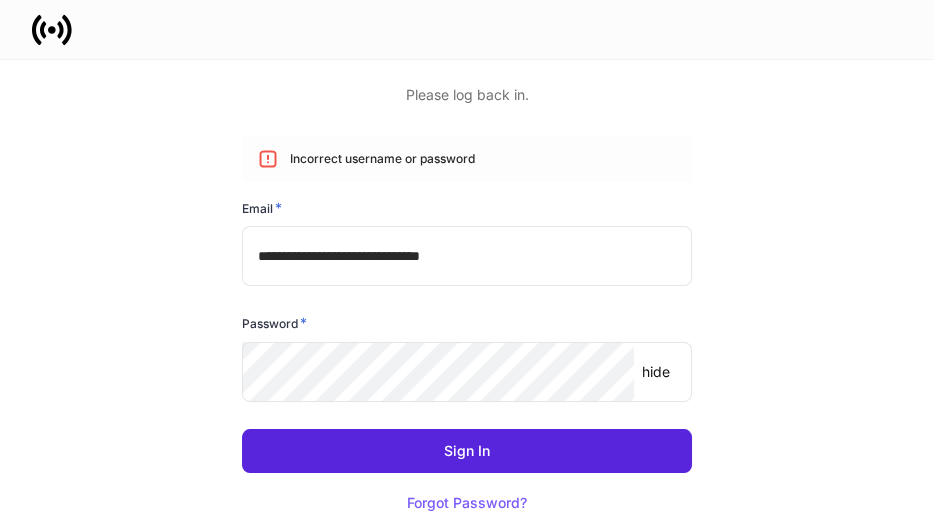 scroll, scrollTop: 139, scrollLeft: 0, axis: vertical 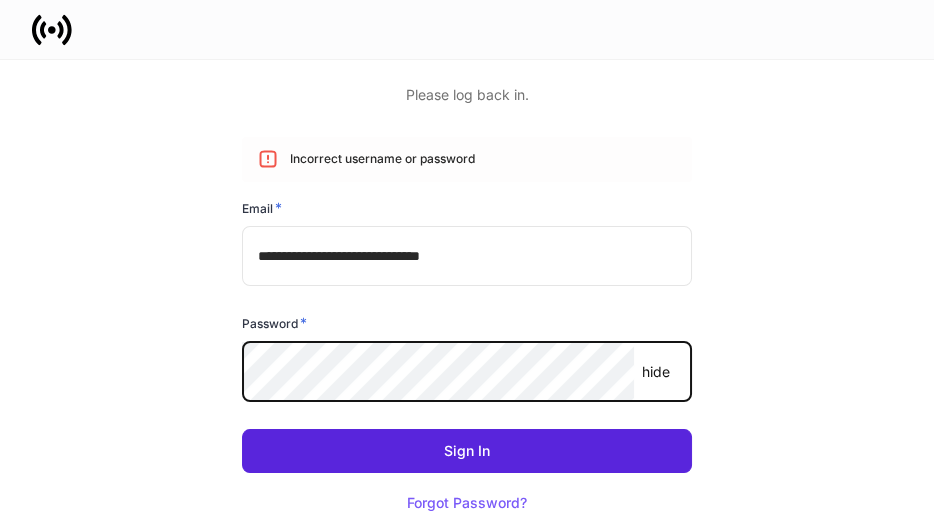click on "**********" at bounding box center [467, 223] 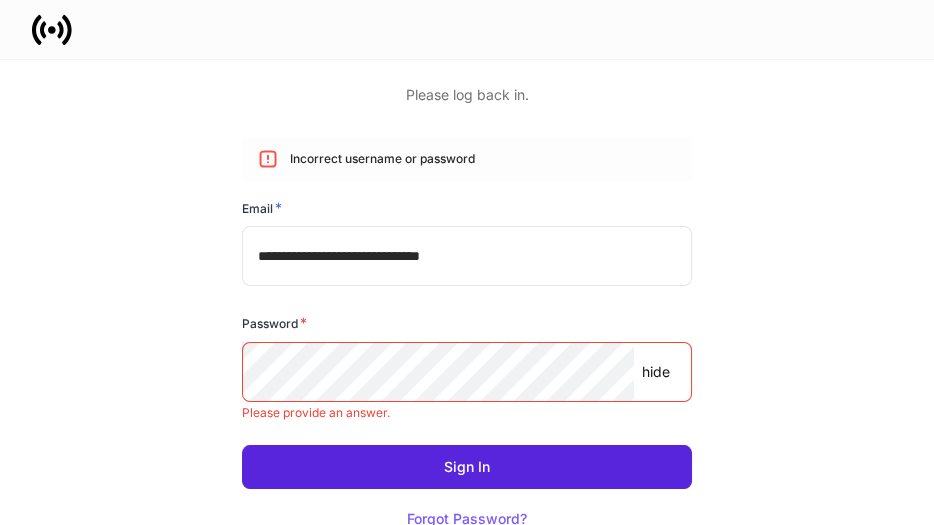 drag, startPoint x: 619, startPoint y: 95, endPoint x: 633, endPoint y: 82, distance: 19.104973 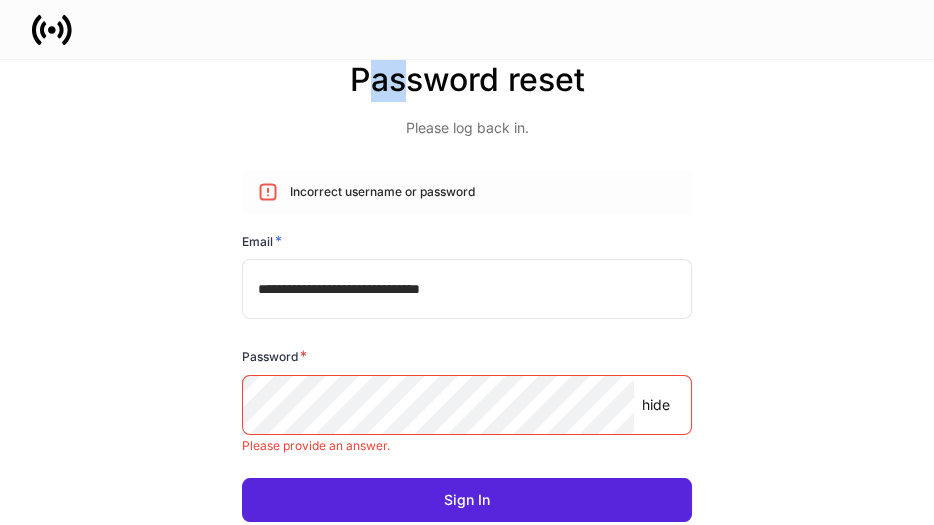 drag, startPoint x: 384, startPoint y: 66, endPoint x: 333, endPoint y: 70, distance: 51.156624 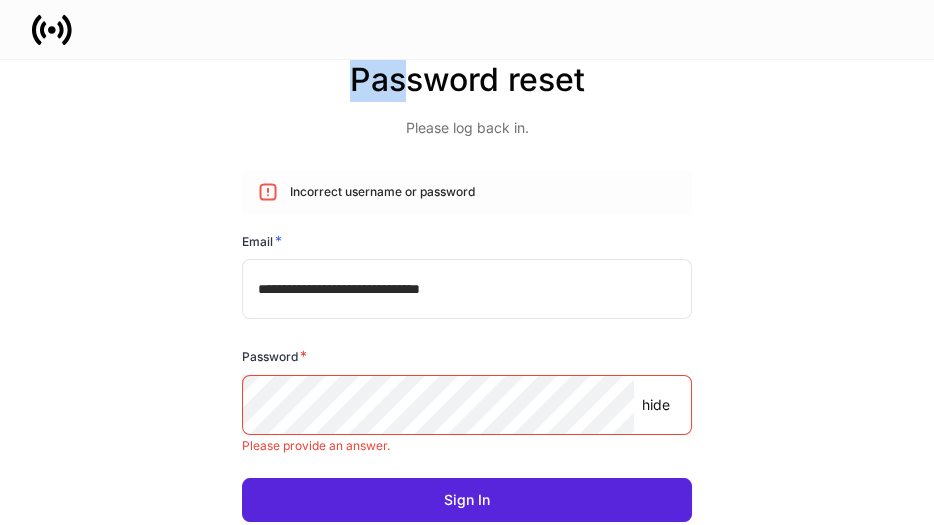 scroll, scrollTop: 104, scrollLeft: 0, axis: vertical 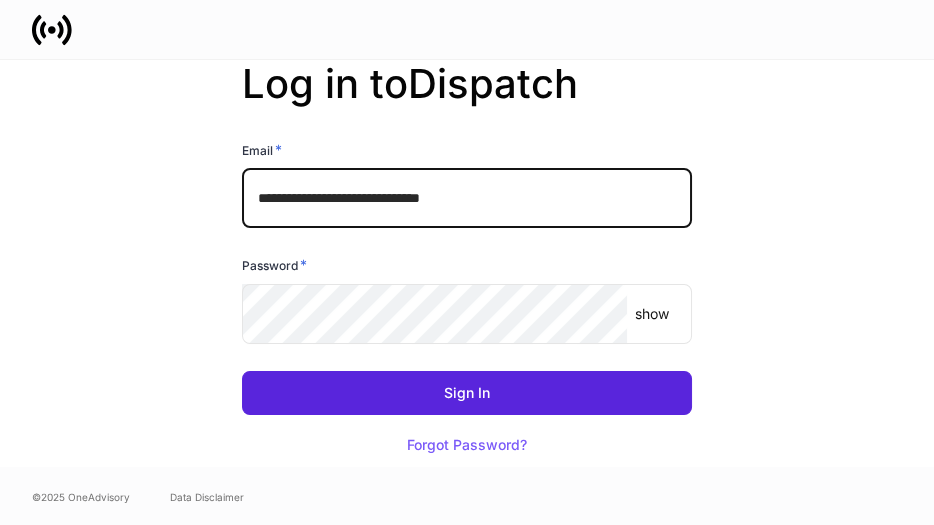 drag, startPoint x: 560, startPoint y: 209, endPoint x: 187, endPoint y: 197, distance: 373.193 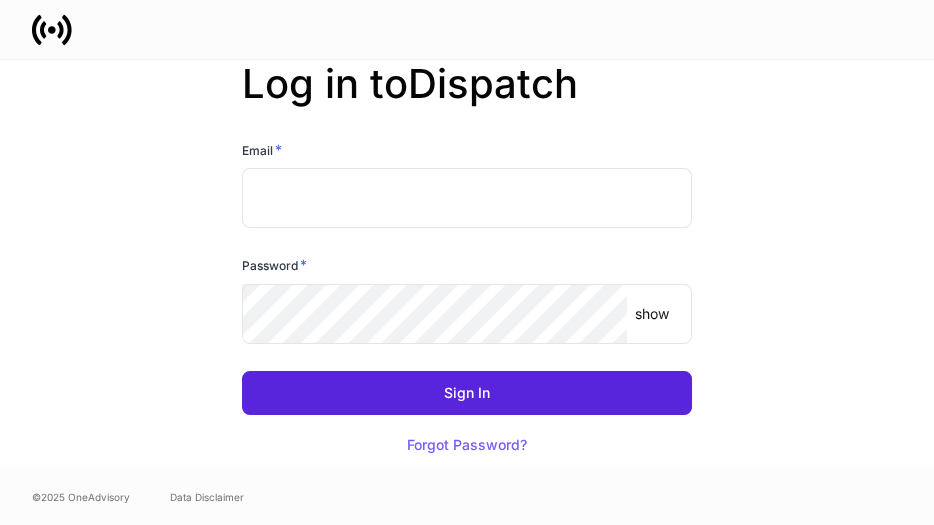click at bounding box center [467, 198] 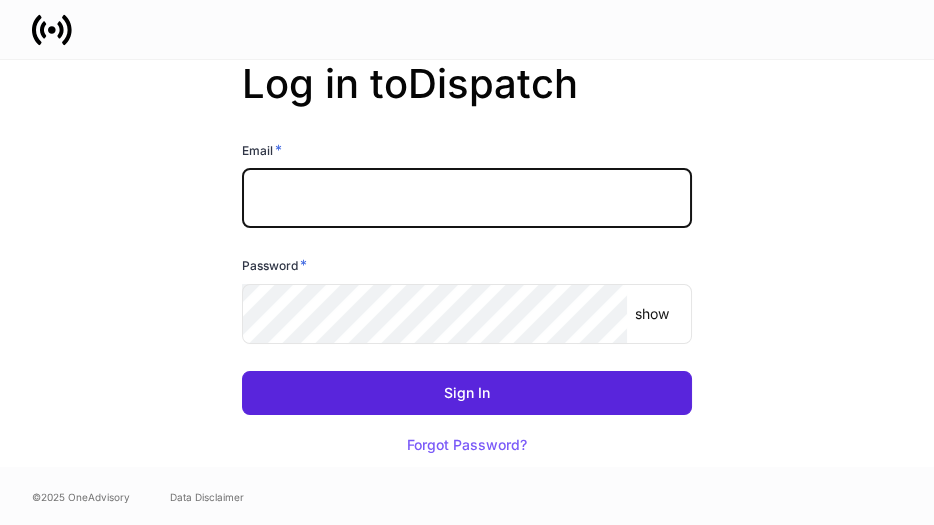click at bounding box center (467, 198) 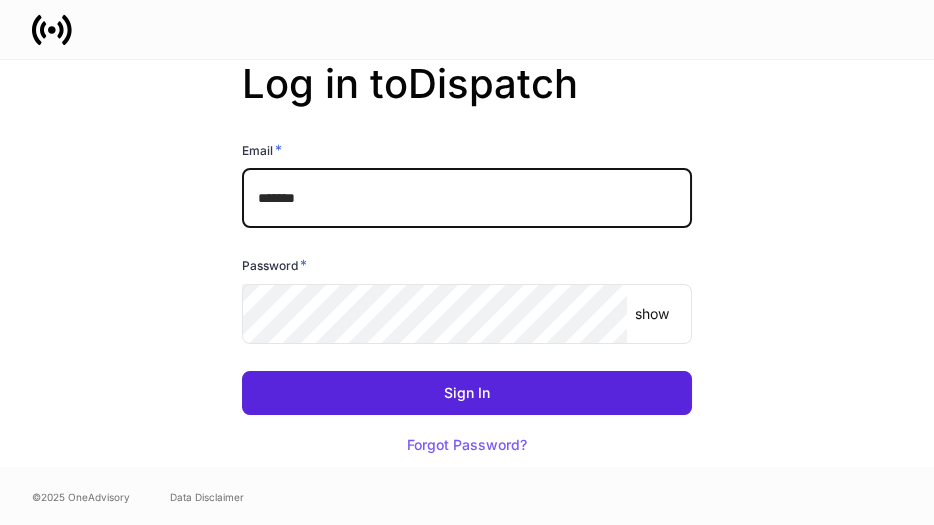 drag, startPoint x: 287, startPoint y: 196, endPoint x: 301, endPoint y: 164, distance: 34.928497 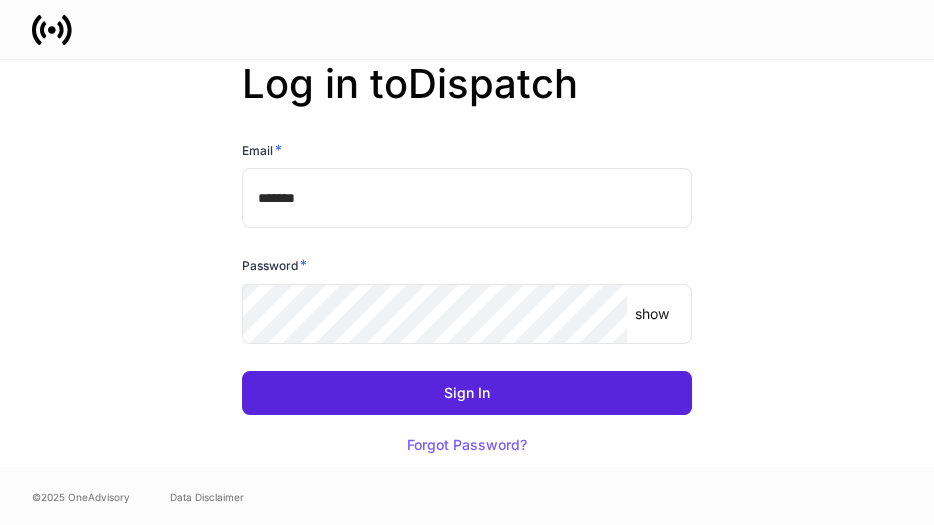 click on "*******" at bounding box center (467, 198) 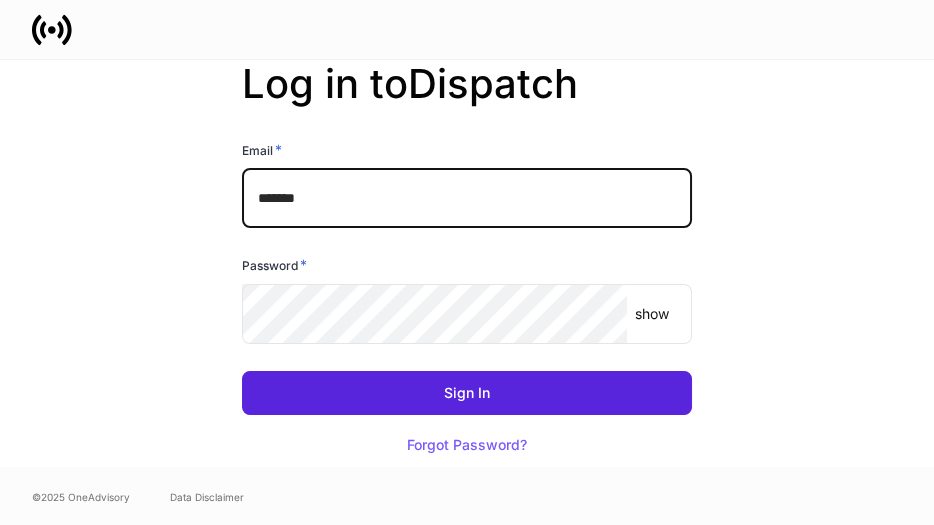 drag, startPoint x: 451, startPoint y: 204, endPoint x: 173, endPoint y: 198, distance: 278.06473 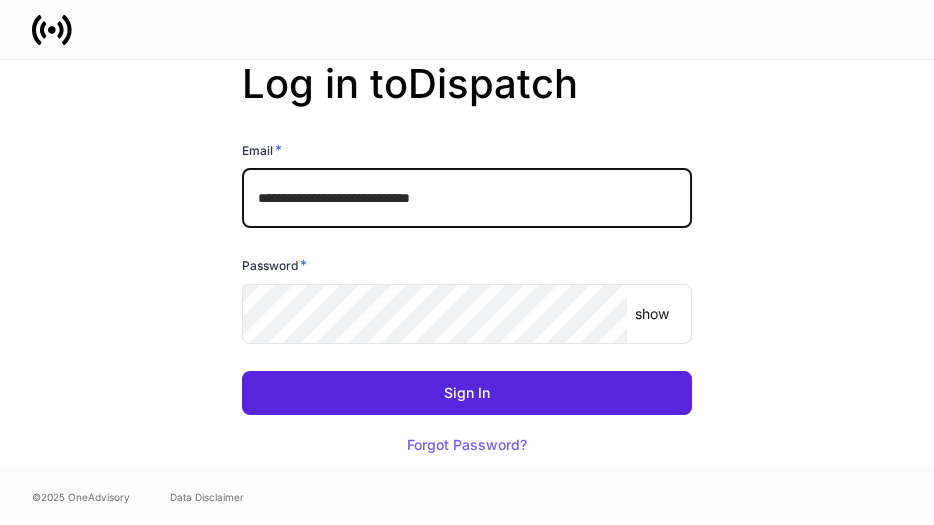 type on "**********" 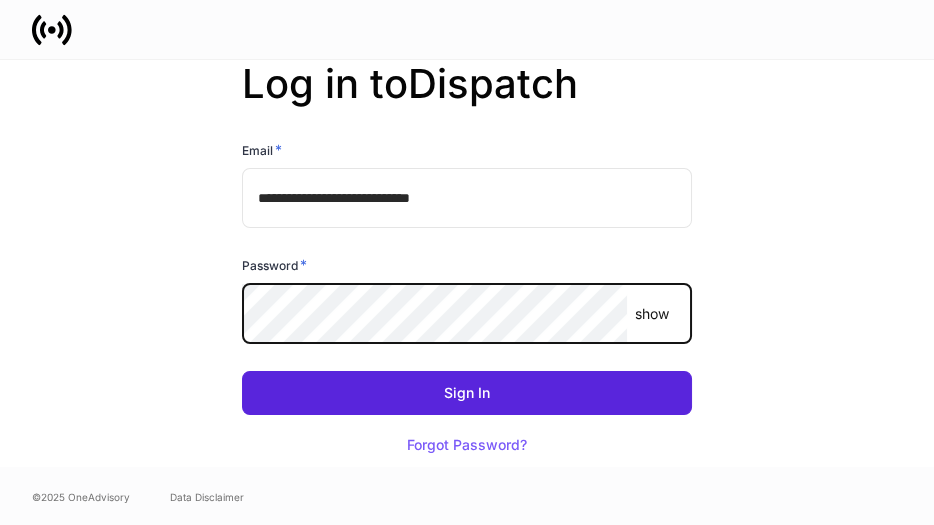 click on "**********" at bounding box center [467, 263] 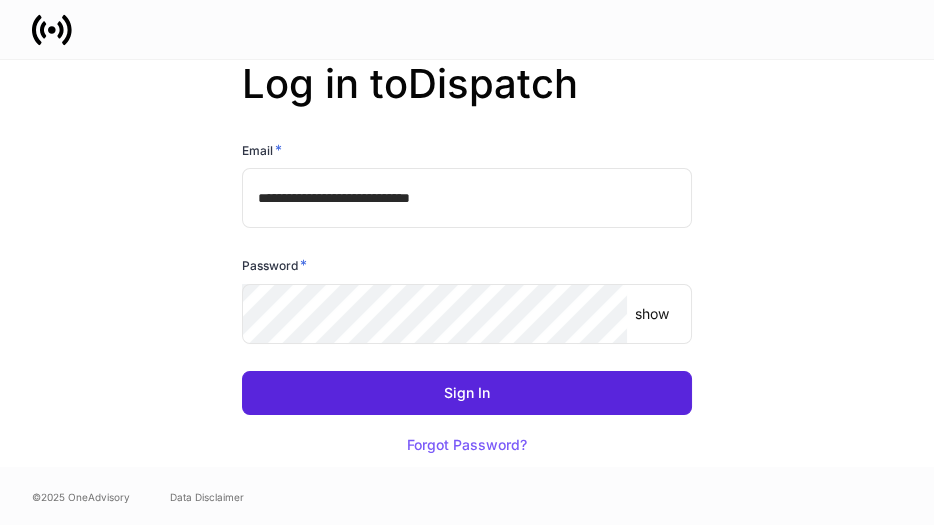 click on "**********" at bounding box center (467, 263) 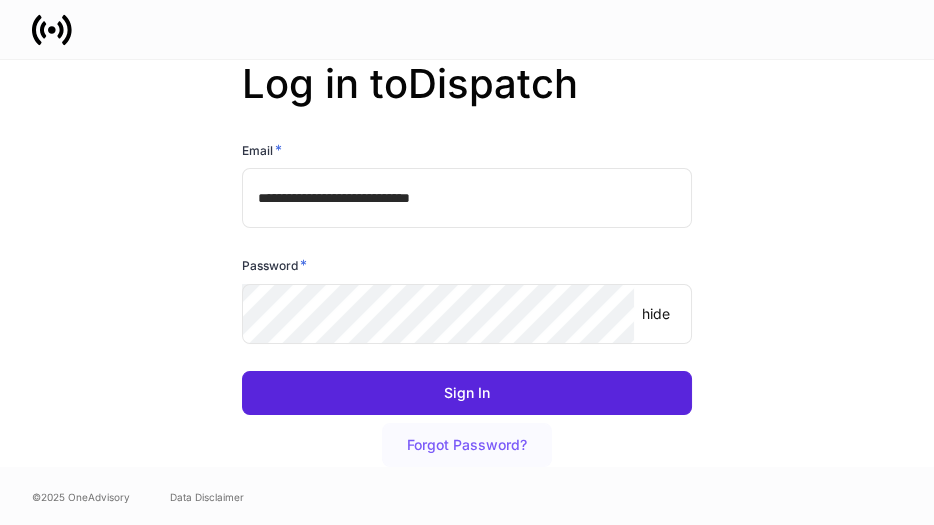 click on "Forgot Password?" at bounding box center (467, 445) 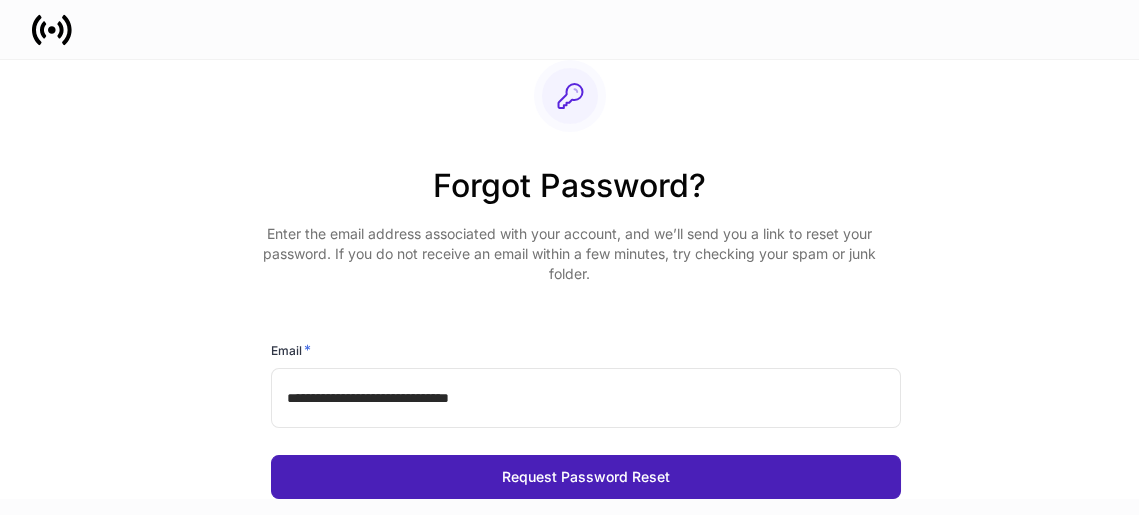 click on "Request Password Reset" at bounding box center (586, 477) 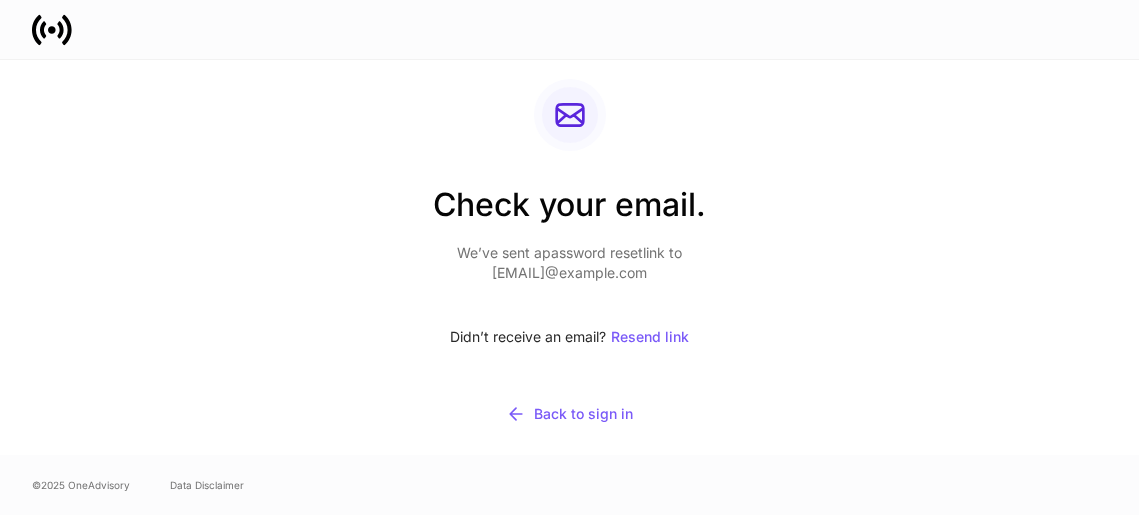 click on "©  2025   OneAdvisory Data Disclaimer" at bounding box center (569, 485) 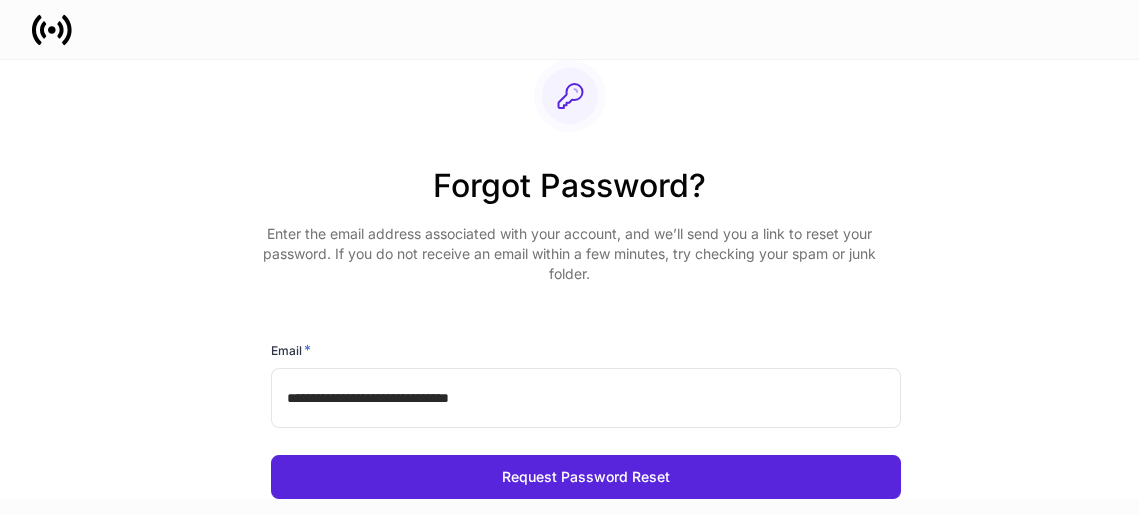 scroll, scrollTop: 43, scrollLeft: 0, axis: vertical 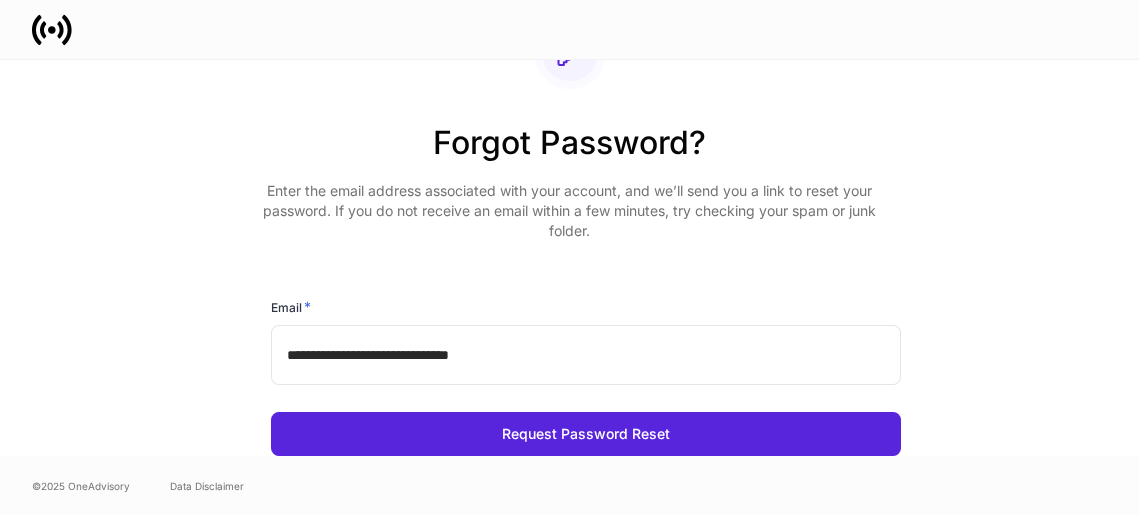 click on "**********" at bounding box center [586, 355] 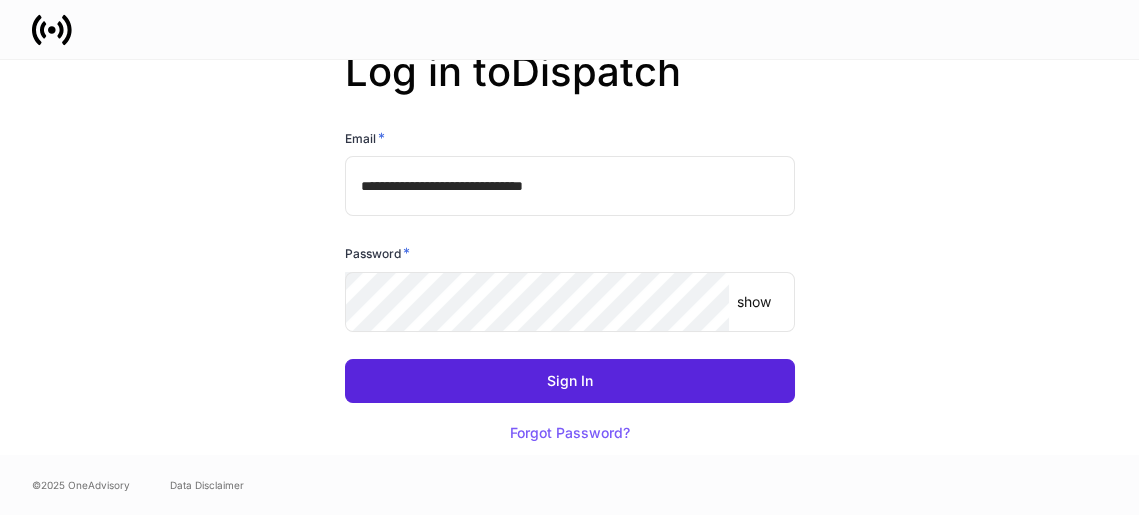 scroll, scrollTop: 11, scrollLeft: 0, axis: vertical 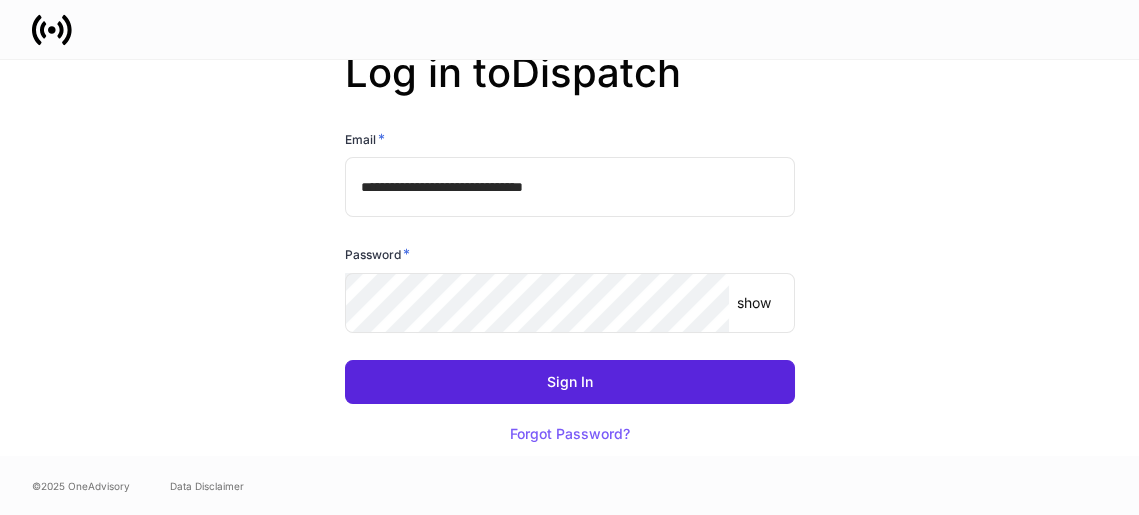 click on "**********" at bounding box center [570, 187] 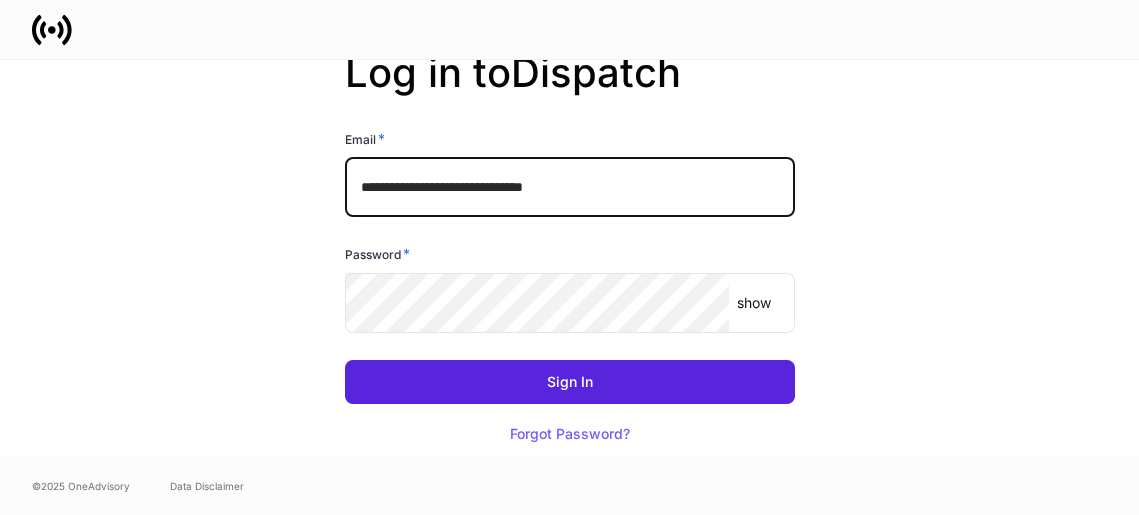click on "**********" at bounding box center (569, 252) 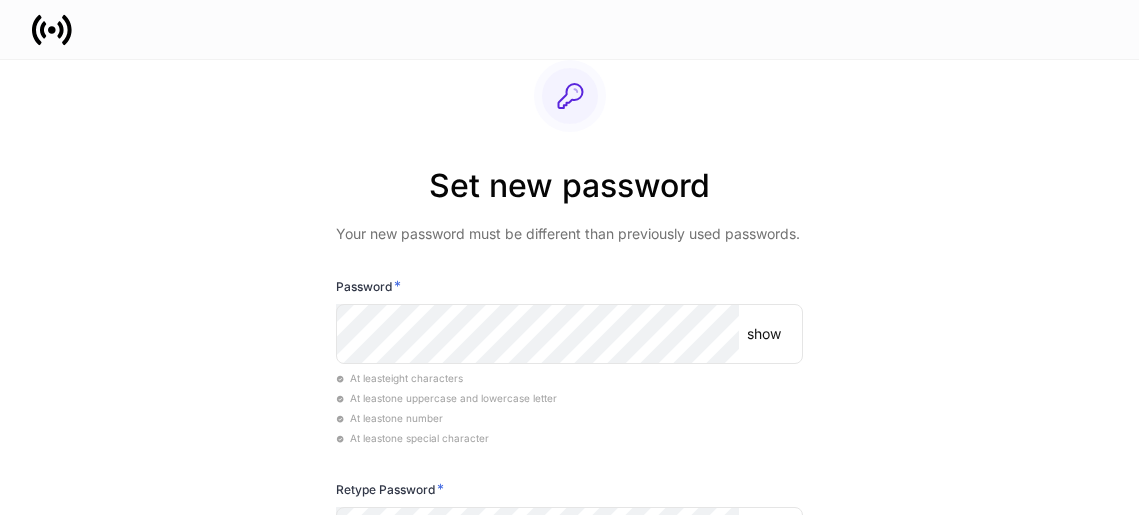 scroll, scrollTop: 0, scrollLeft: 0, axis: both 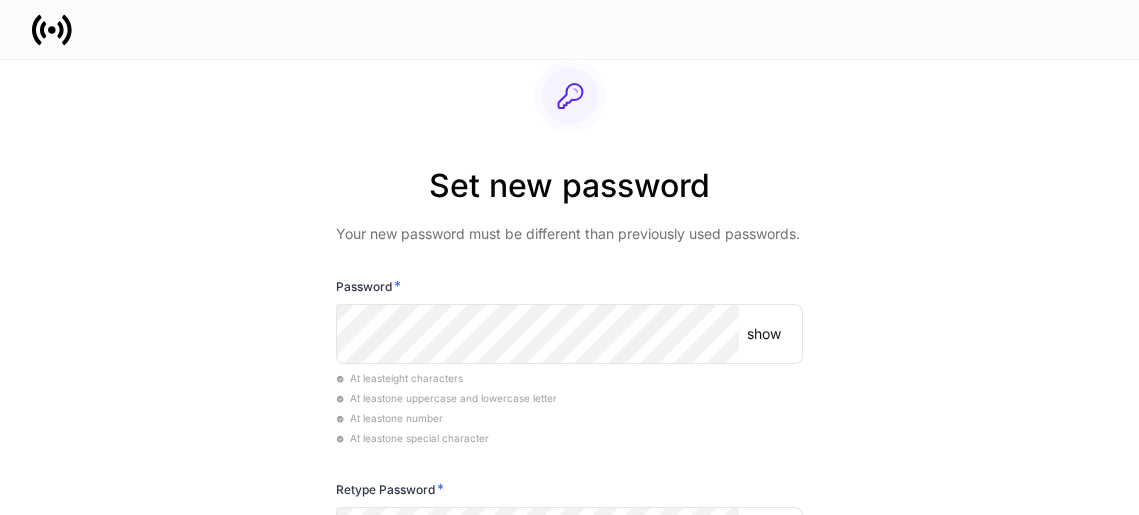 click on "Set new password Your new password must be different than previously used passwords. Password * show ​ At least  eight characters At least  one uppercase and lowercase letter At least  one number At least  one special character Retype Password * show ​ Reset password Back to sign in" at bounding box center [569, 384] 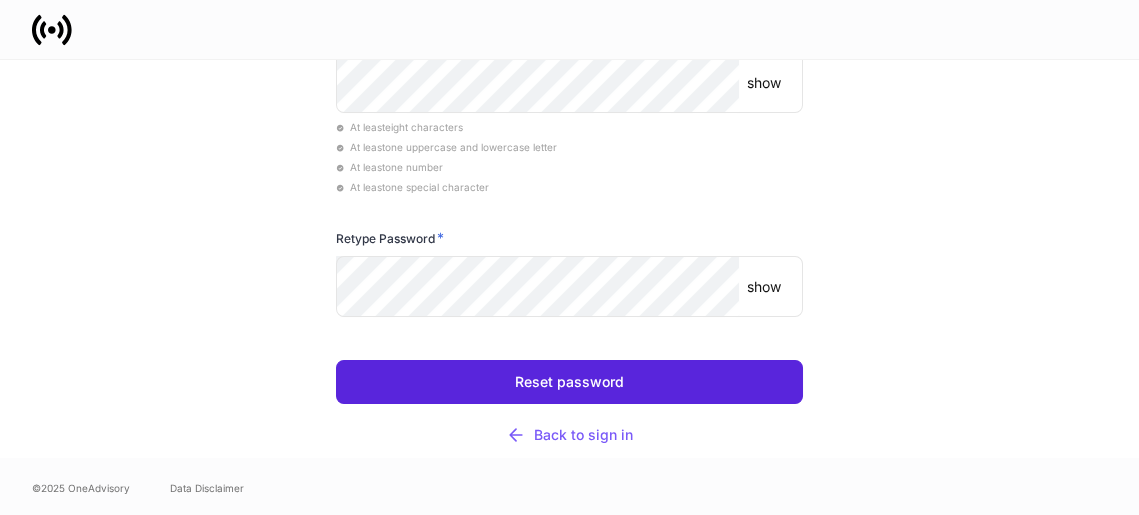 scroll, scrollTop: 0, scrollLeft: 0, axis: both 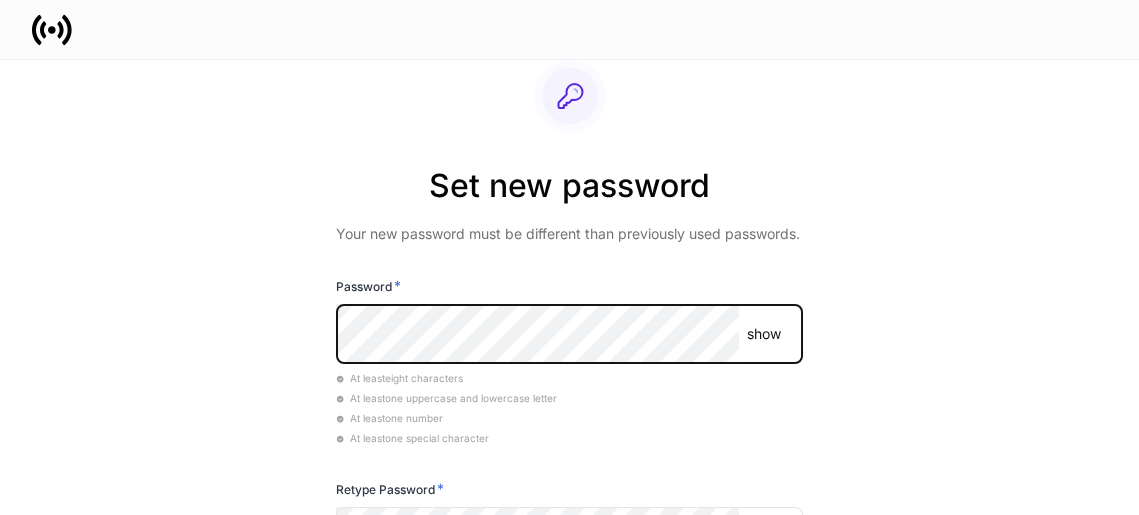 click on "Set new password Your new password must be different than previously used passwords. Password * show ​ At least  eight characters At least  one uppercase and lowercase letter At least  one number At least  one special character Retype Password * show ​ Reset password Back to sign in" at bounding box center [569, 384] 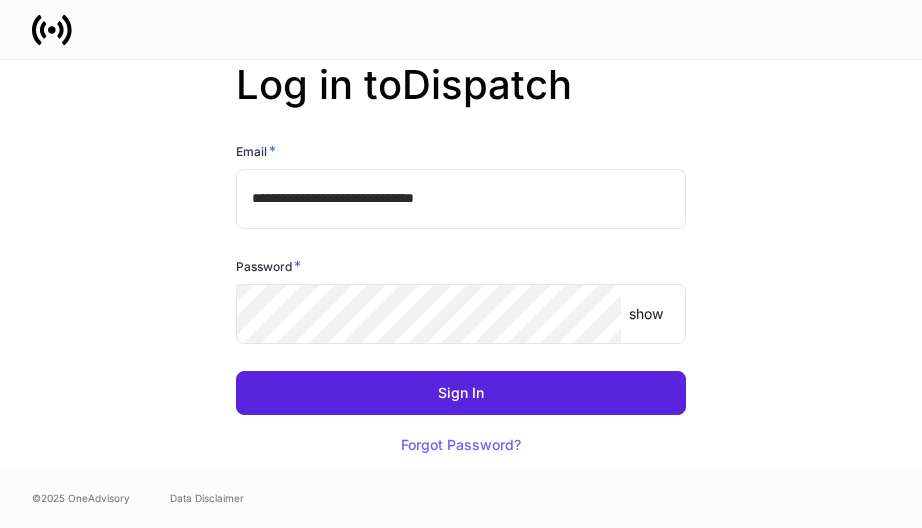 scroll, scrollTop: 0, scrollLeft: 0, axis: both 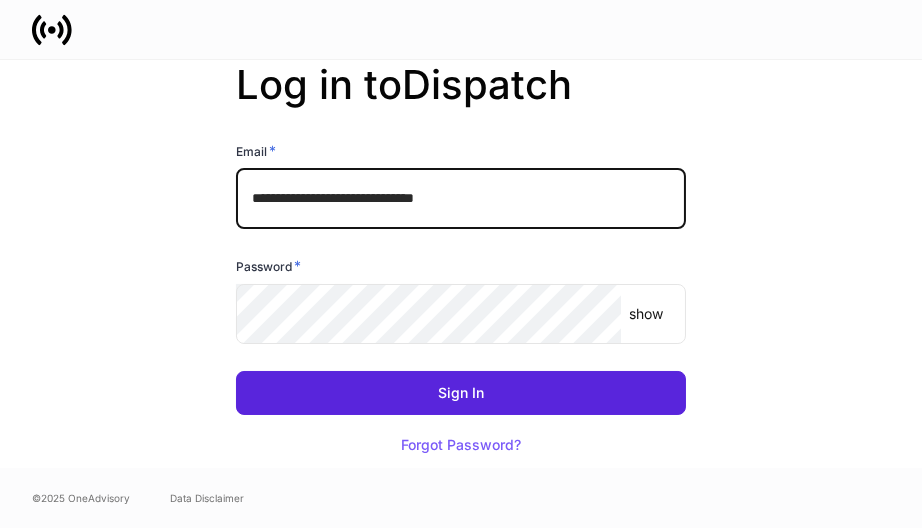 drag, startPoint x: 577, startPoint y: 203, endPoint x: 178, endPoint y: 201, distance: 399.005 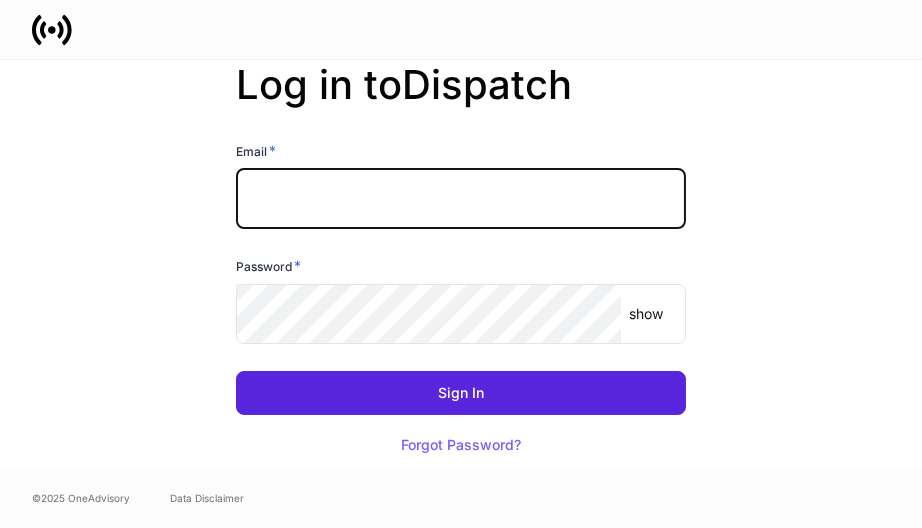 type 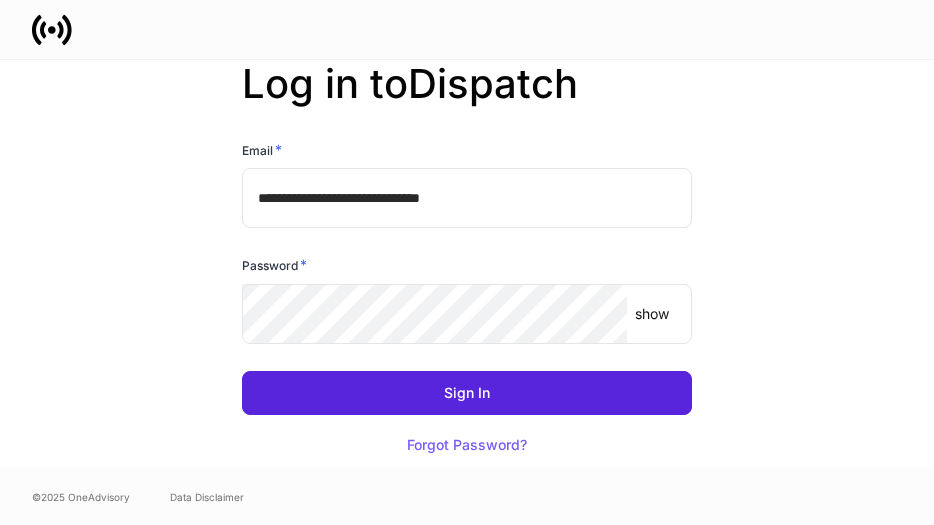 scroll, scrollTop: 0, scrollLeft: 0, axis: both 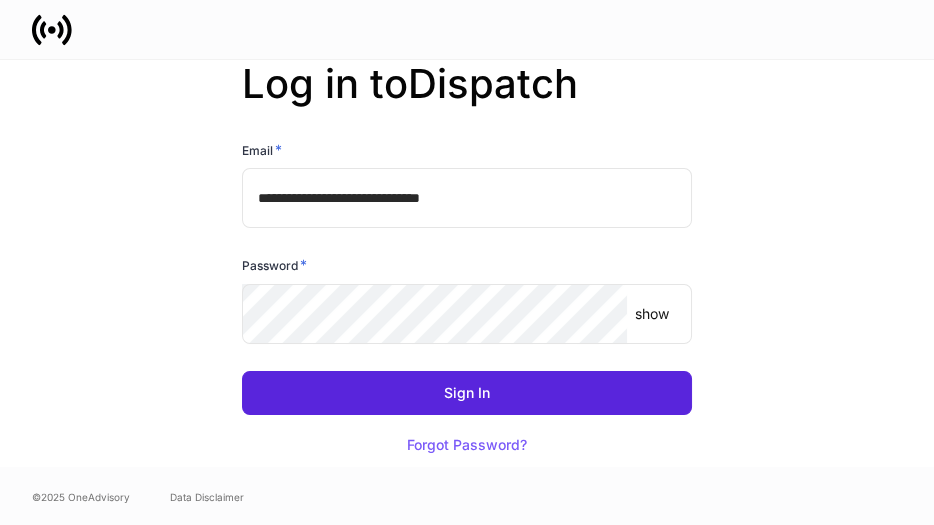 click on "**********" at bounding box center [467, 198] 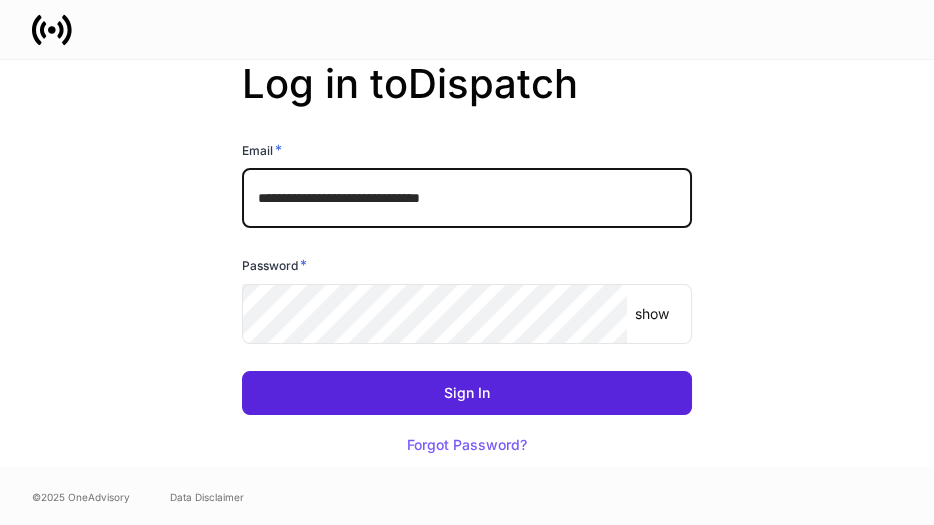 click on "**********" at bounding box center (467, 198) 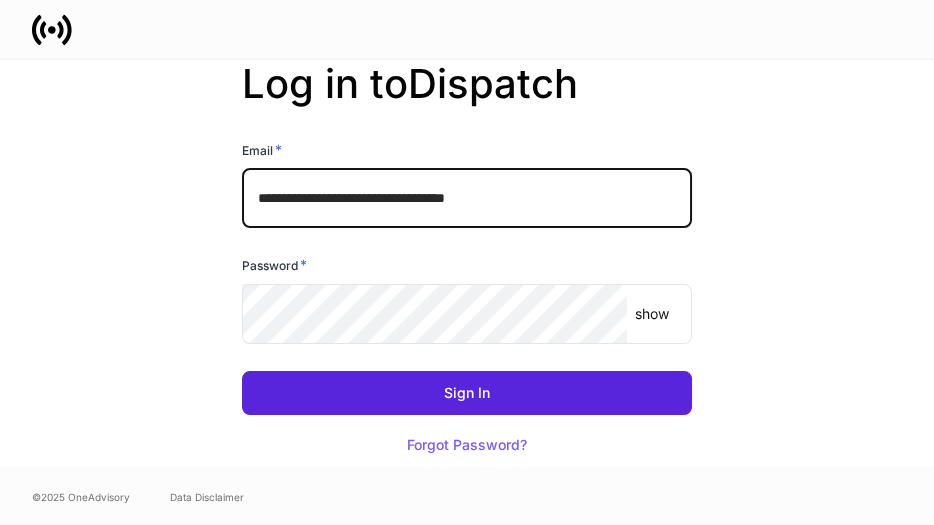 click on "**********" at bounding box center (467, 198) 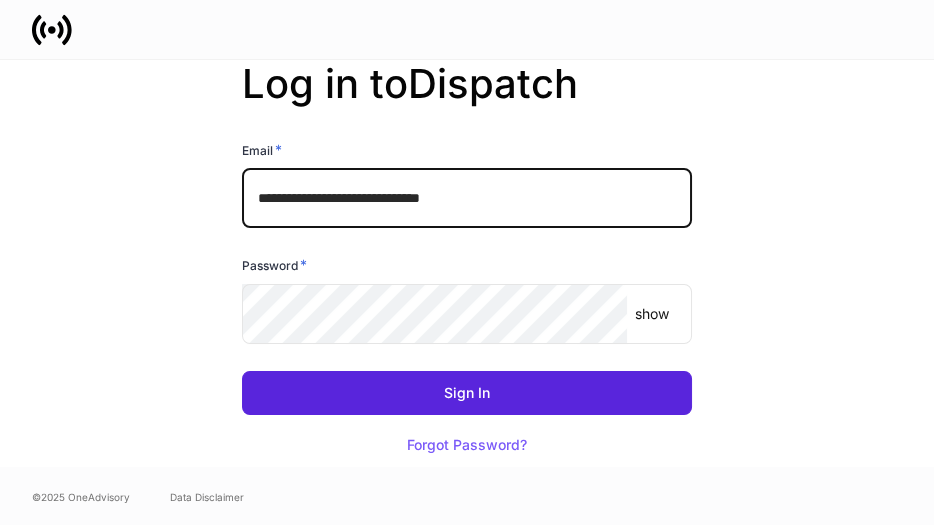 type on "**********" 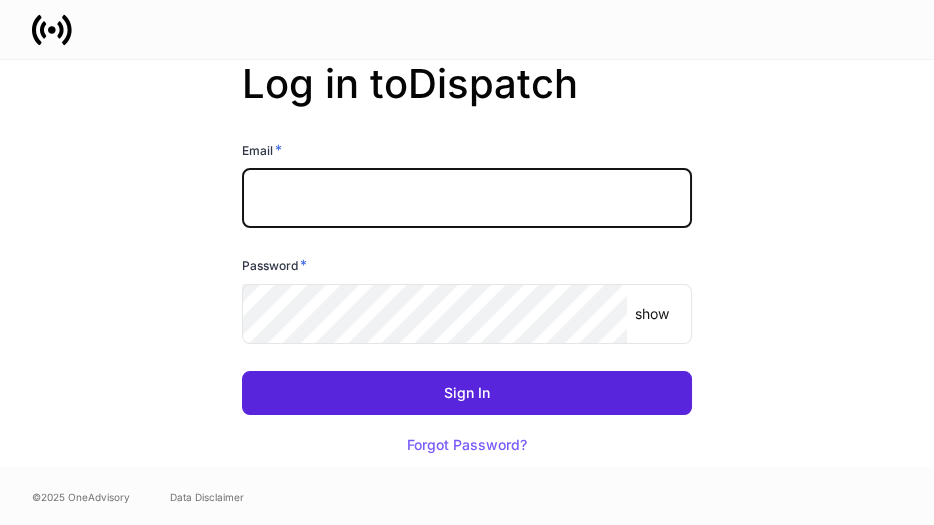 click at bounding box center [467, 198] 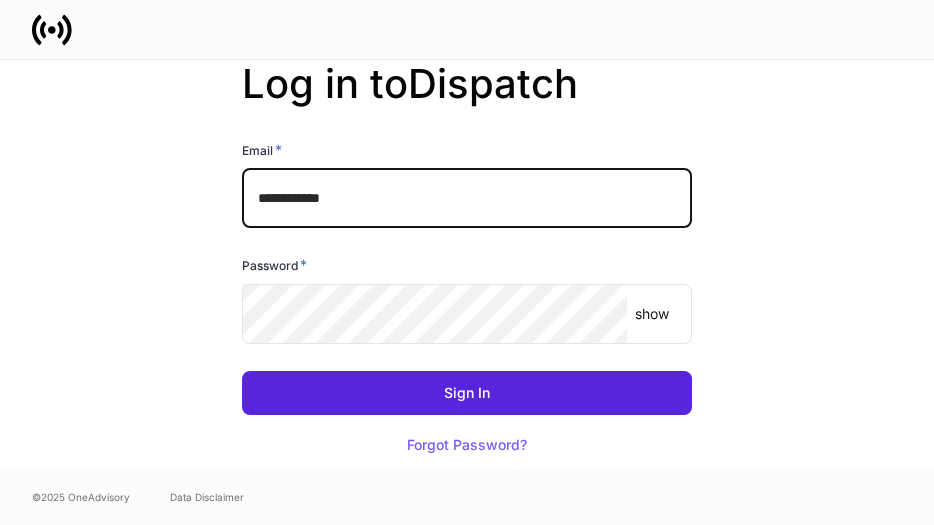 drag, startPoint x: 368, startPoint y: 181, endPoint x: 343, endPoint y: 169, distance: 27.730848 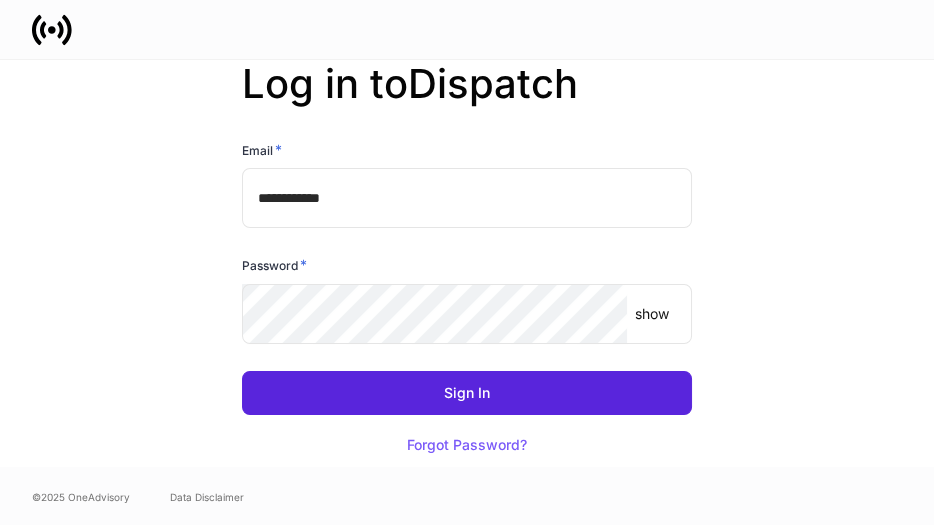 click on "**********" at bounding box center (459, 173) 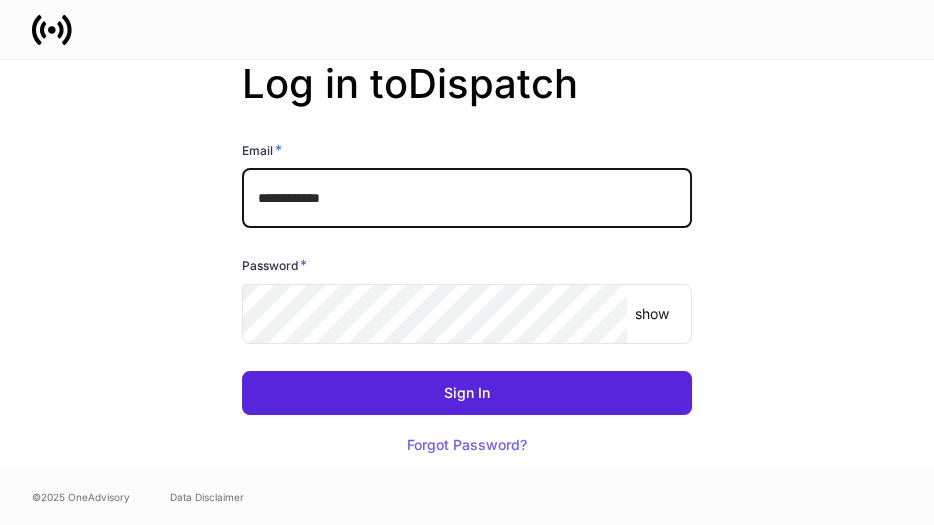 click on "**********" at bounding box center (467, 198) 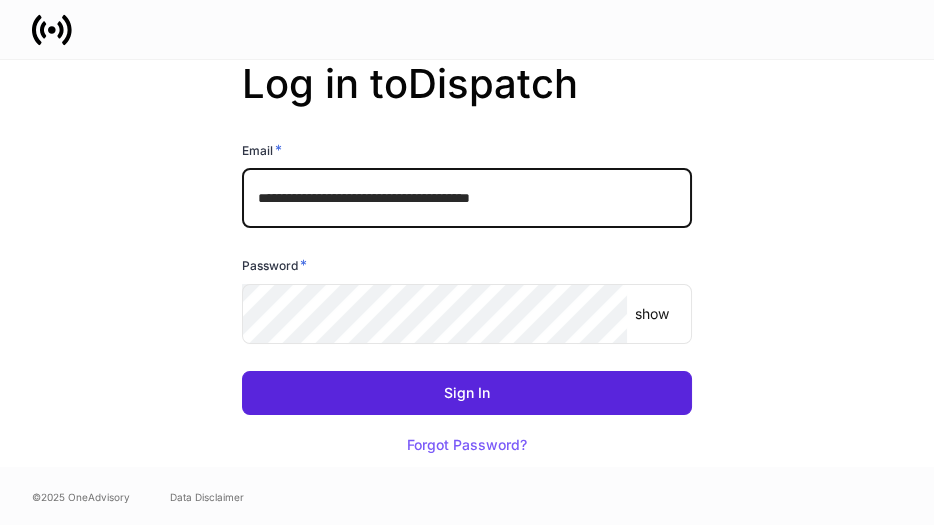 type on "**********" 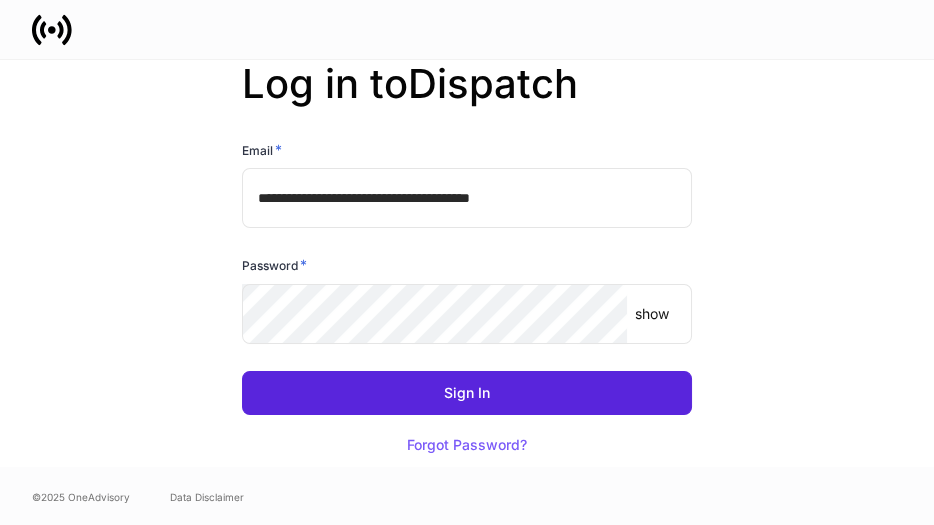 click at bounding box center (467, 29) 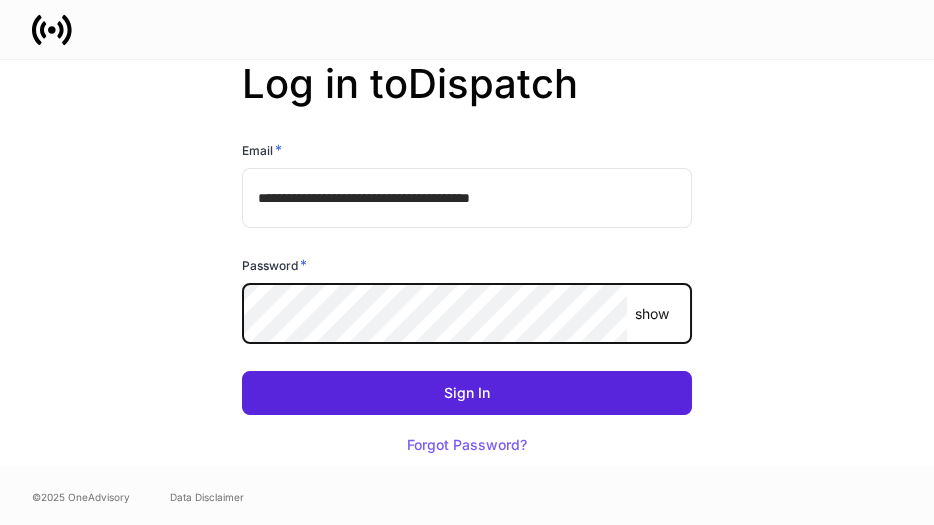 click on "**********" at bounding box center (467, 263) 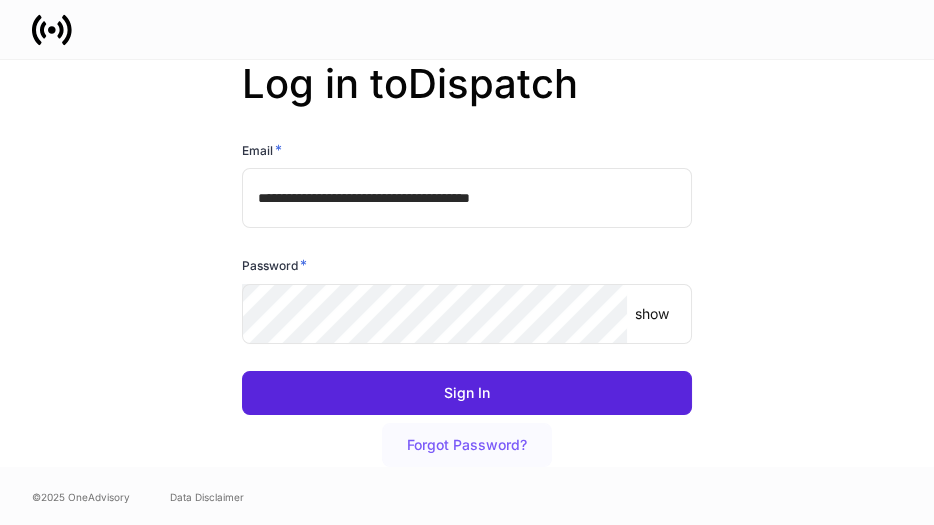 click on "Forgot Password?" at bounding box center (467, 445) 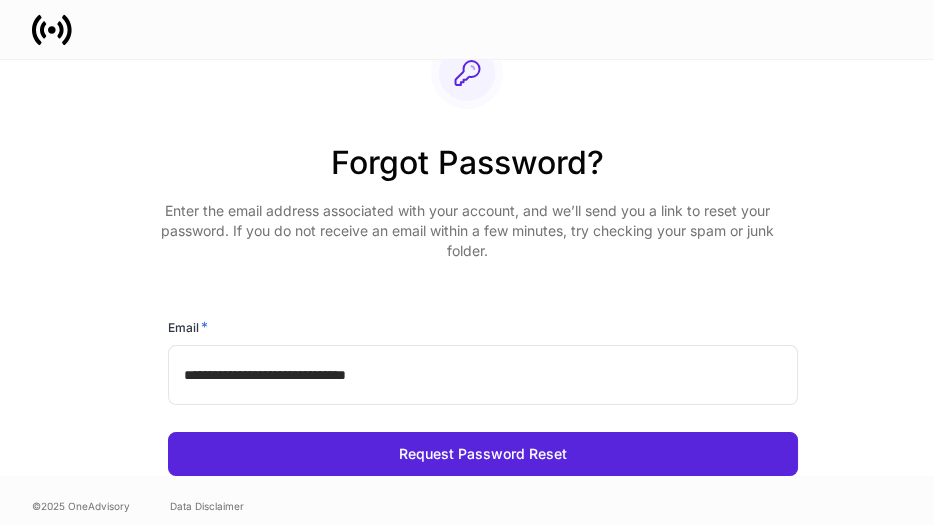 scroll, scrollTop: 33, scrollLeft: 0, axis: vertical 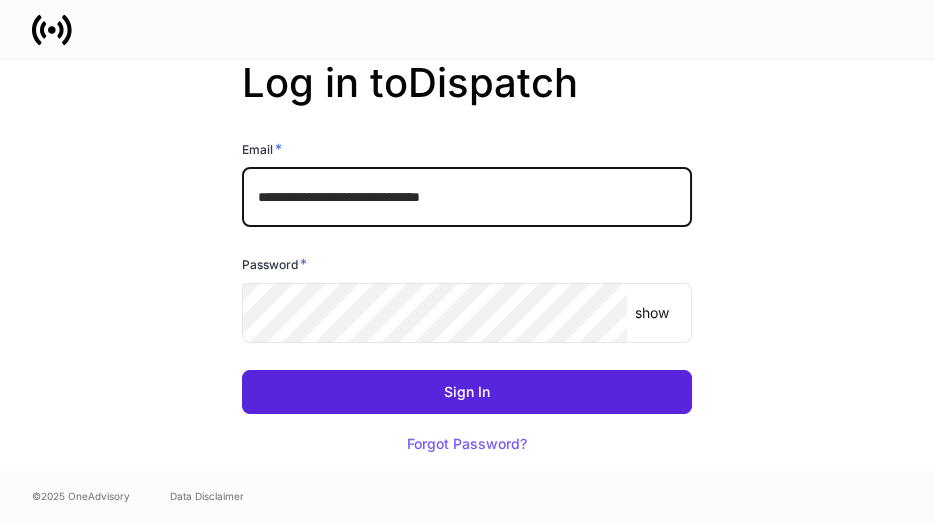 click on "**********" at bounding box center [467, 197] 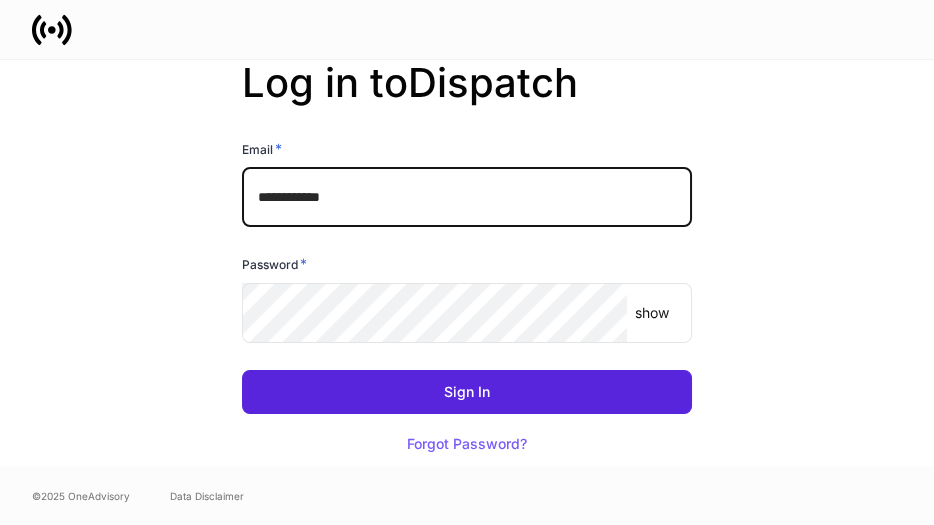 click on "**********" at bounding box center [467, 197] 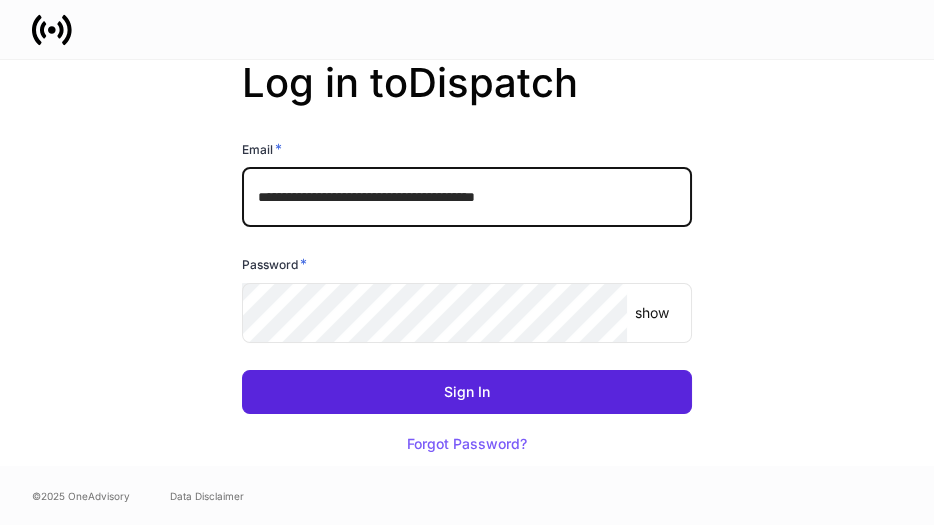type on "**********" 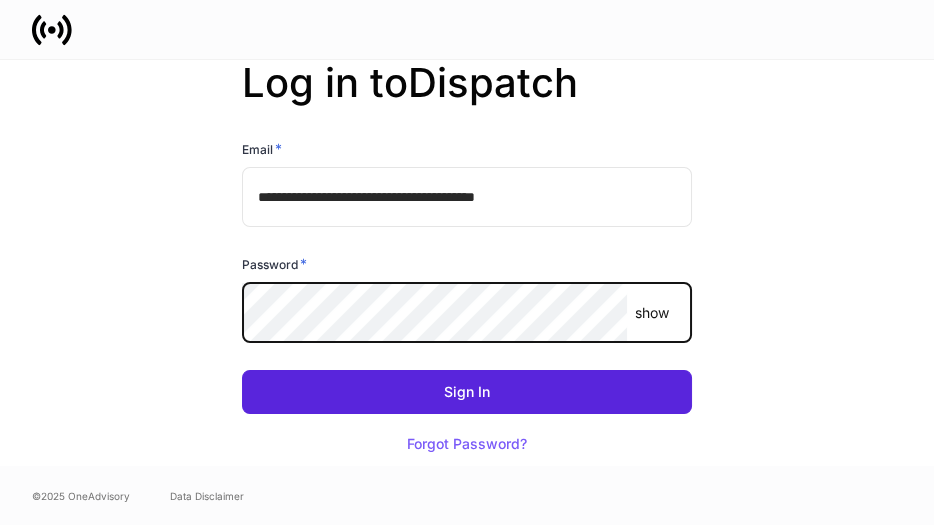 click on "**********" at bounding box center (467, 262) 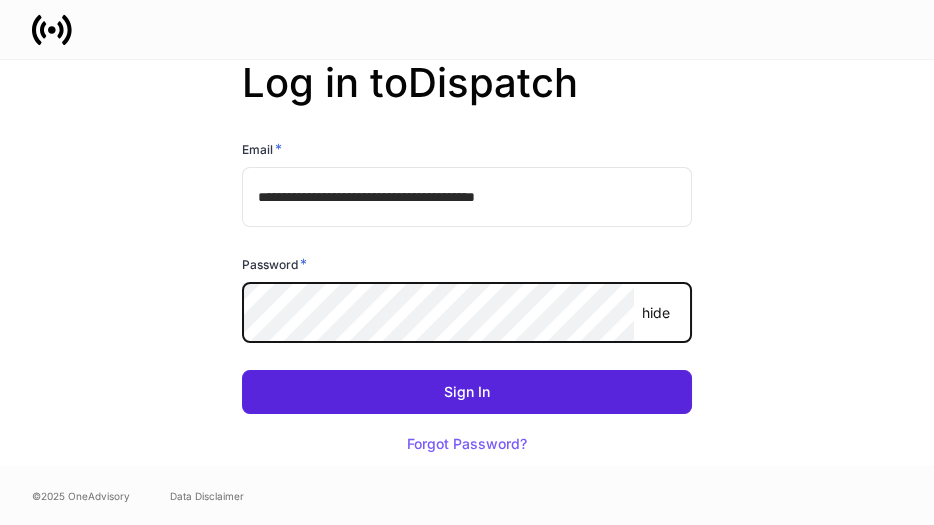 drag, startPoint x: 792, startPoint y: 270, endPoint x: 793, endPoint y: 283, distance: 13.038404 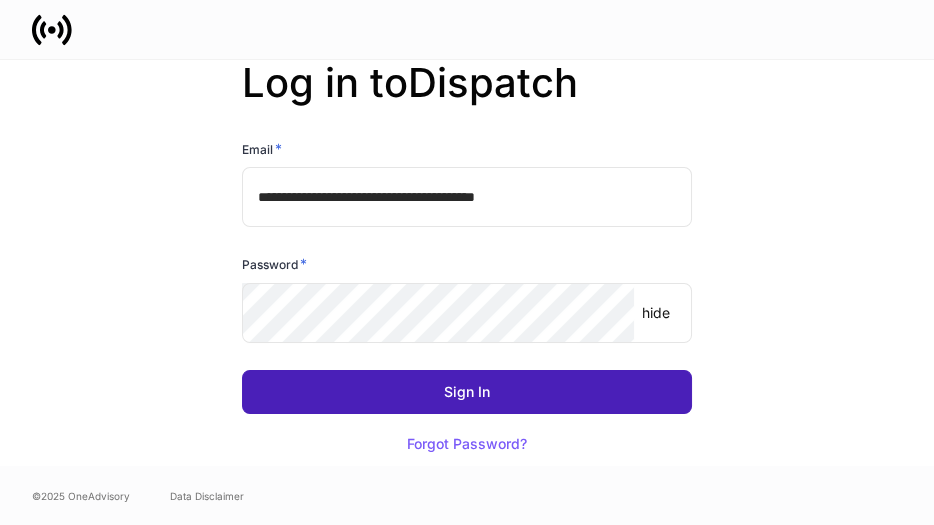 click on "Sign In" at bounding box center [467, 392] 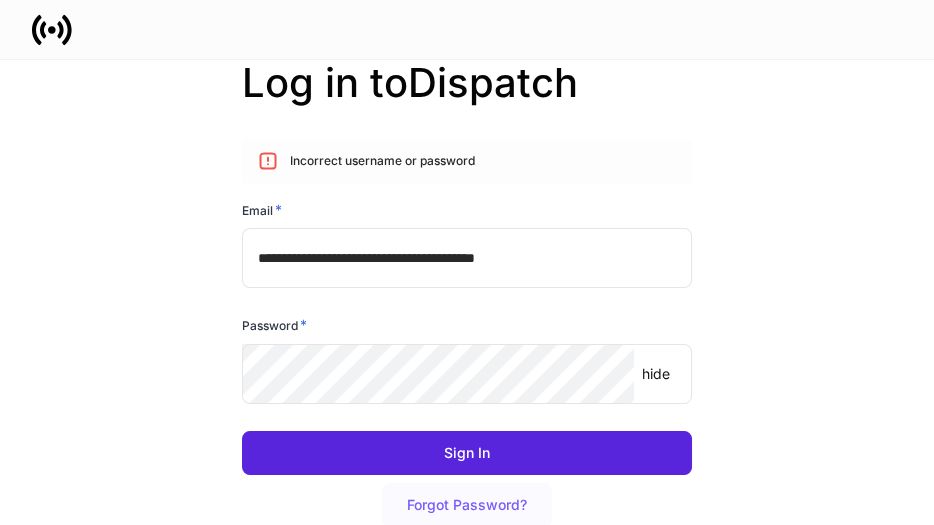 click on "Forgot Password?" at bounding box center [467, 505] 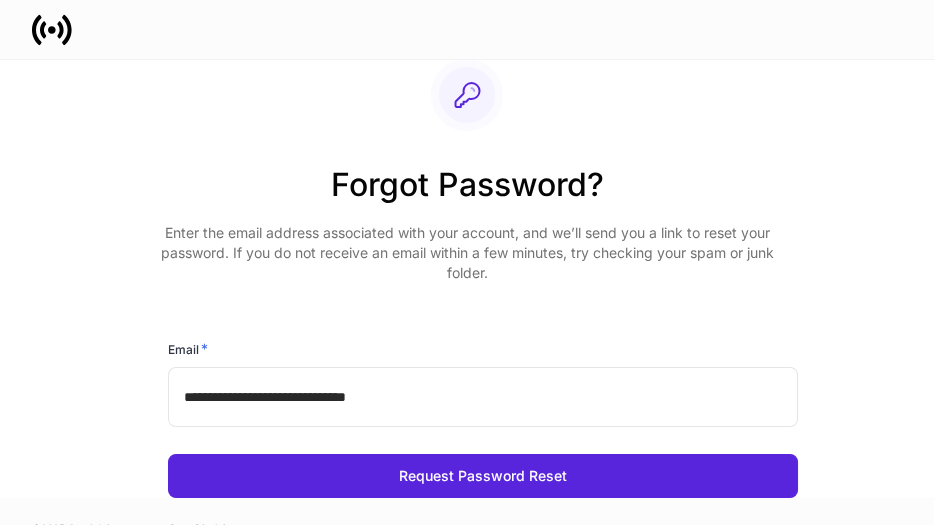 scroll, scrollTop: 0, scrollLeft: 0, axis: both 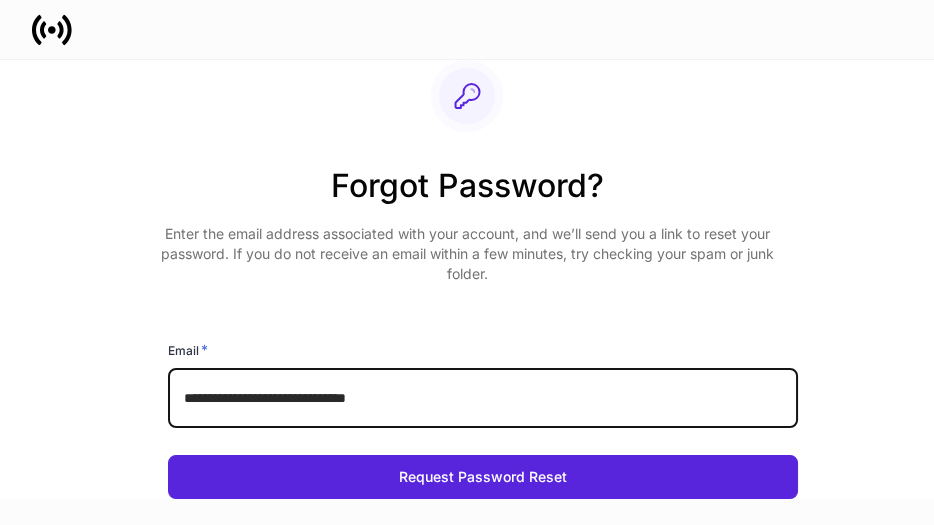 click on "**********" at bounding box center (483, 398) 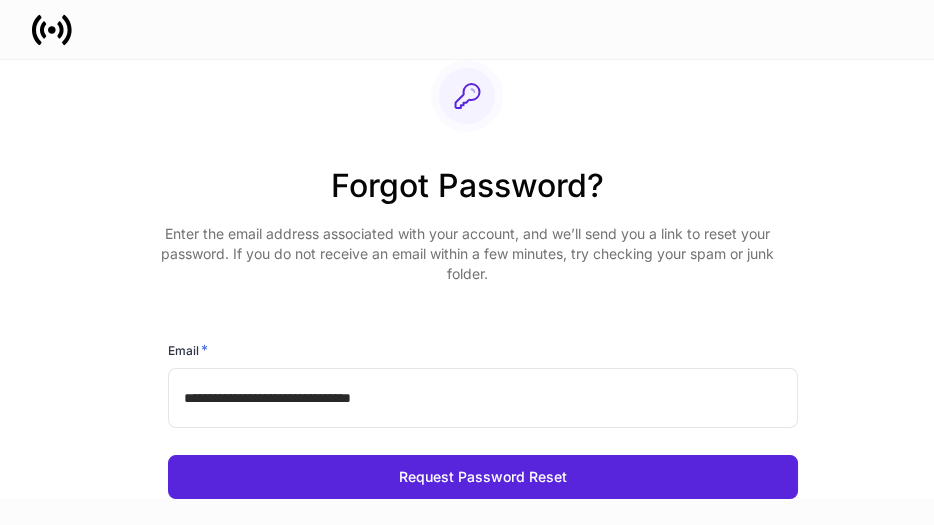 drag, startPoint x: 384, startPoint y: 364, endPoint x: 429, endPoint y: 435, distance: 84.0595 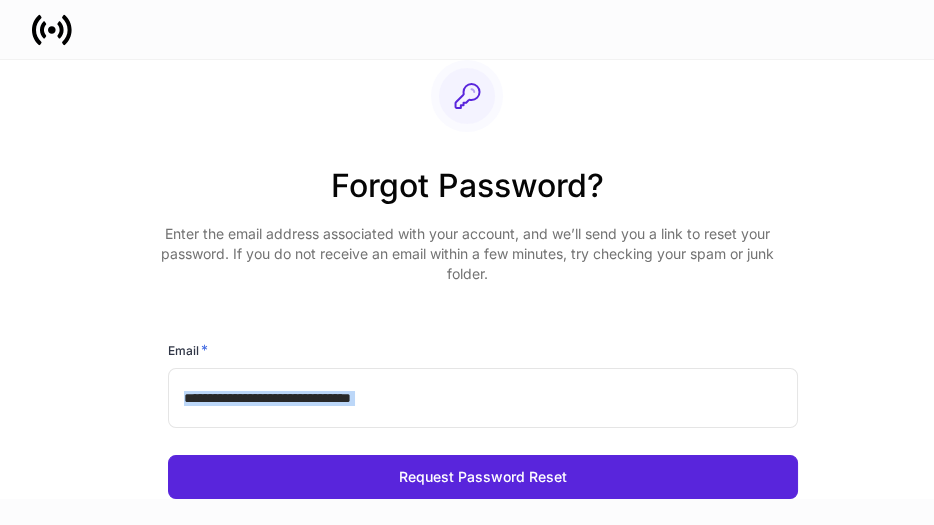 click on "**********" at bounding box center (483, 398) 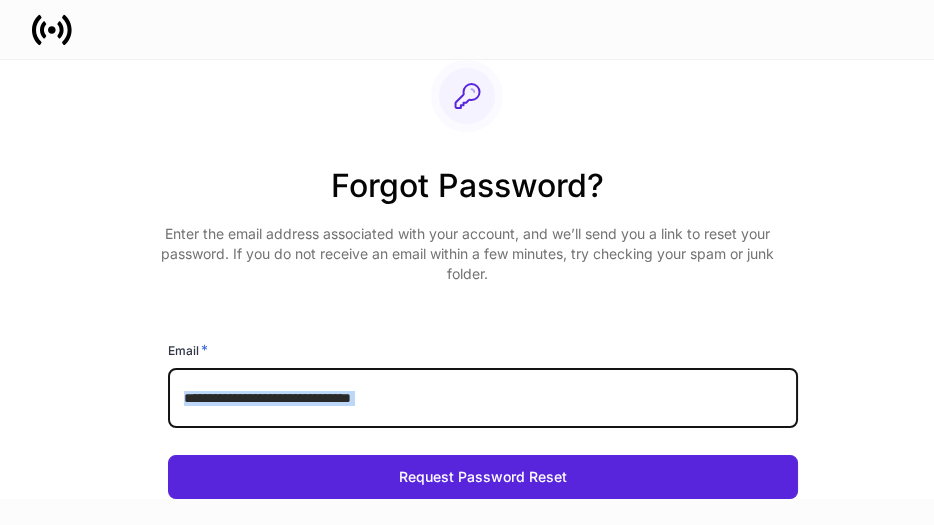 click on "**********" at bounding box center (483, 398) 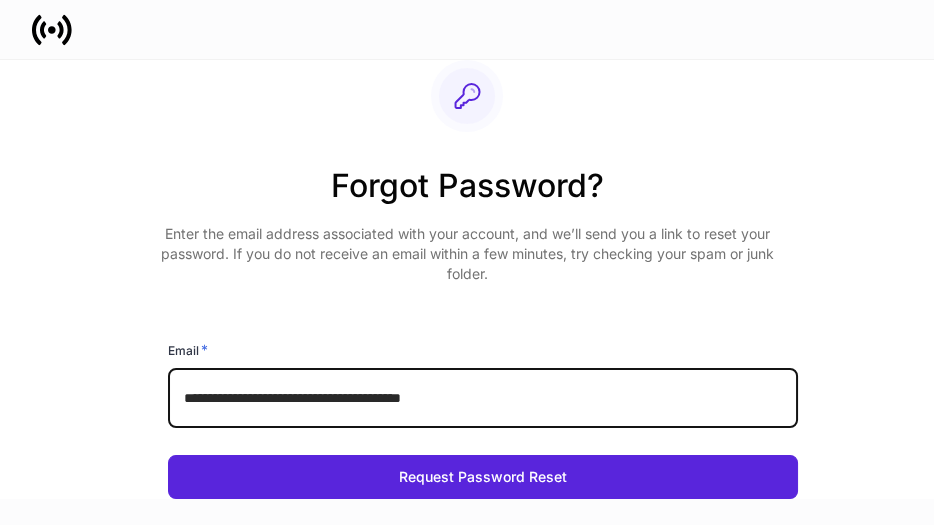 click on "**********" at bounding box center (483, 398) 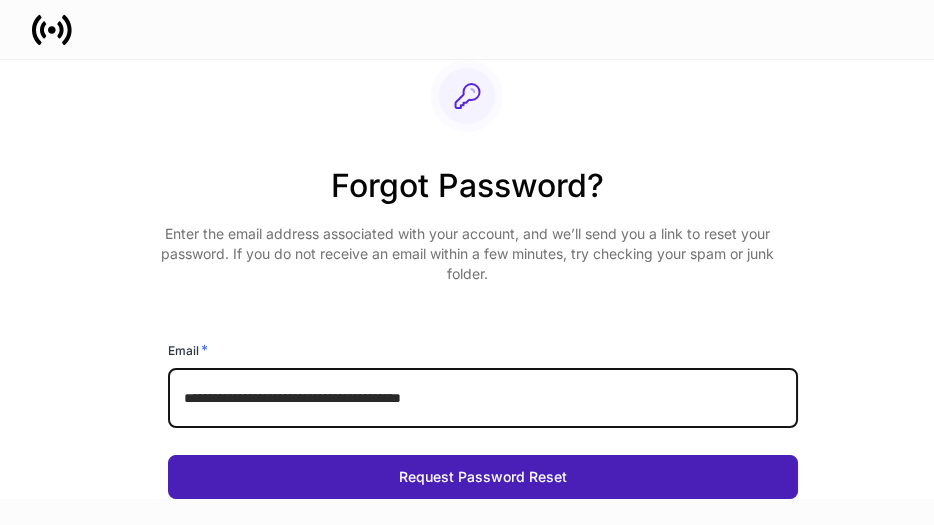 type on "**********" 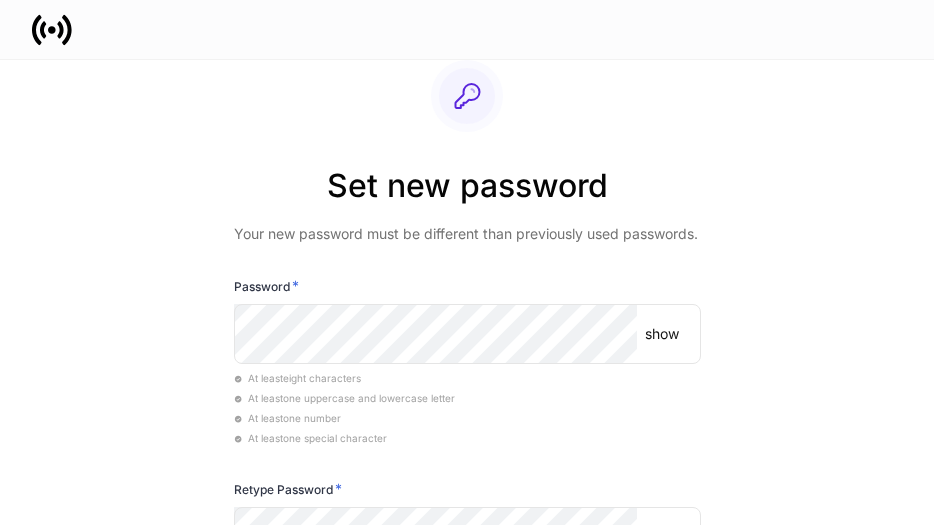 scroll, scrollTop: 0, scrollLeft: 0, axis: both 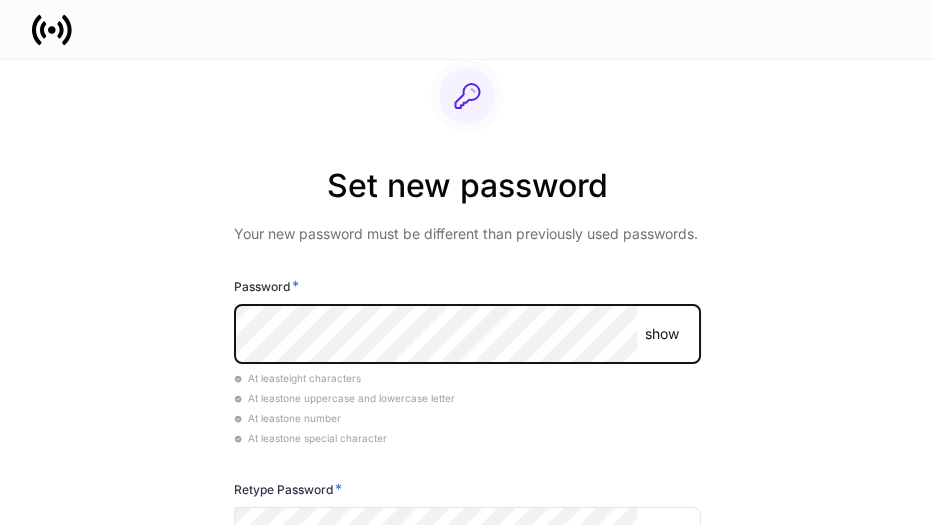 drag, startPoint x: 761, startPoint y: 240, endPoint x: 747, endPoint y: 248, distance: 16.124516 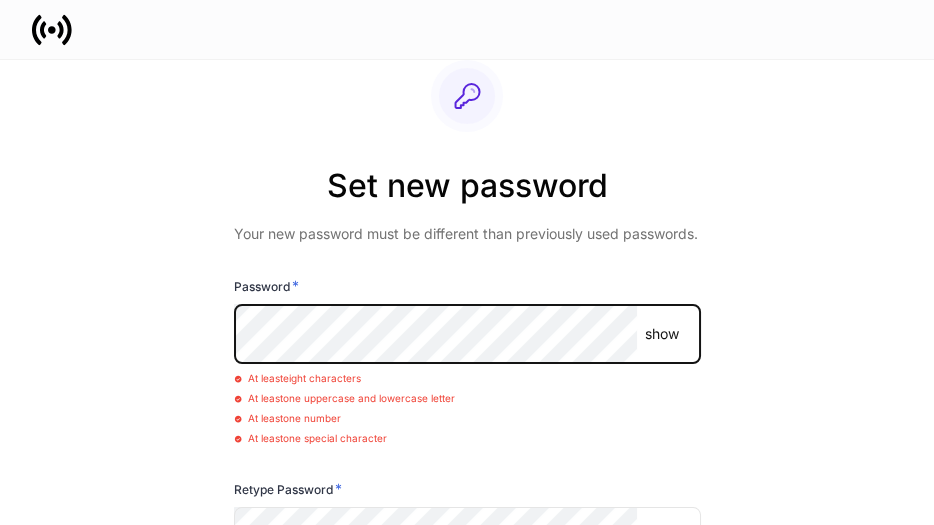 click on "Set new password Your new password must be different than previously used passwords. Password * show ​ At least  eight characters At least  one uppercase and lowercase letter At least  one number At least  one special character Retype Password * show ​ Reset password Back to sign in" at bounding box center (467, 384) 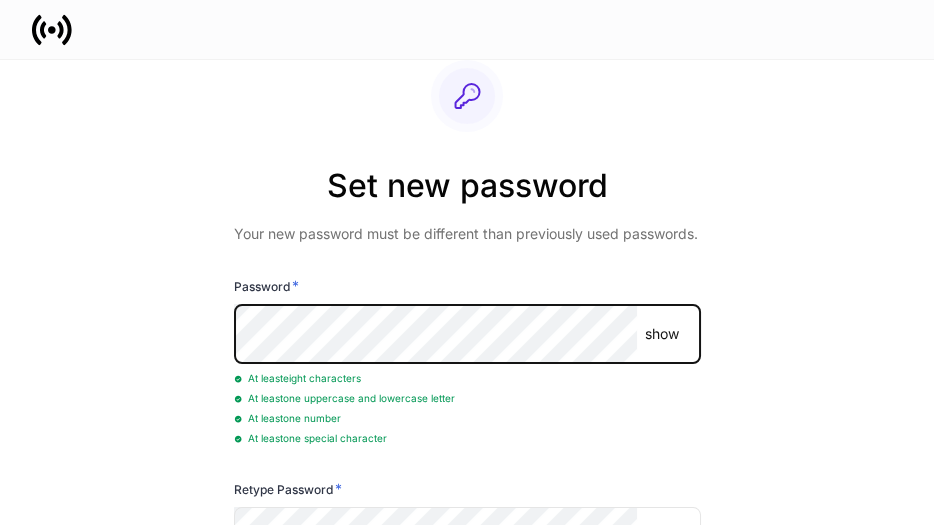 click on "show" at bounding box center [662, 334] 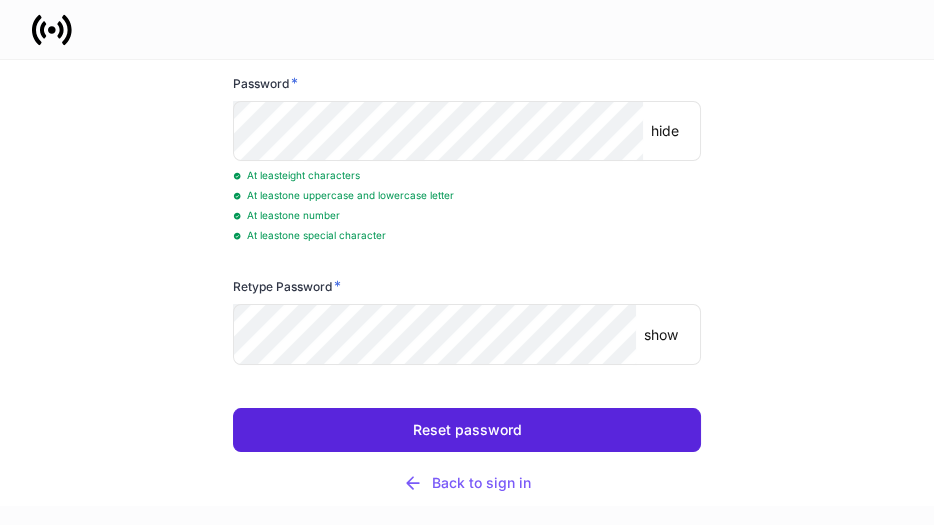 scroll, scrollTop: 206, scrollLeft: 0, axis: vertical 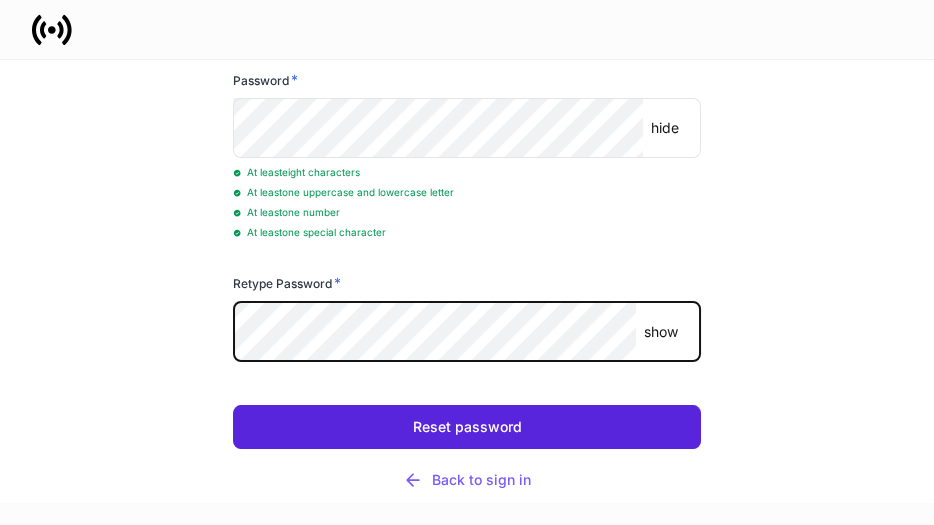 click on "show" at bounding box center (661, 332) 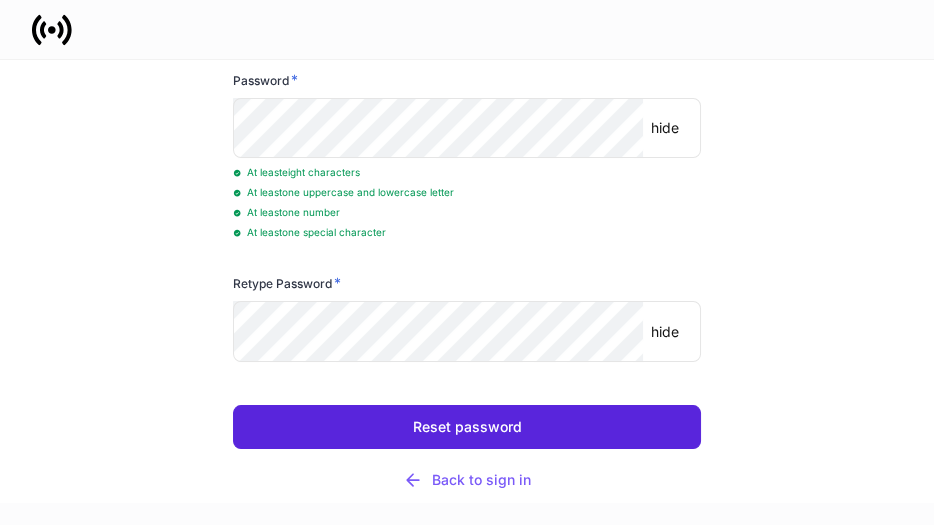 click on "hide" at bounding box center [665, 332] 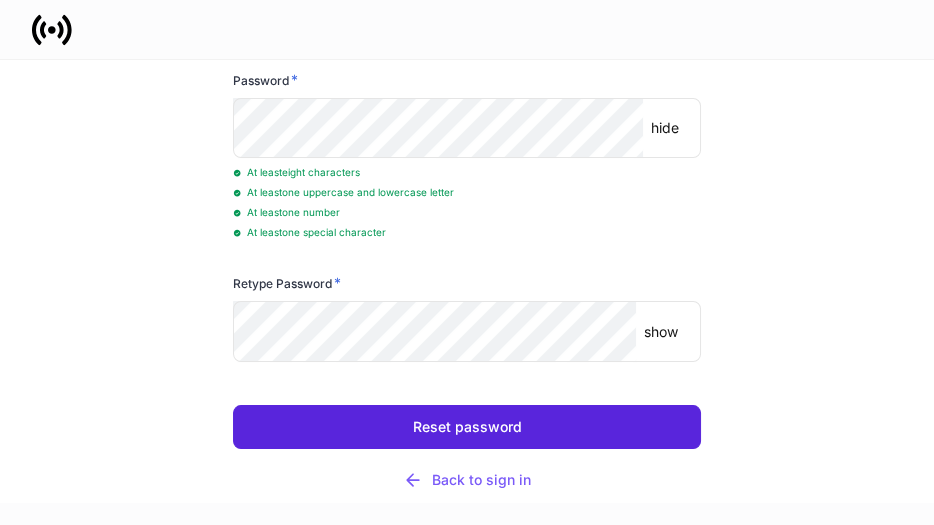 click on "show" at bounding box center (661, 332) 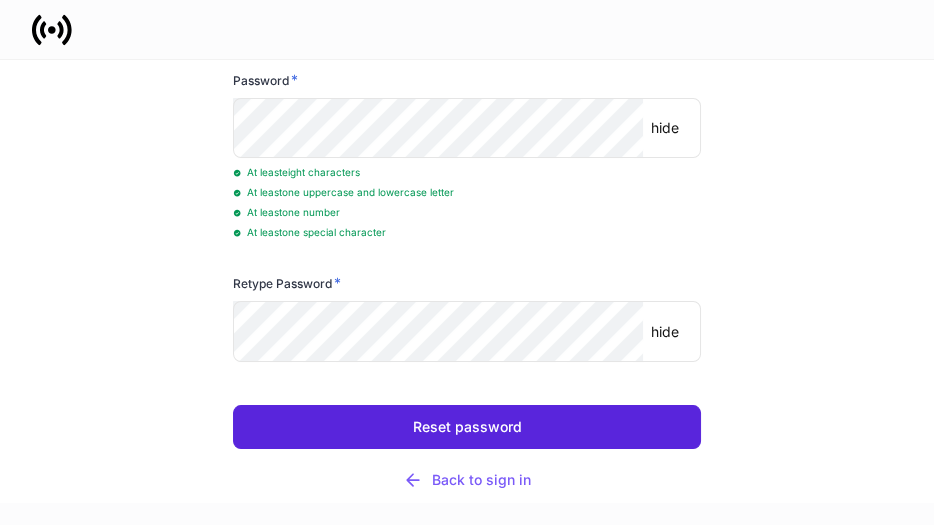 click on "hide" at bounding box center [665, 332] 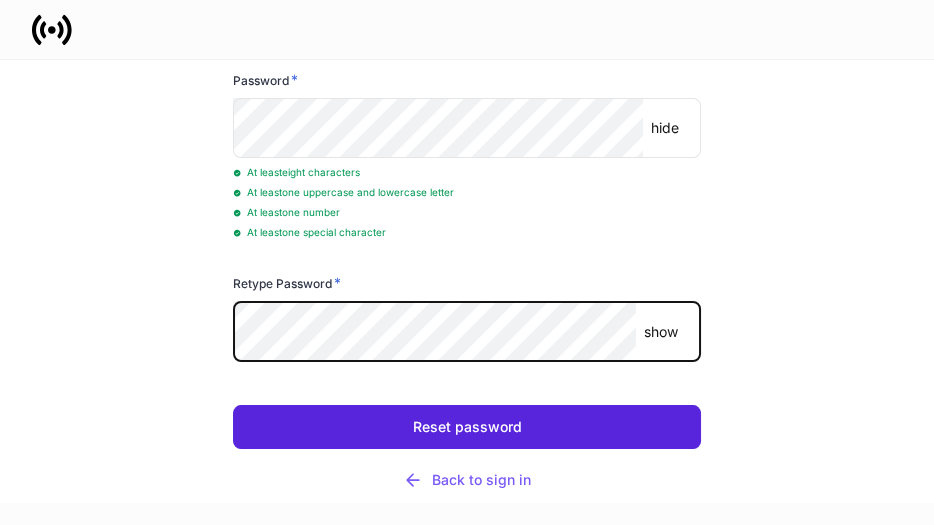 click on "Set new password Your new password must be different than previously used passwords. Password * hide ​ At least  eight characters At least  one uppercase and lowercase letter At least  one number At least  one special character Retype Password * show ​ Reset password Back to sign in" at bounding box center [467, 178] 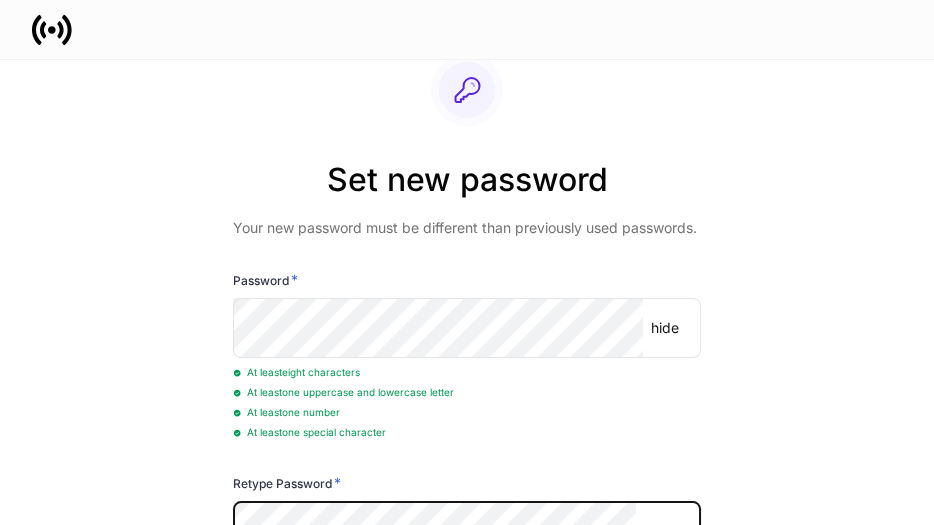 scroll, scrollTop: 0, scrollLeft: 0, axis: both 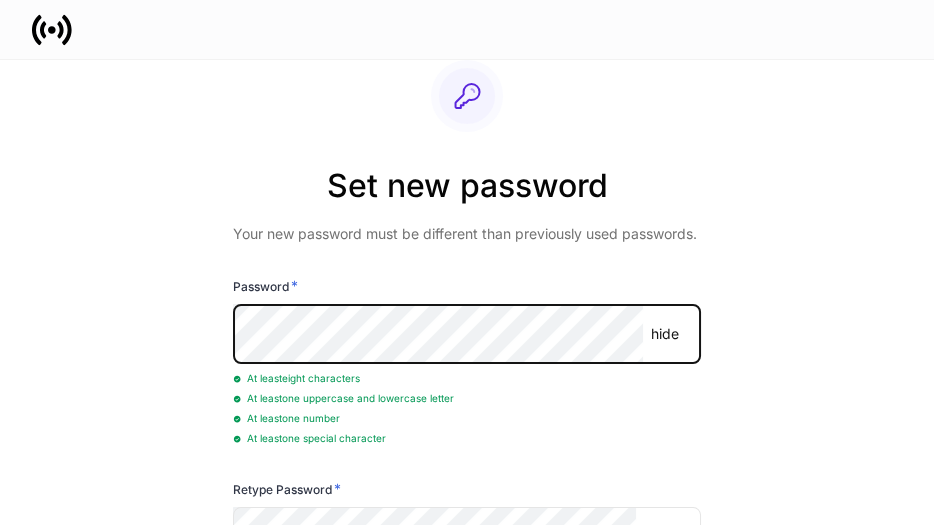 click on "Set new password Your new password must be different than previously used passwords. Password * hide ​ At least  eight characters At least  one uppercase and lowercase letter At least  one number At least  one special character Retype Password * show ​ Reset password Back to sign in" at bounding box center (467, 384) 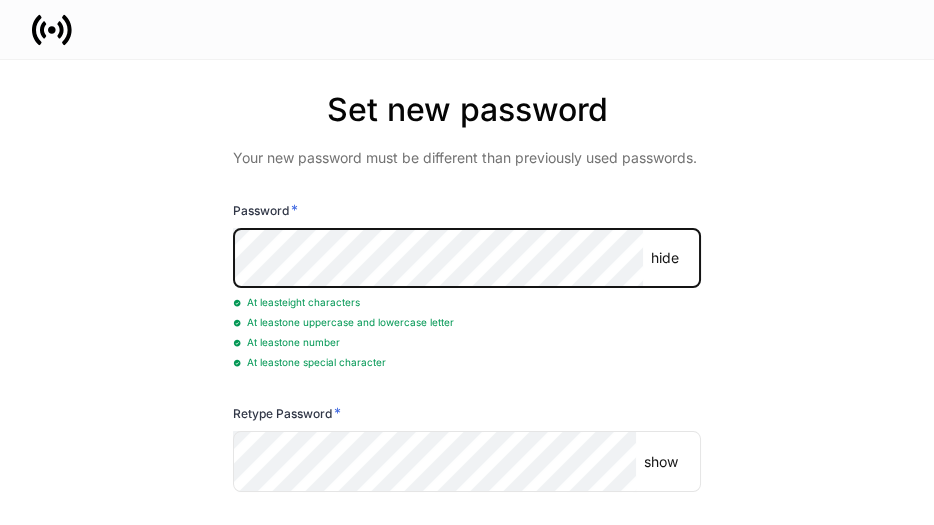 scroll, scrollTop: 160, scrollLeft: 0, axis: vertical 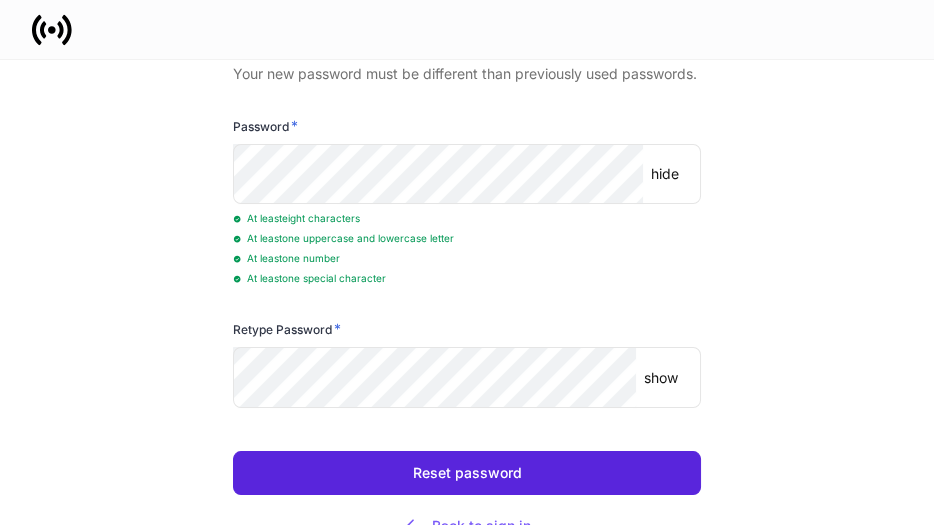 click on "show" at bounding box center (661, 378) 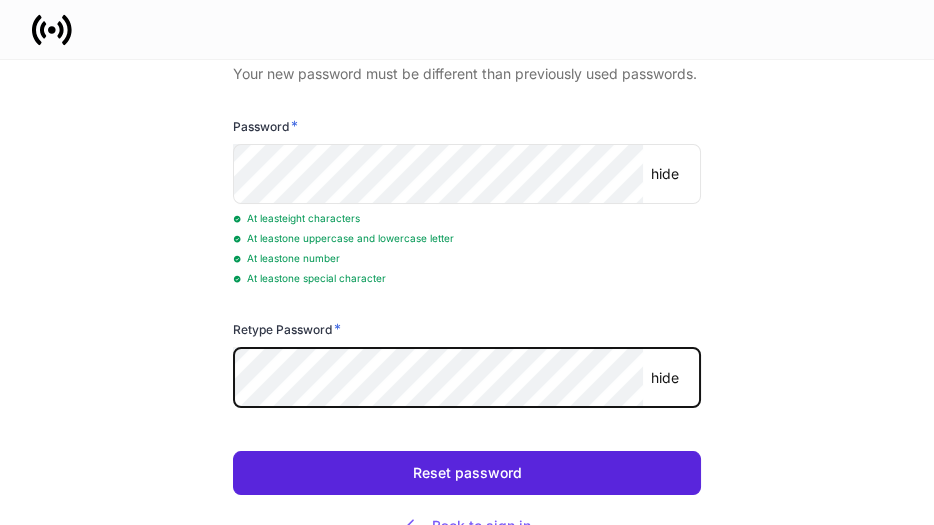 click on "Set new password Your new password must be different than previously used passwords. Password * hide ​ At least  eight characters At least  one uppercase and lowercase letter At least  one number At least  one special character Retype Password * hide ​ Reset password Back to sign in" at bounding box center [467, 224] 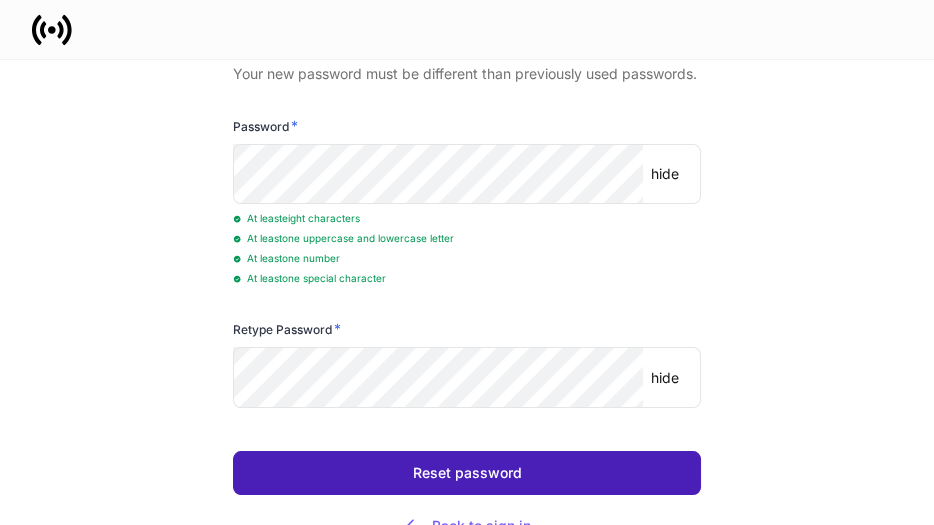click on "Reset password" at bounding box center (466, 473) 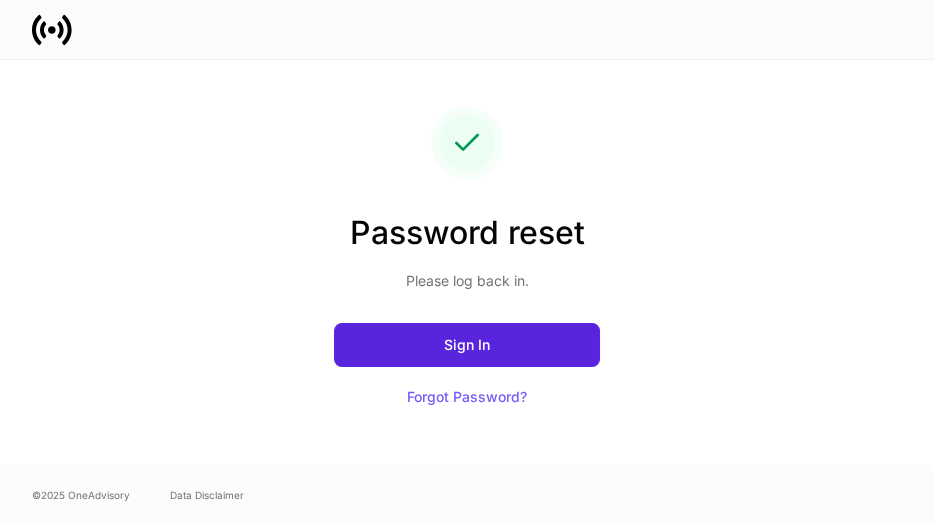 scroll, scrollTop: 0, scrollLeft: 0, axis: both 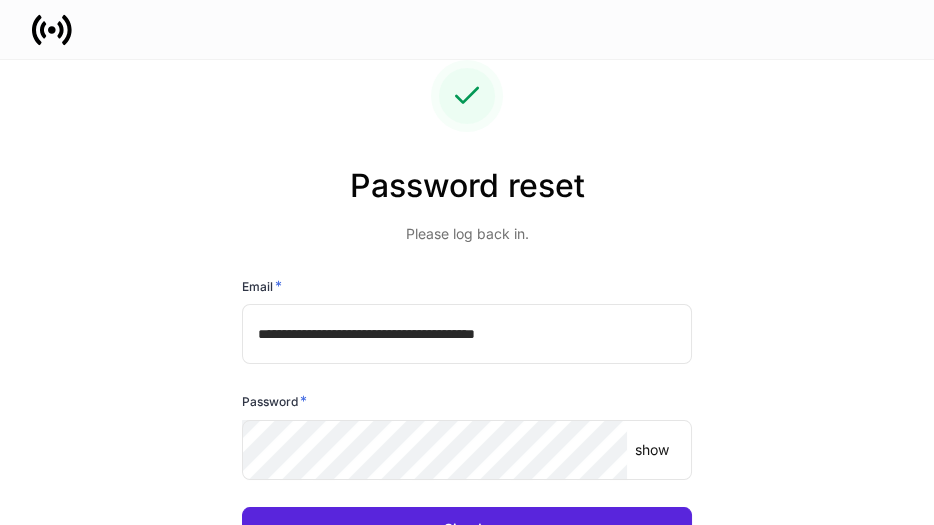 click on "**********" at bounding box center (467, 331) 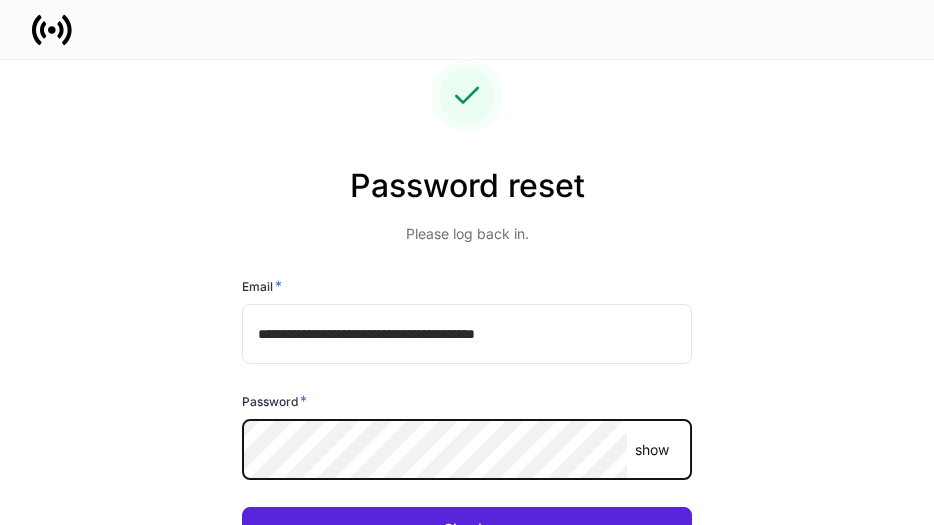 click on "show" at bounding box center (652, 450) 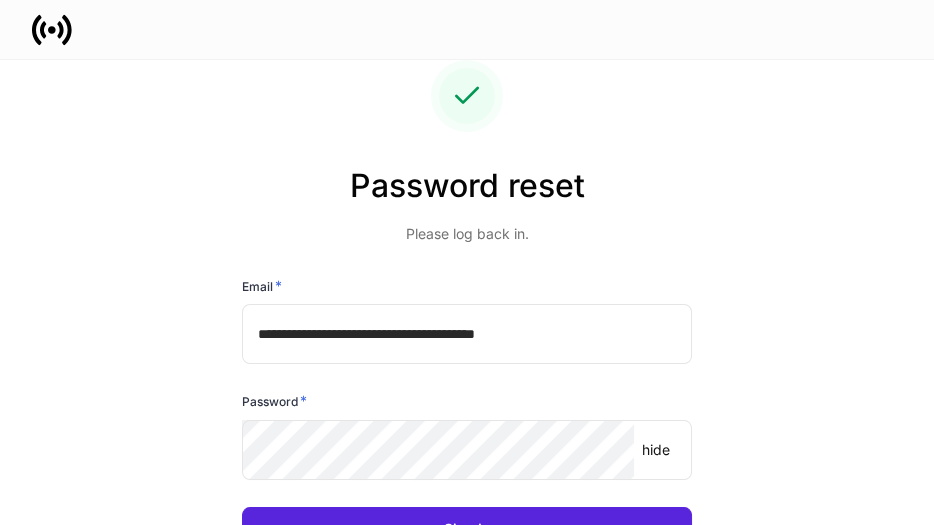 click on "**********" at bounding box center (467, 331) 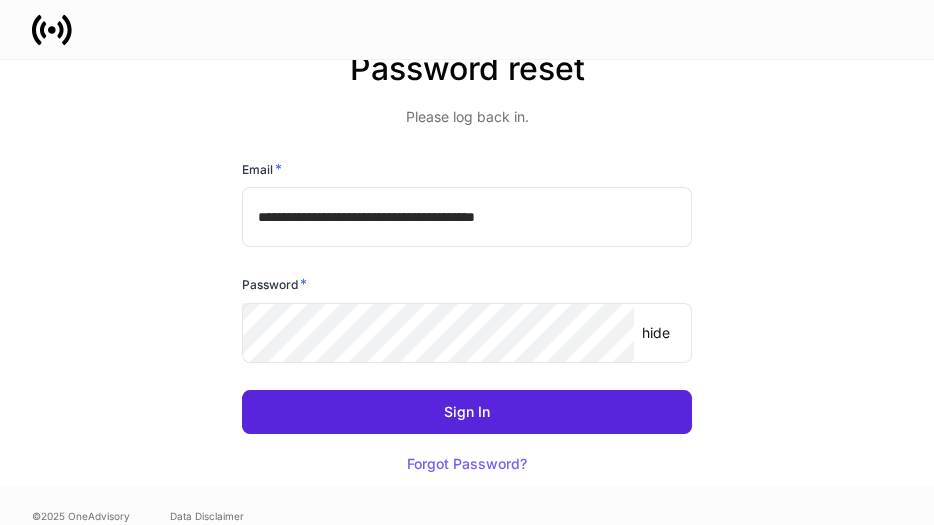 scroll, scrollTop: 137, scrollLeft: 0, axis: vertical 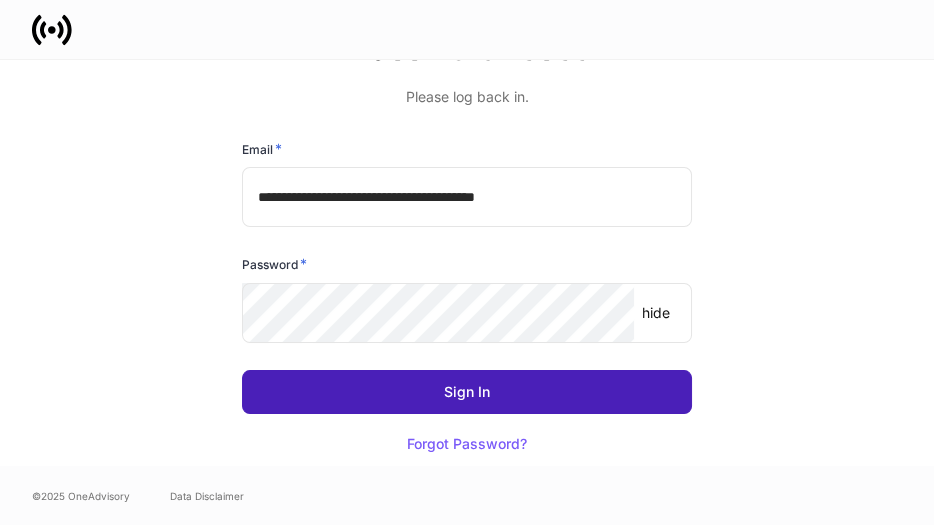 click on "Sign In" at bounding box center (467, 392) 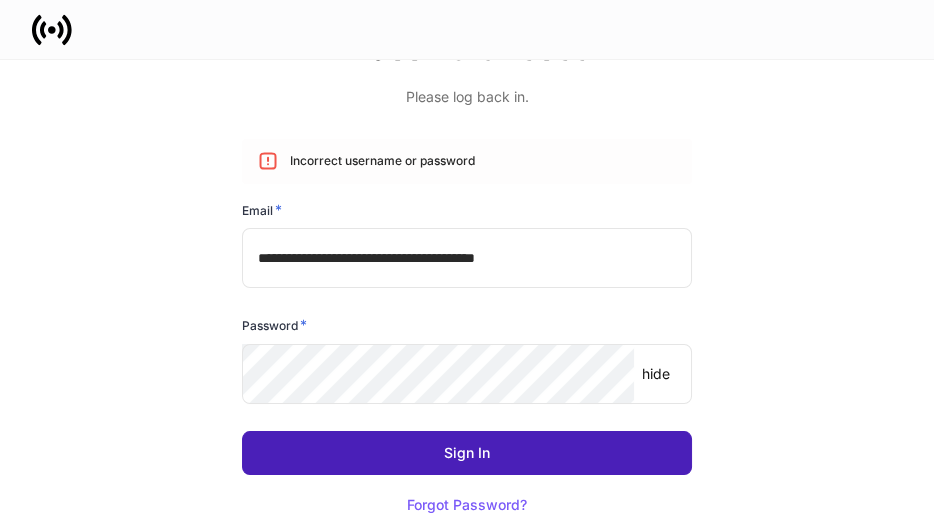 click on "Sign In" at bounding box center [467, 453] 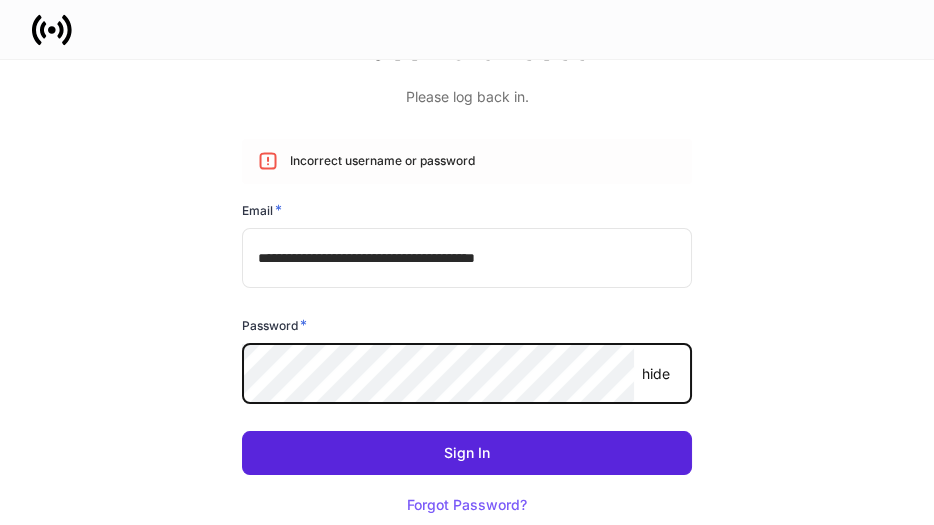 click on "**********" at bounding box center (467, 225) 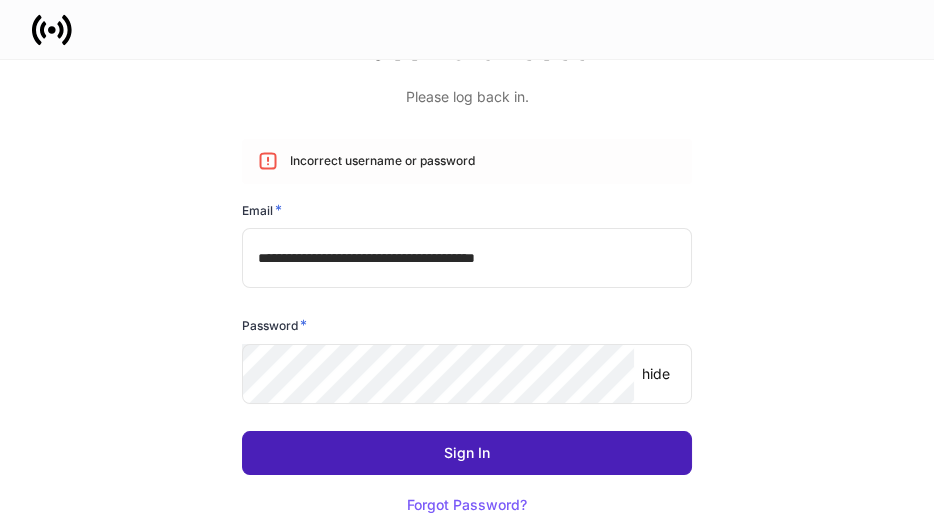 drag, startPoint x: 456, startPoint y: 457, endPoint x: 442, endPoint y: 458, distance: 14.035668 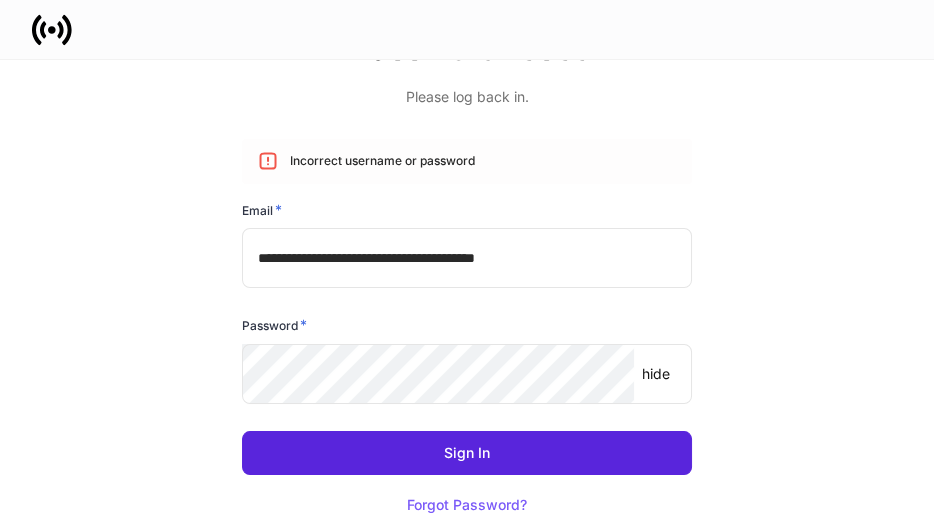 scroll, scrollTop: 198, scrollLeft: 0, axis: vertical 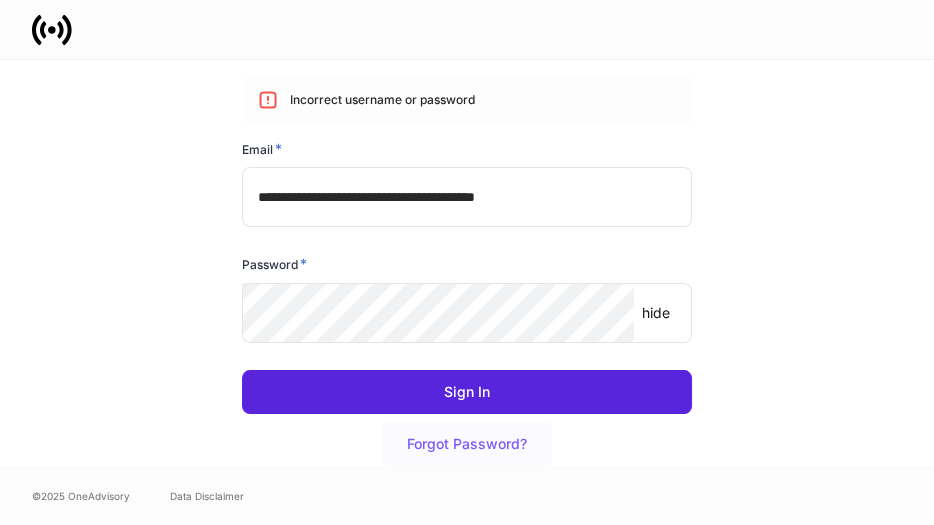 click on "Forgot Password?" at bounding box center (467, 444) 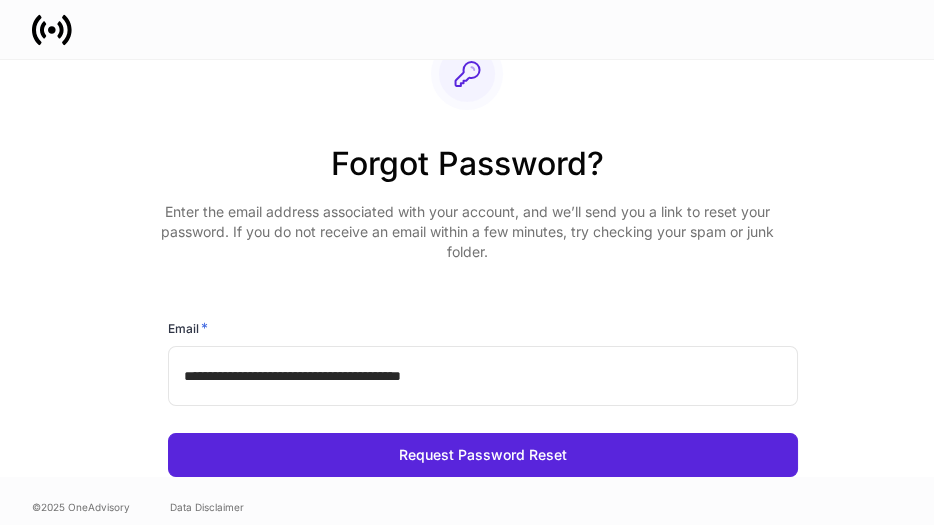 scroll, scrollTop: 33, scrollLeft: 0, axis: vertical 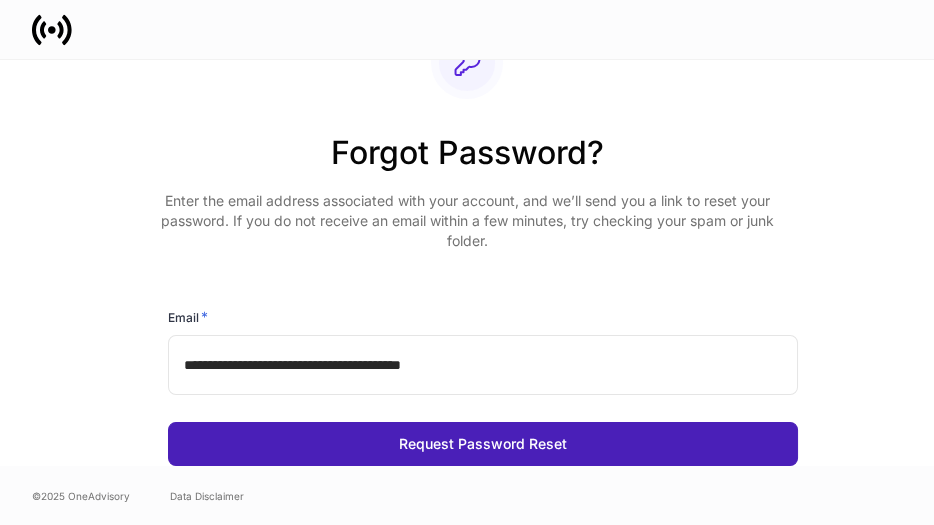click on "Request Password Reset" at bounding box center [483, 444] 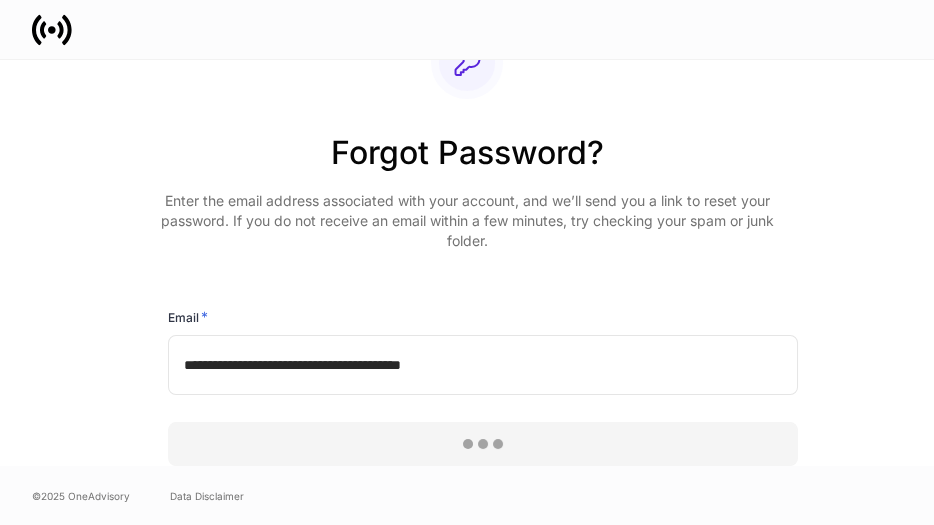 scroll, scrollTop: 0, scrollLeft: 0, axis: both 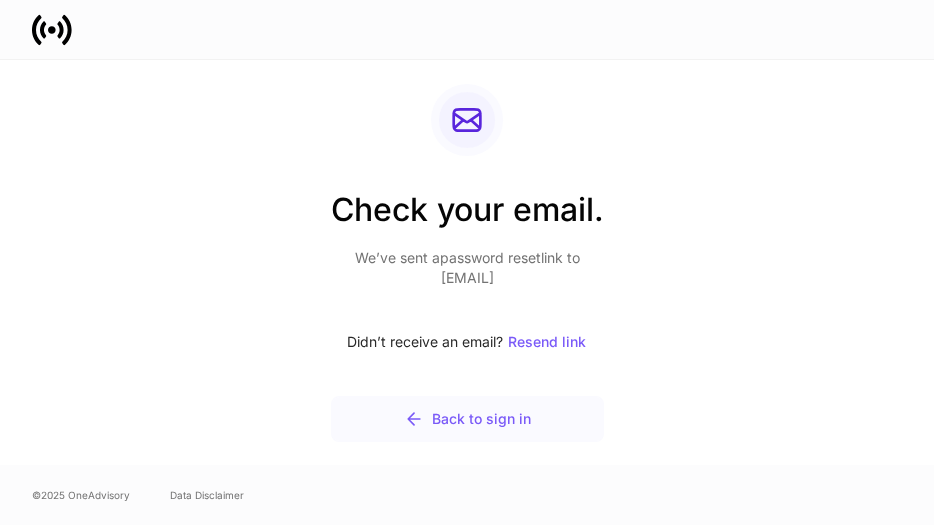 click on "Back to sign in" at bounding box center (467, 419) 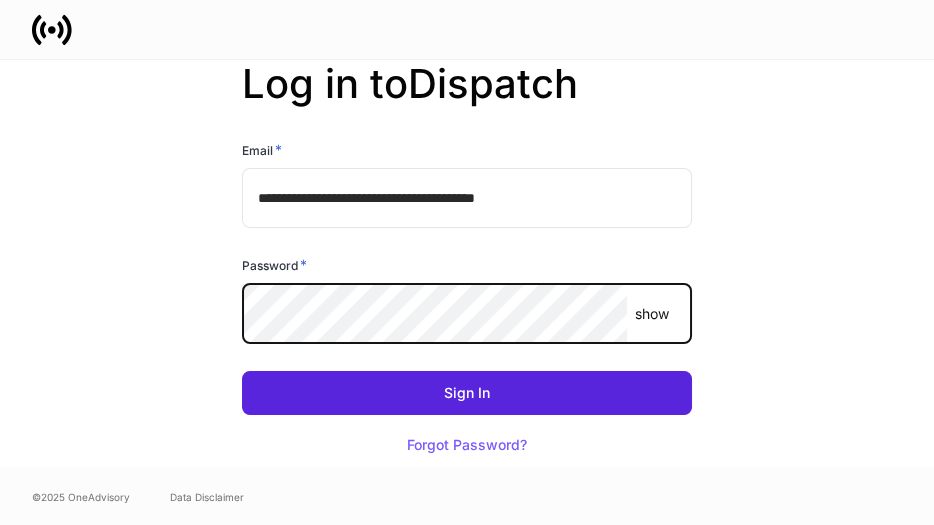 click on "show" at bounding box center (652, 314) 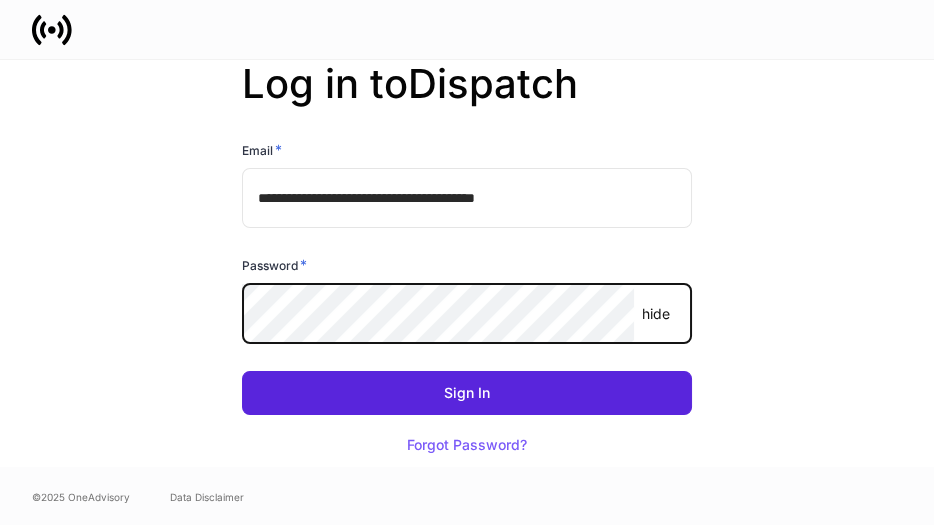 scroll, scrollTop: 1, scrollLeft: 0, axis: vertical 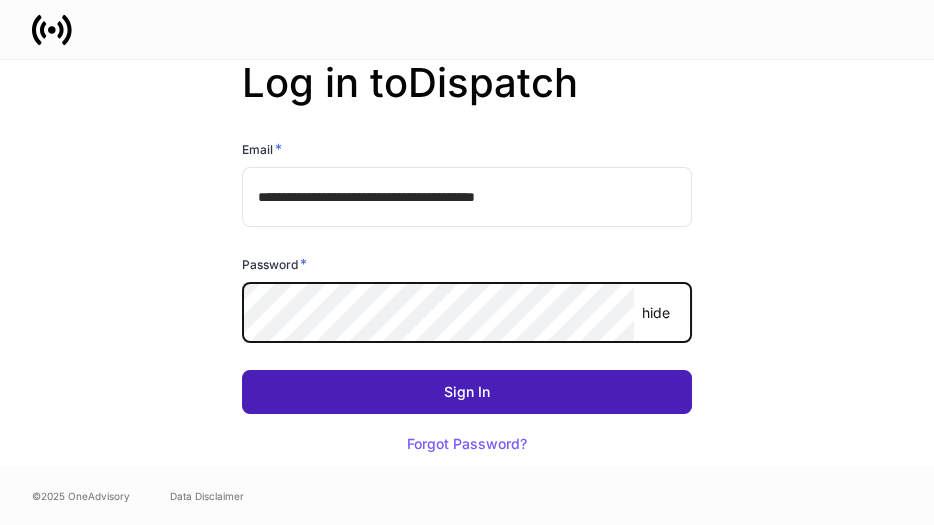 click on "Sign In" at bounding box center [467, 392] 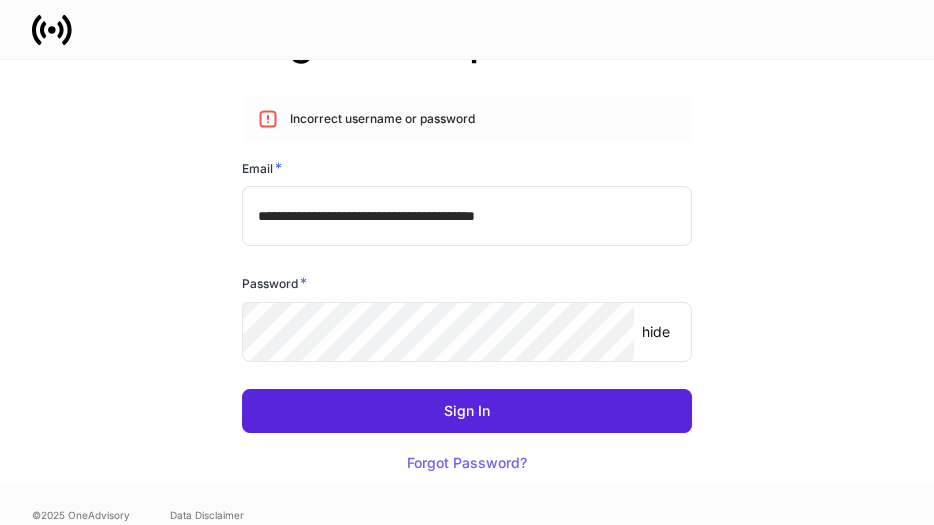 scroll, scrollTop: 62, scrollLeft: 0, axis: vertical 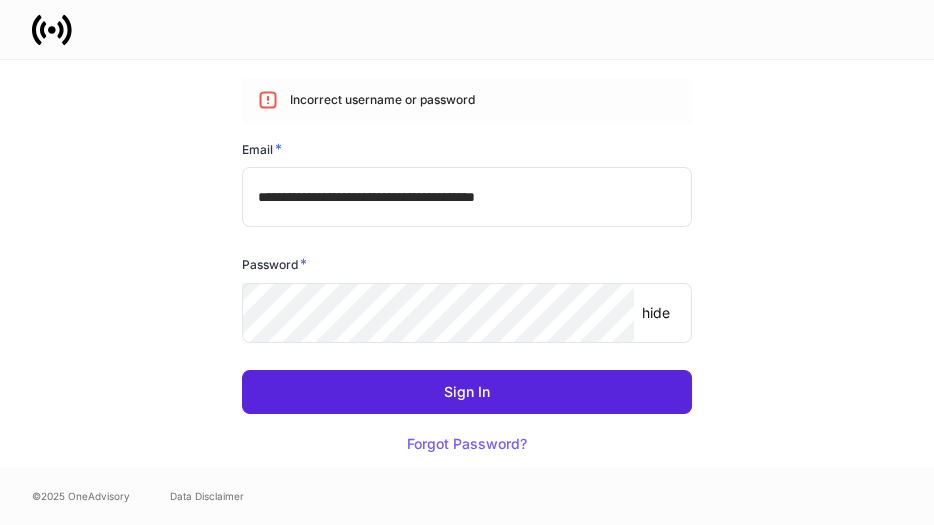 click on "**********" at bounding box center [467, 262] 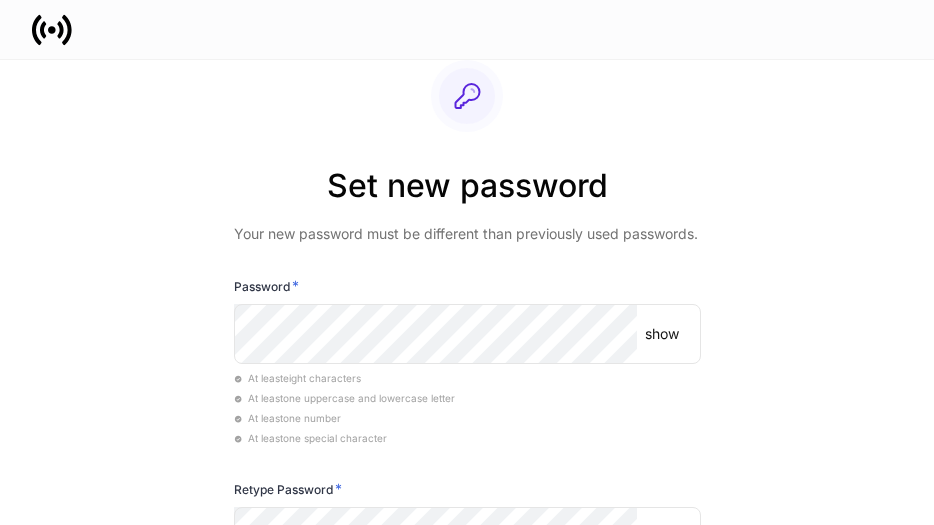 scroll, scrollTop: 0, scrollLeft: 0, axis: both 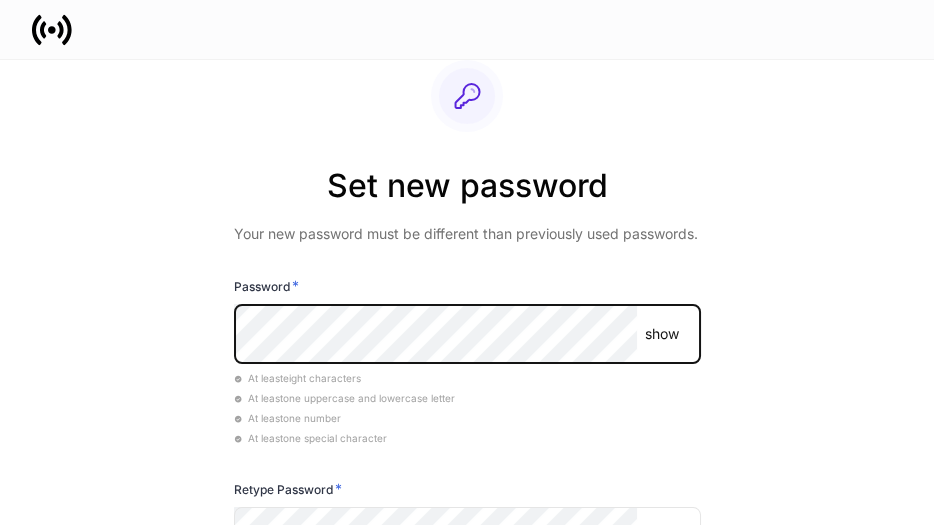 click on "Set new password Your new password must be different than previously used passwords. Password * show ​ At least  eight characters At least  one uppercase and lowercase letter At least  one number At least  one special character Retype Password * show ​ Reset password Back to sign in" at bounding box center [467, 384] 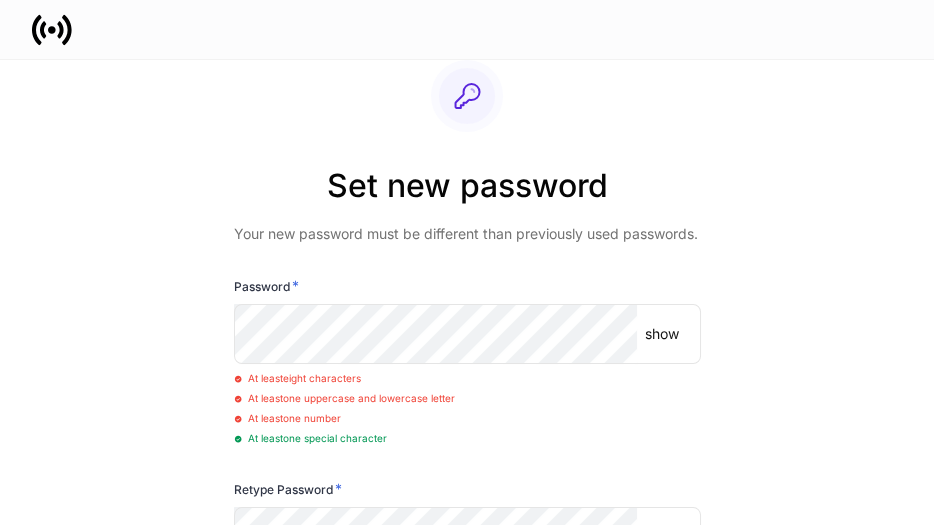 click on "Set new password Your new password must be different than previously used passwords. Password * show ​ At least  eight characters At least  one uppercase and lowercase letter At least  one number At least  one special character Retype Password * show ​ Reset password Back to sign in" at bounding box center (467, 384) 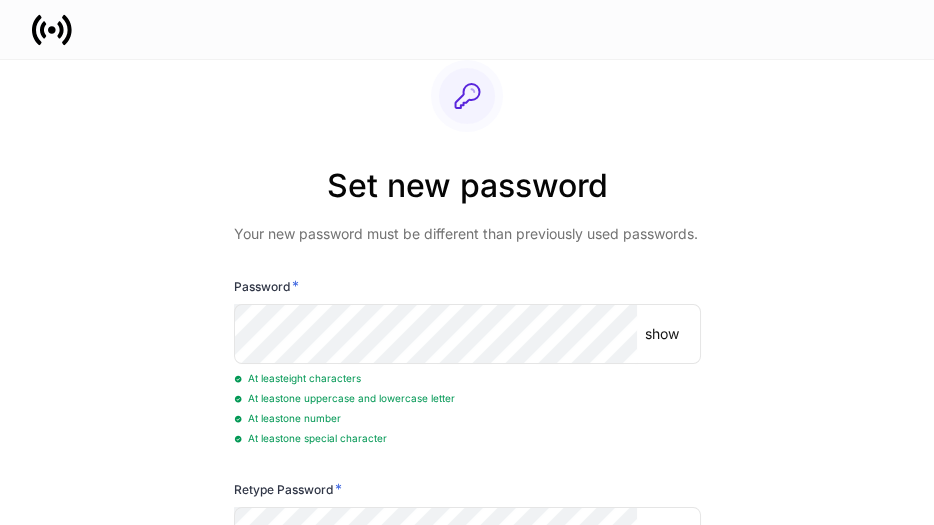 click on "show" at bounding box center [662, 334] 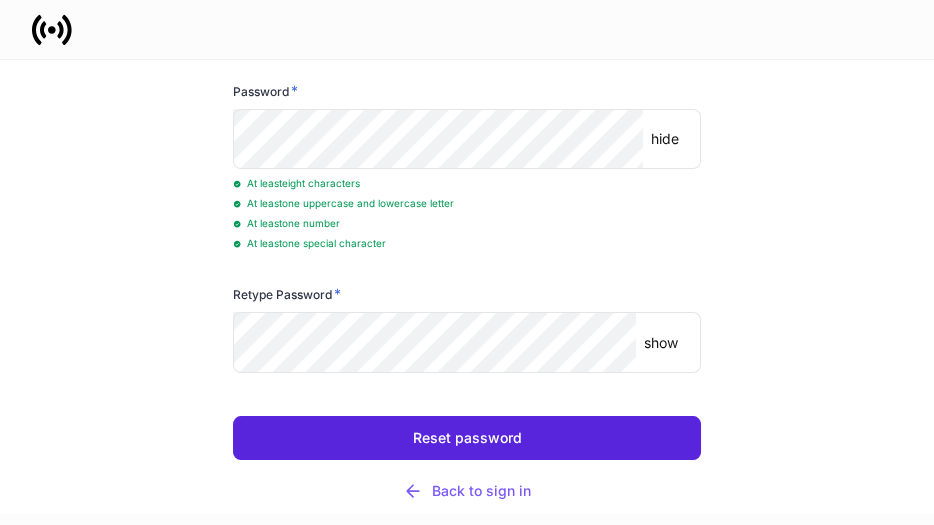 scroll, scrollTop: 215, scrollLeft: 0, axis: vertical 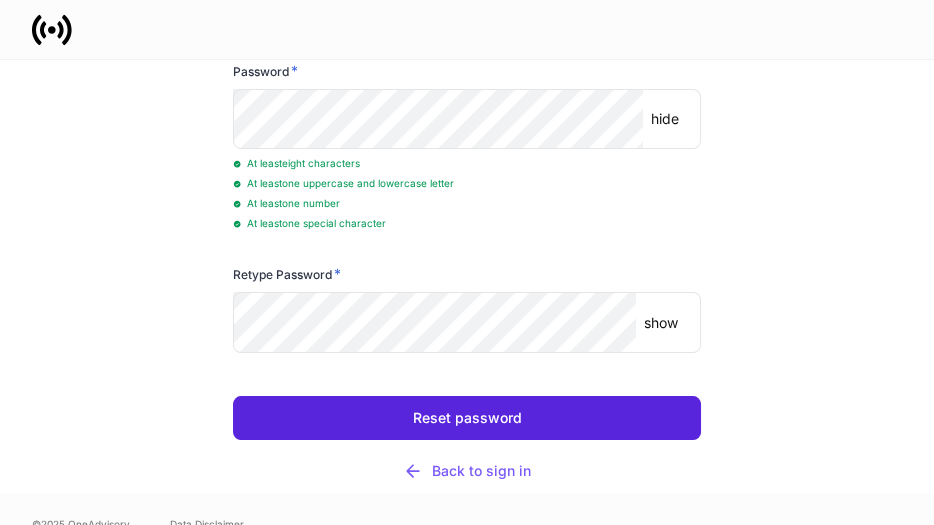 click on "show" at bounding box center [661, 323] 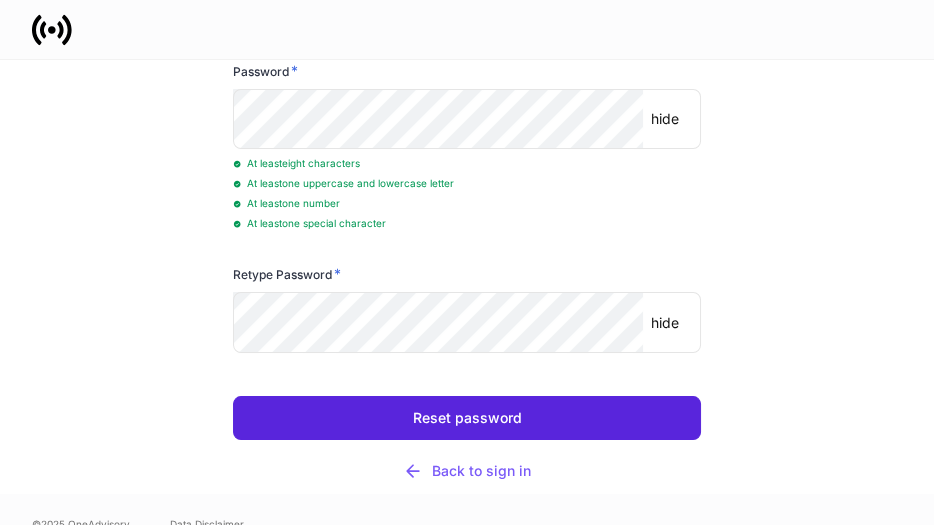 click on "Set new password Your new password must be different than previously used passwords. Password * hide ​ At least  eight characters At least  one uppercase and lowercase letter At least  one number At least  one special character Retype Password * hide ​ Reset password Back to sign in" at bounding box center (467, 169) 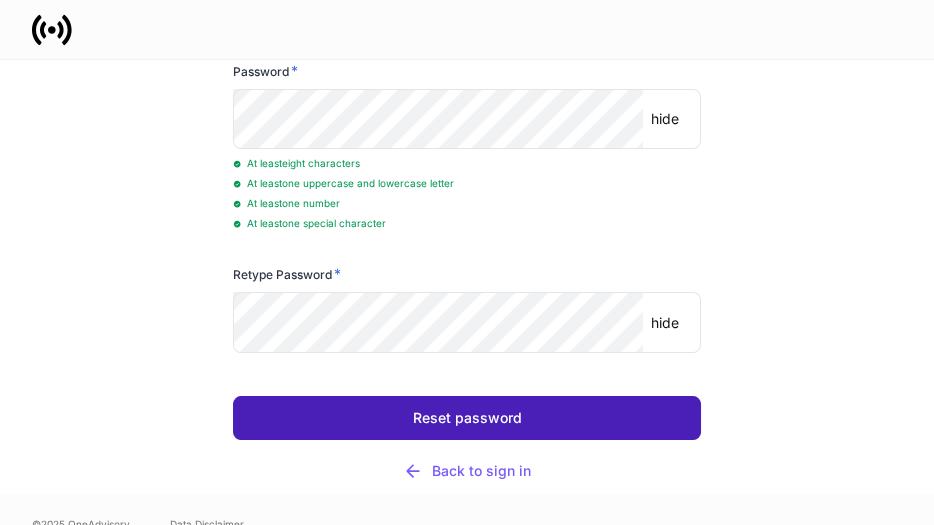 click on "Reset password" at bounding box center [466, 418] 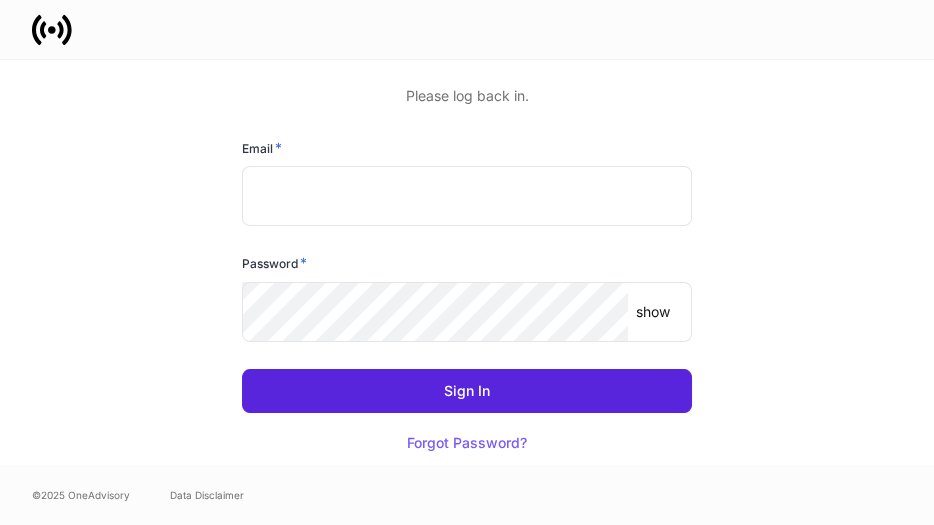 type on "**********" 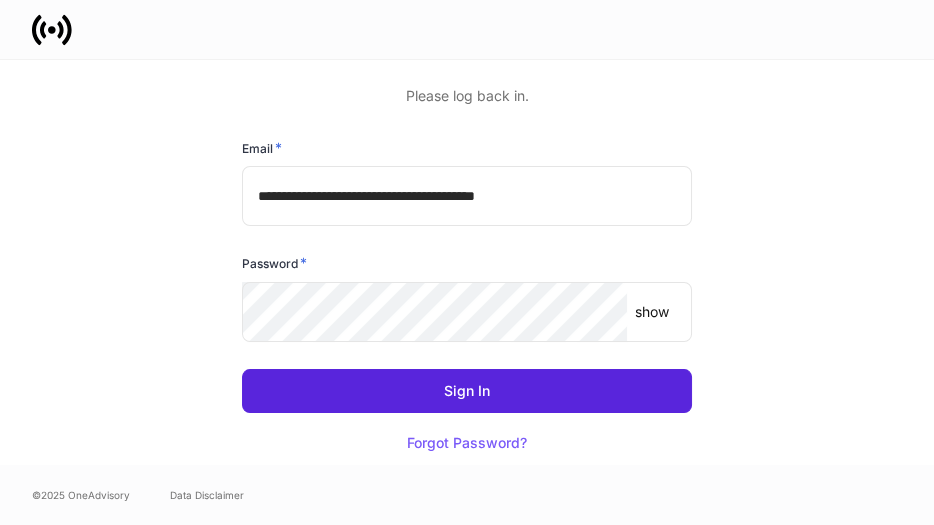 scroll, scrollTop: 0, scrollLeft: 0, axis: both 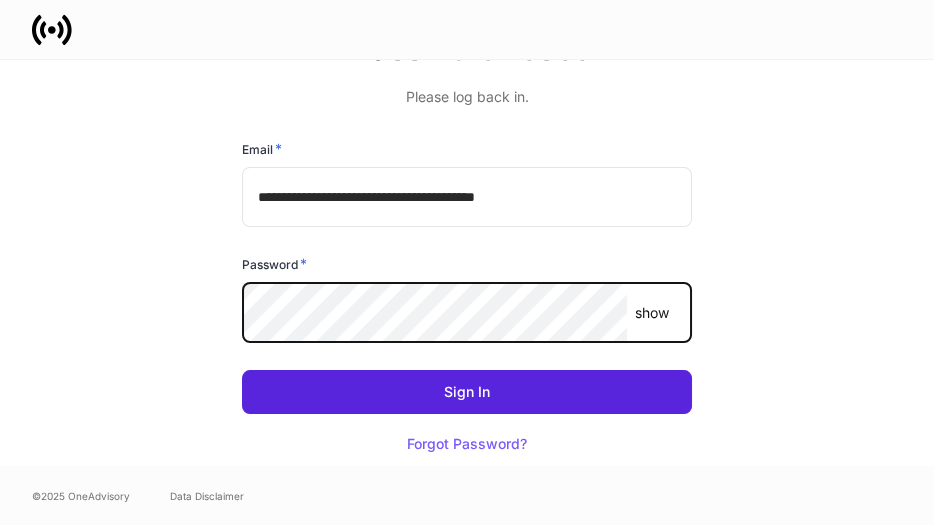 click on "show" at bounding box center (652, 313) 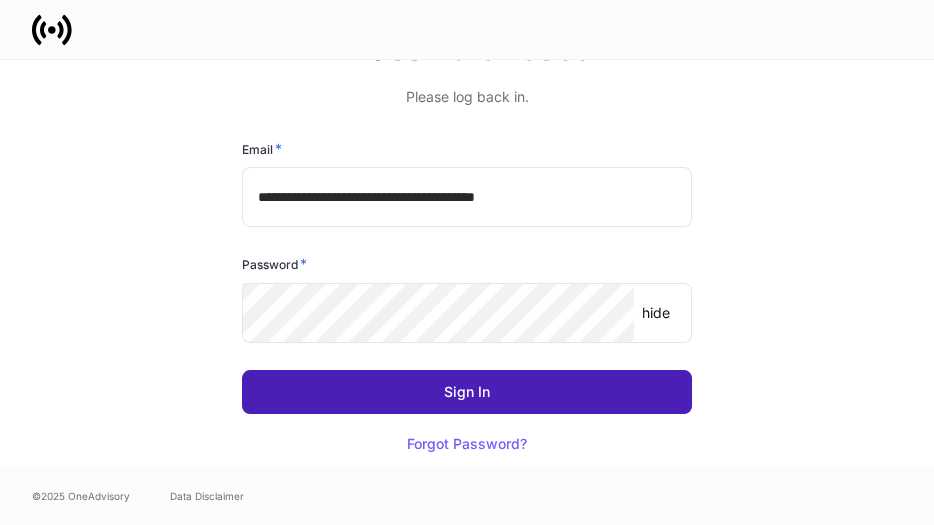 drag, startPoint x: 466, startPoint y: 391, endPoint x: 629, endPoint y: 383, distance: 163.1962 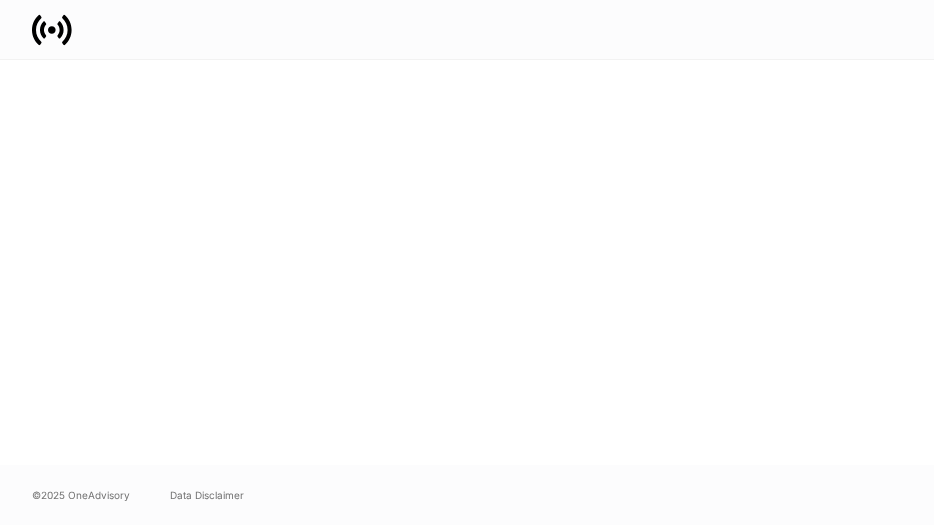 scroll, scrollTop: 0, scrollLeft: 0, axis: both 